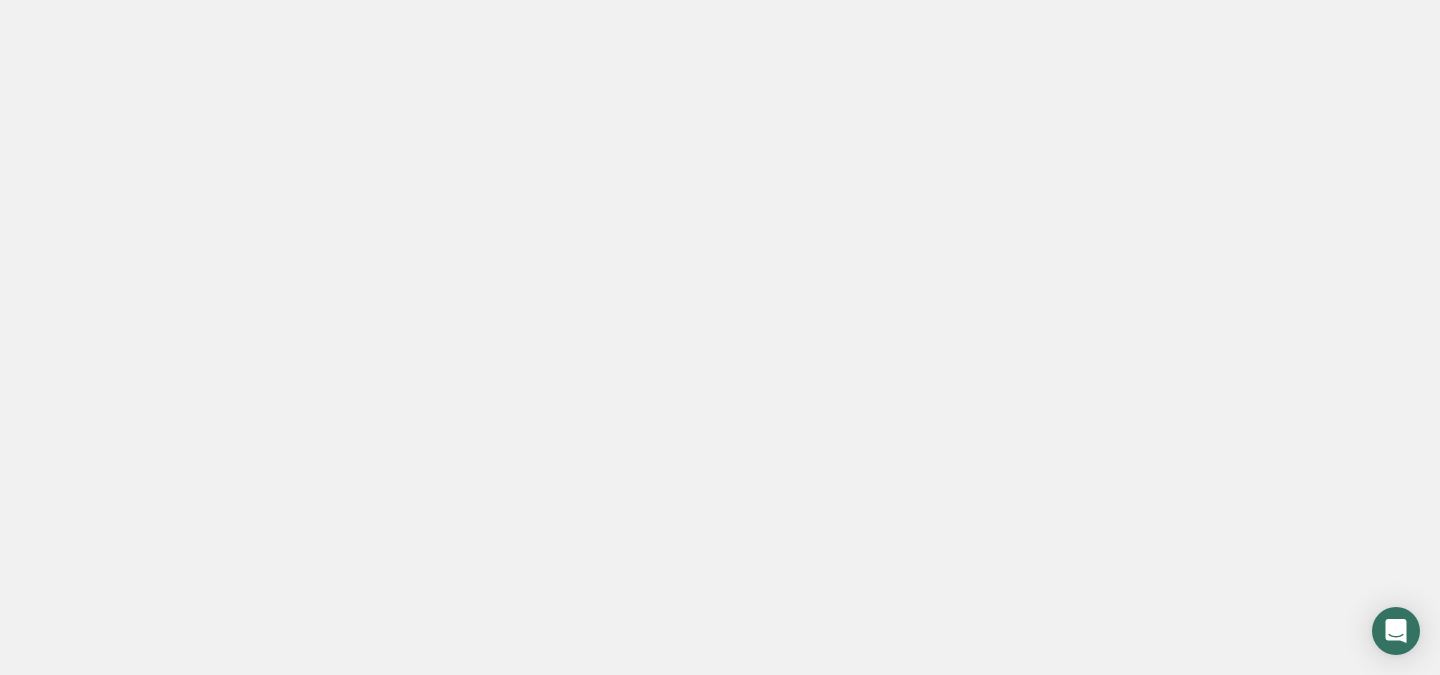 scroll, scrollTop: 0, scrollLeft: 0, axis: both 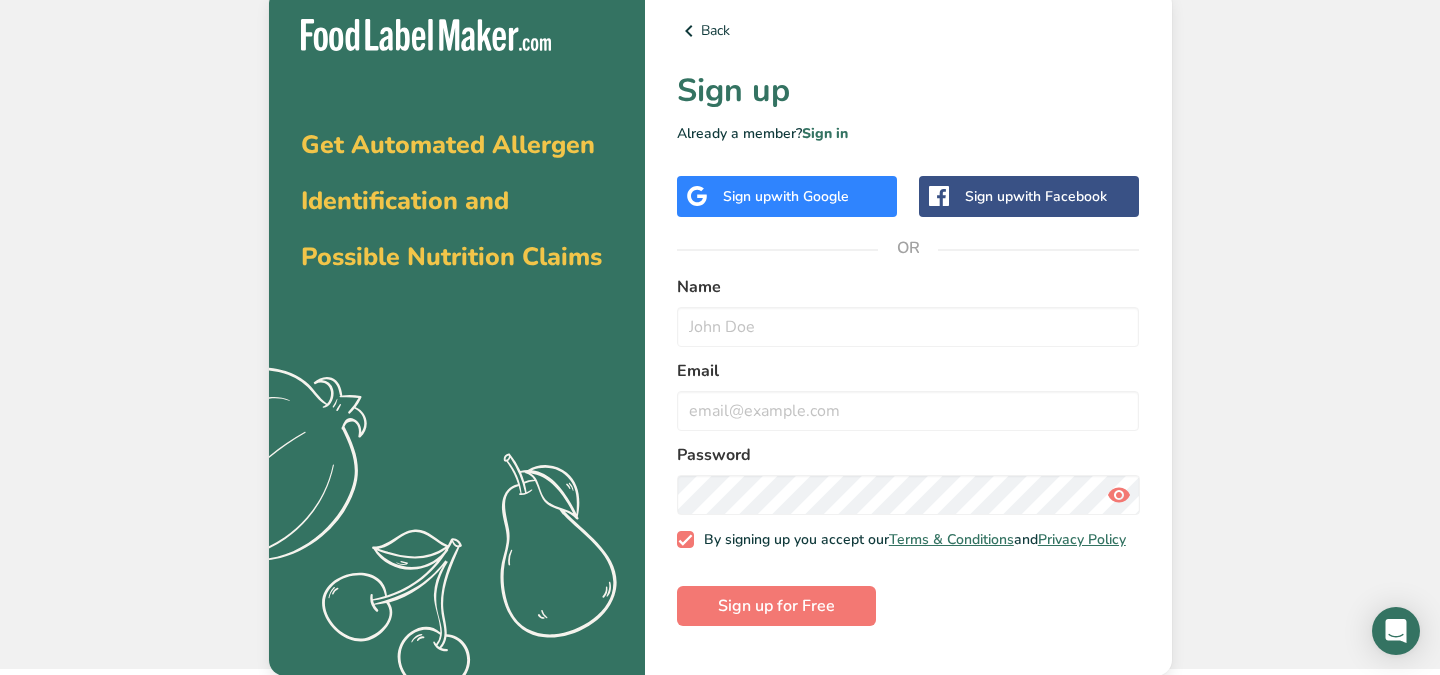 click on "Sign up  with Google" at bounding box center [787, 196] 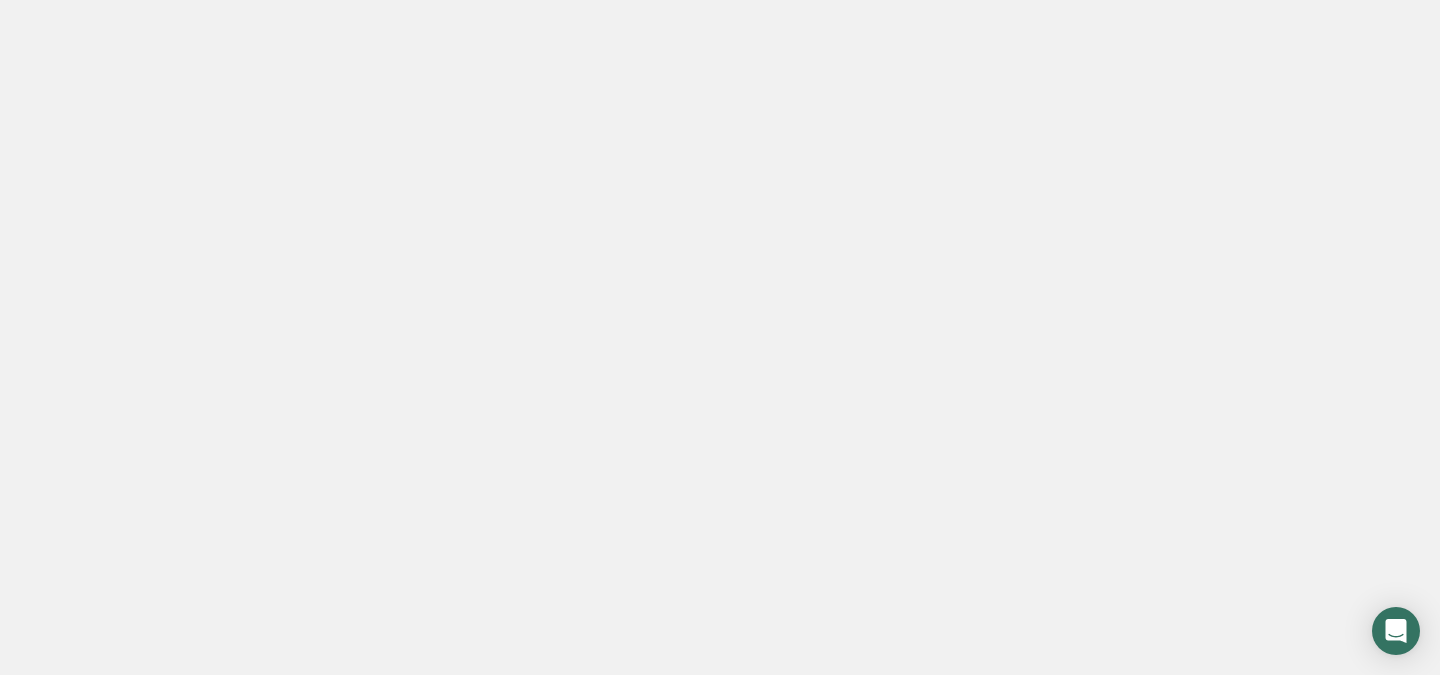 scroll, scrollTop: 0, scrollLeft: 0, axis: both 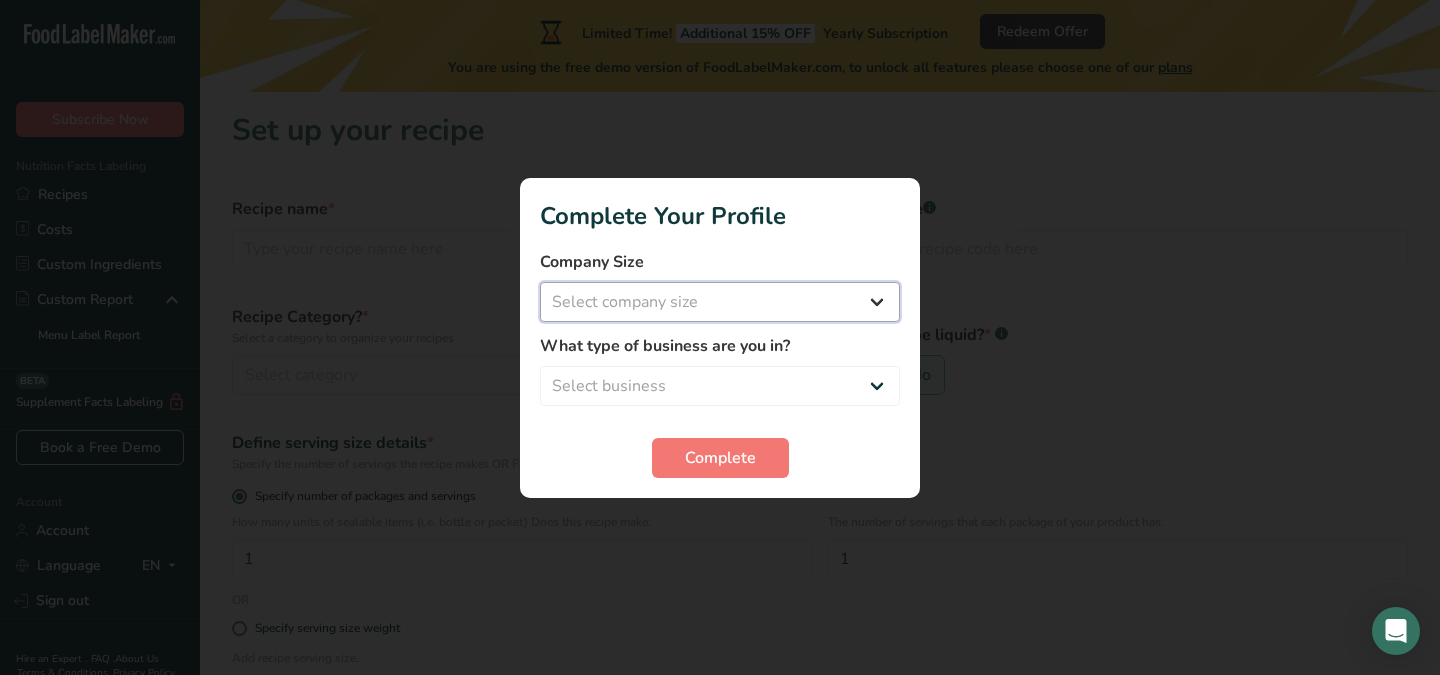 click on "Select company size
Fewer than 10 Employees
10 to 50 Employees
51 to 500 Employees
Over 500 Employees" at bounding box center (720, 302) 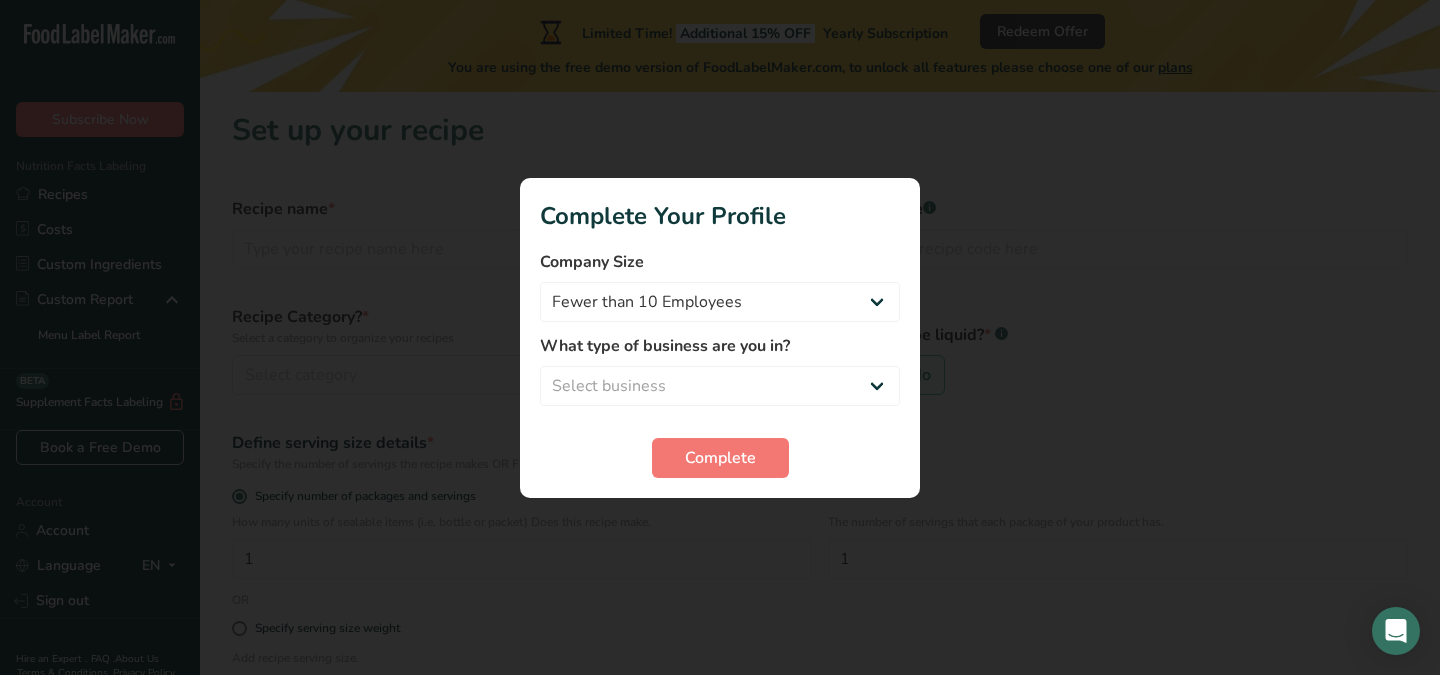 click on "What type of business are you in?  Select business
Packaged Food Manufacturer
Restaurant & Cafe
Bakery
Meal Plans & Catering Company
Nutritionist
Food Blogger
Personal Trainer
Other" at bounding box center (720, 370) 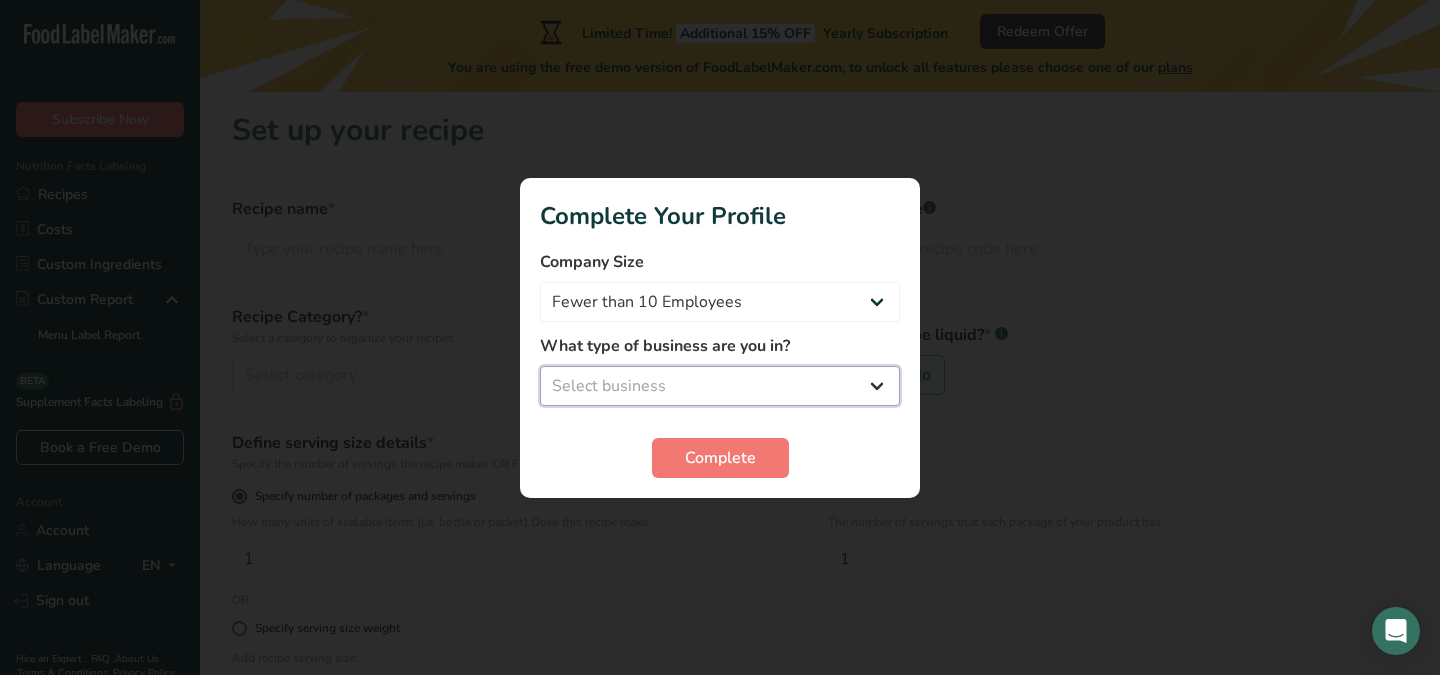 click on "Select business
Packaged Food Manufacturer
Restaurant & Cafe
Bakery
Meal Plans & Catering Company
Nutritionist
Food Blogger
Personal Trainer
Other" at bounding box center (720, 386) 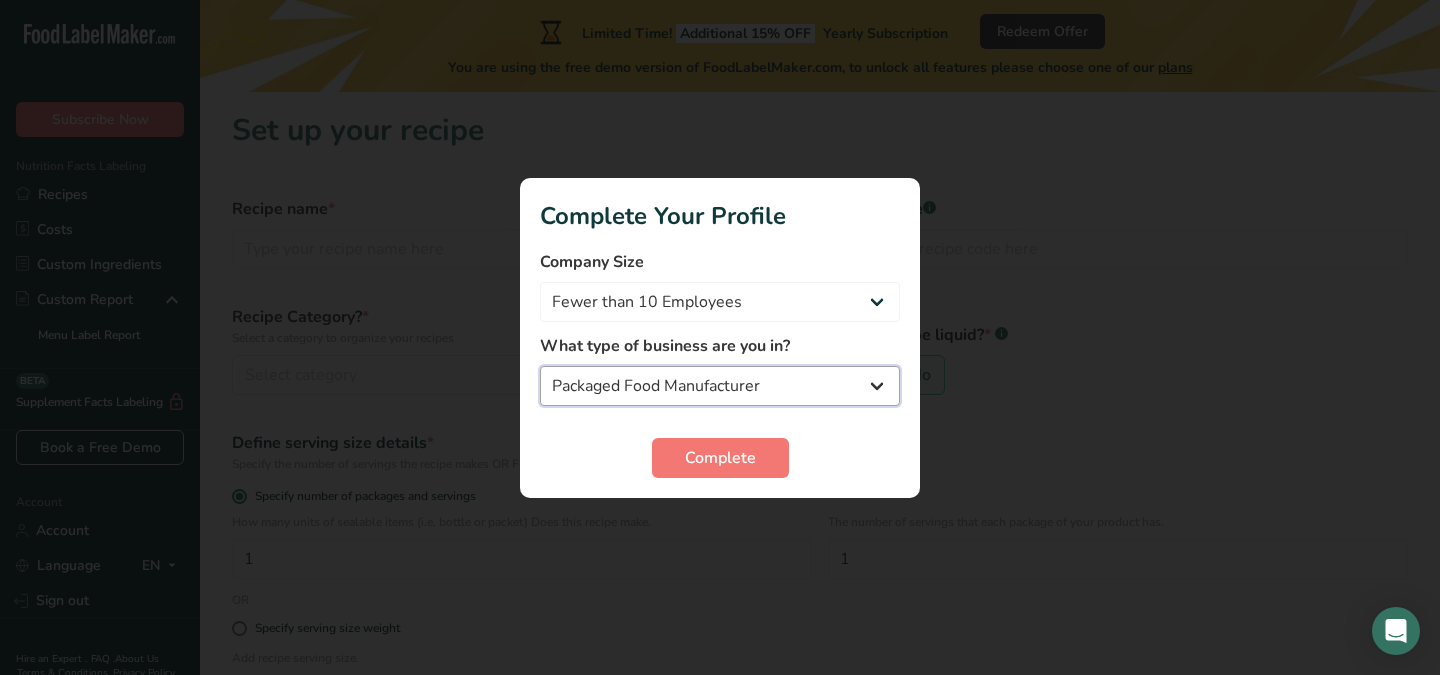 click on "Packaged Food Manufacturer
Restaurant & Cafe
Bakery
Meal Plans & Catering Company
Nutritionist
Food Blogger
Personal Trainer
Other" at bounding box center [720, 386] 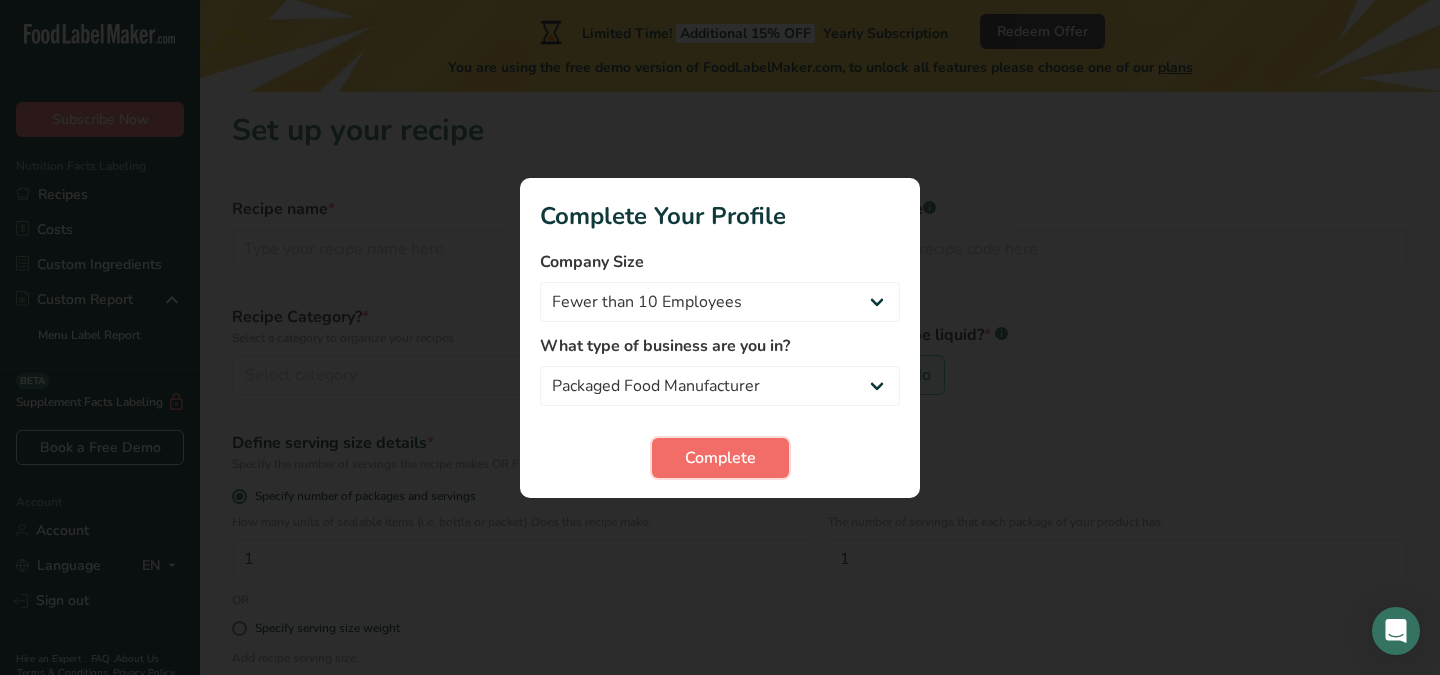 click on "Complete" at bounding box center (720, 458) 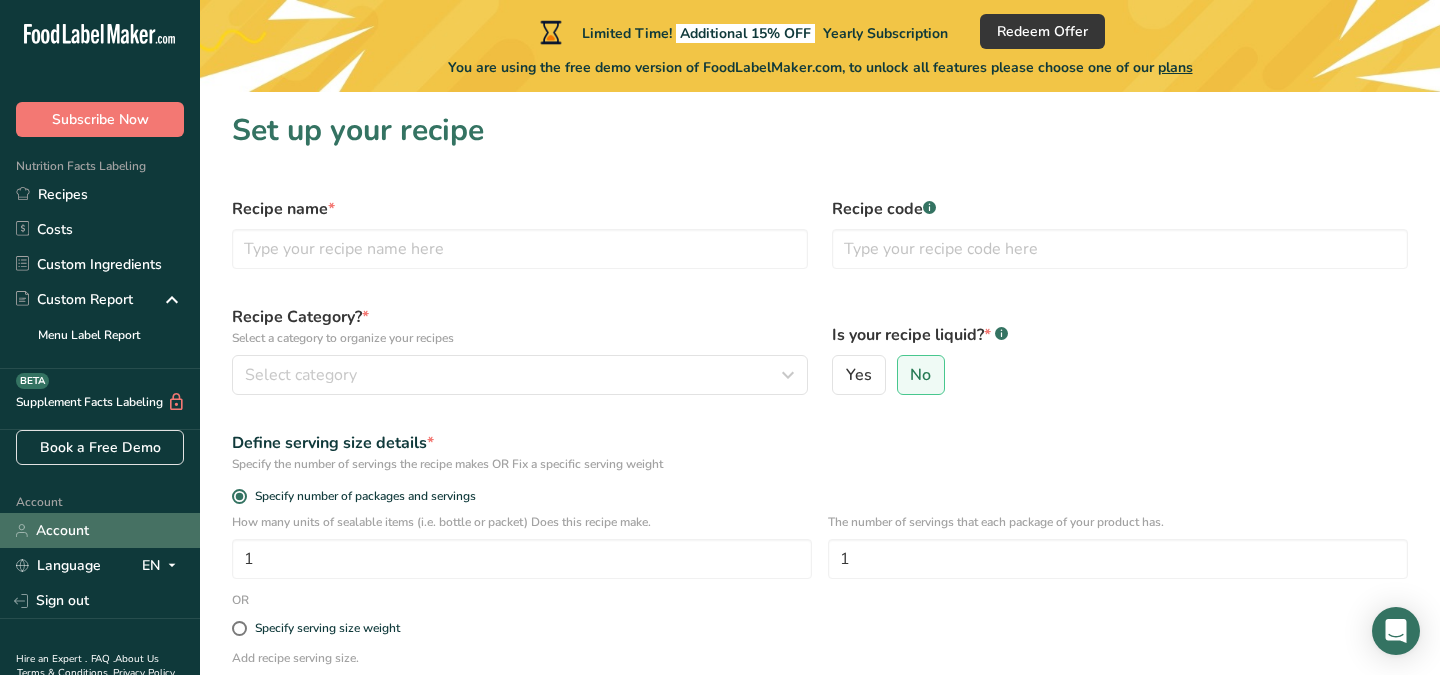 click on "Account" at bounding box center (100, 530) 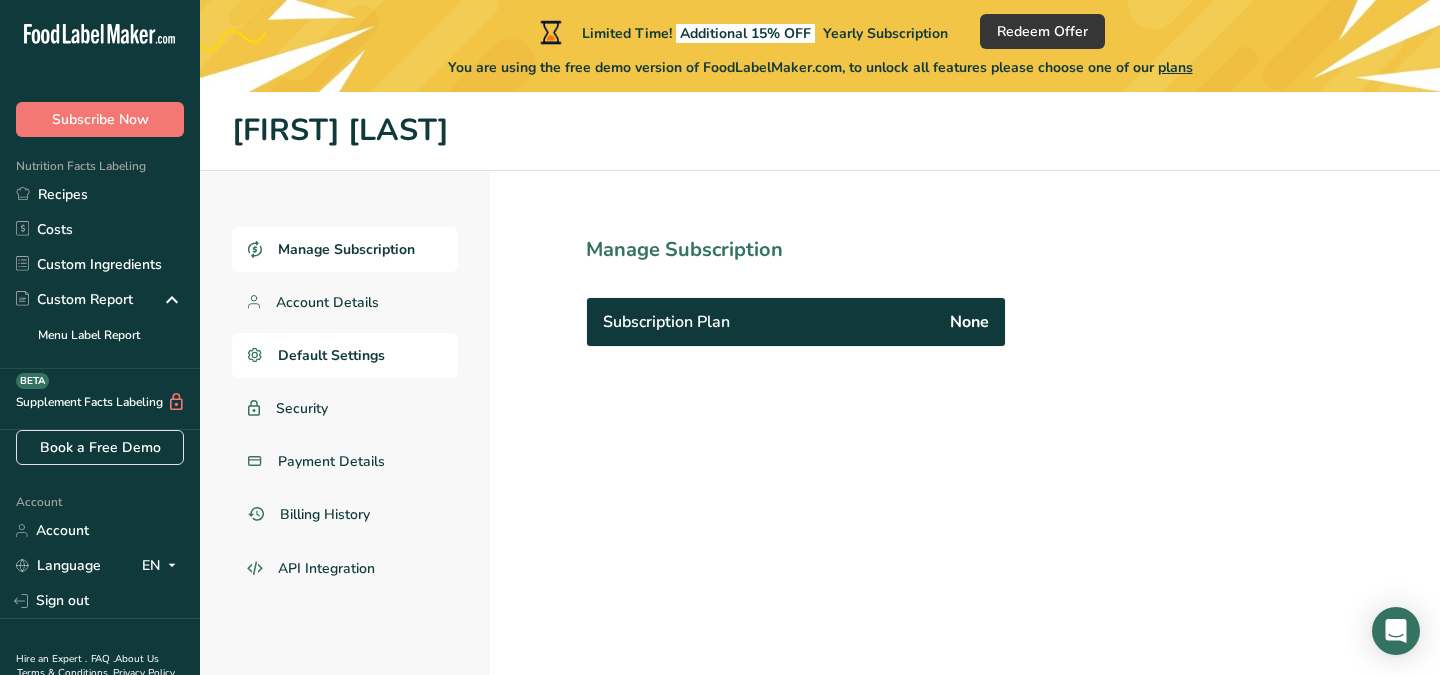 click on "Default Settings" at bounding box center (331, 355) 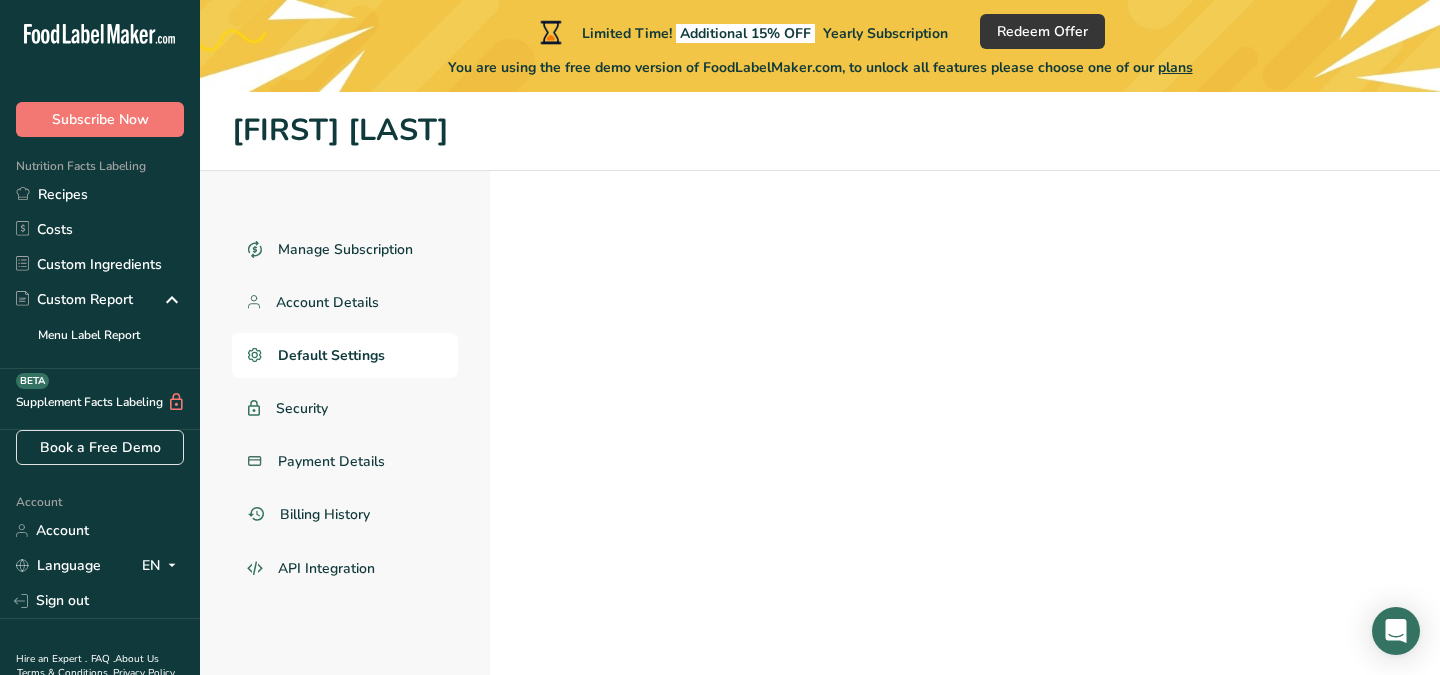 select 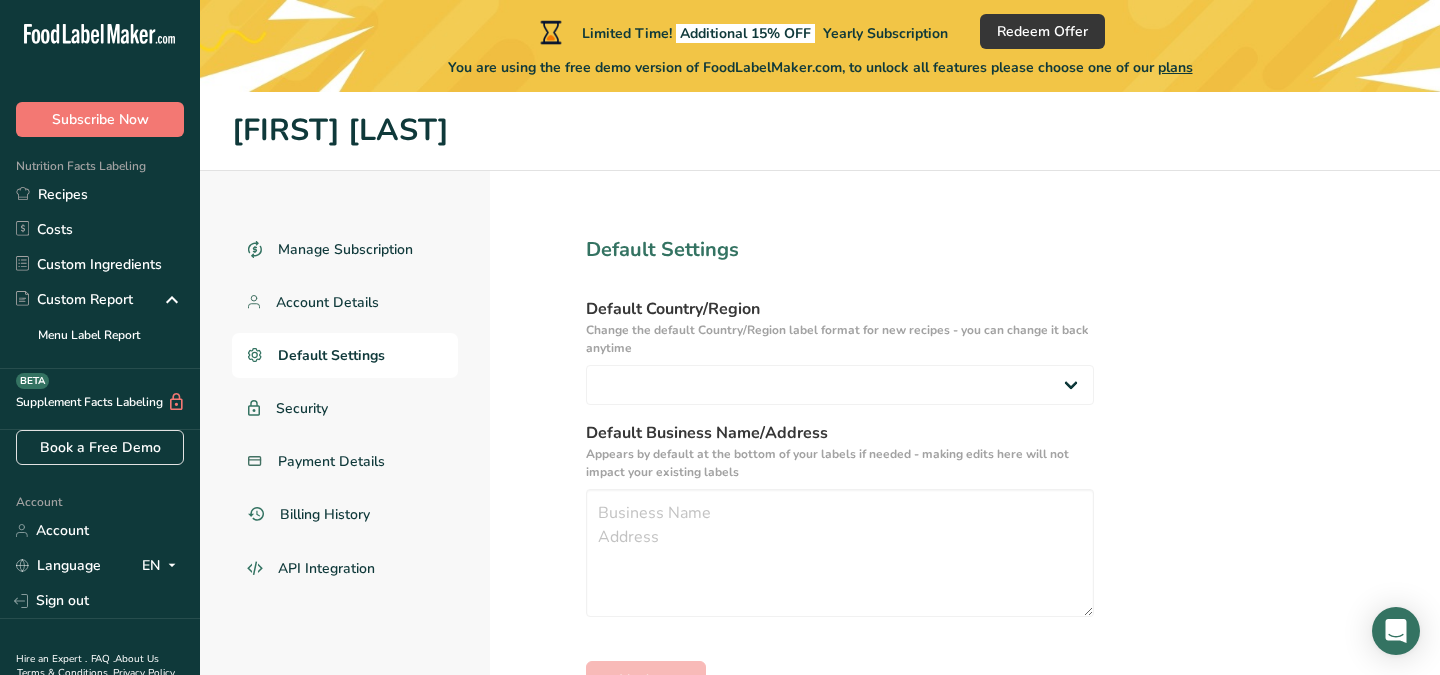 scroll, scrollTop: 92, scrollLeft: 0, axis: vertical 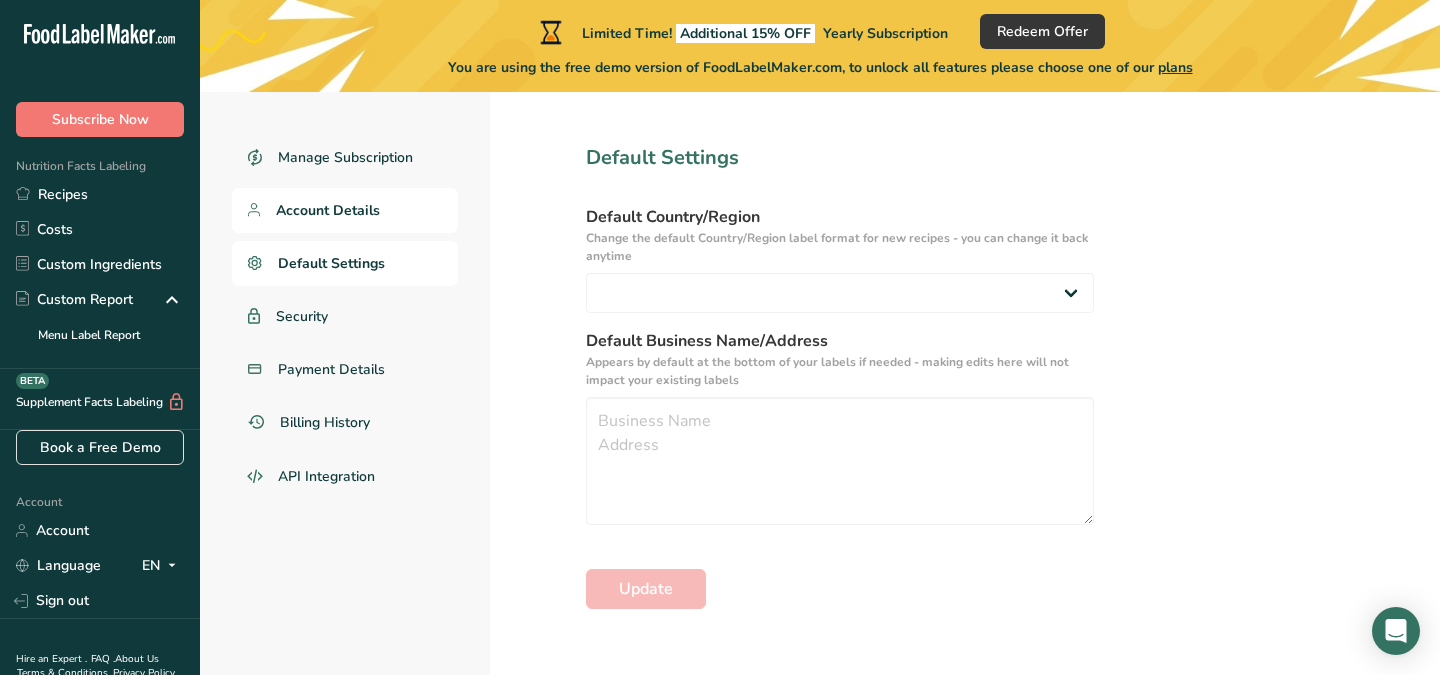 click on "Account Details" at bounding box center (328, 210) 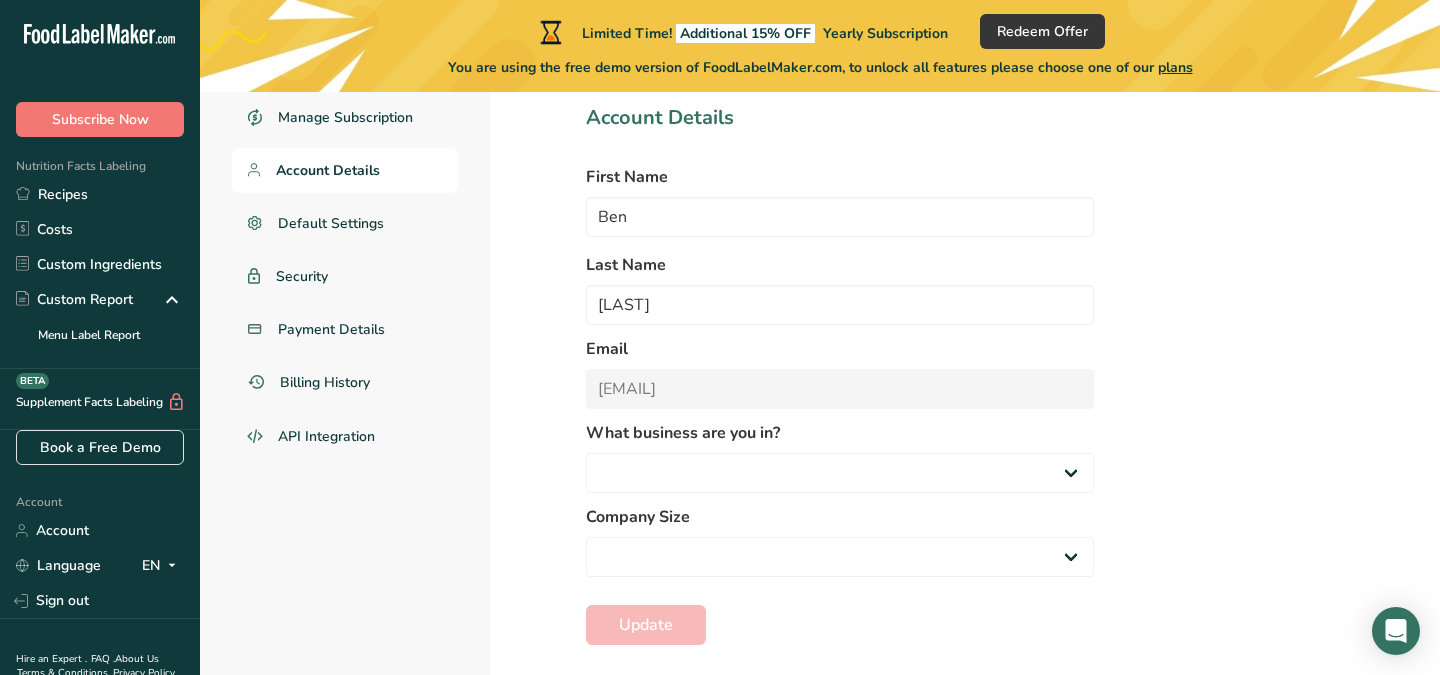 scroll, scrollTop: 154, scrollLeft: 0, axis: vertical 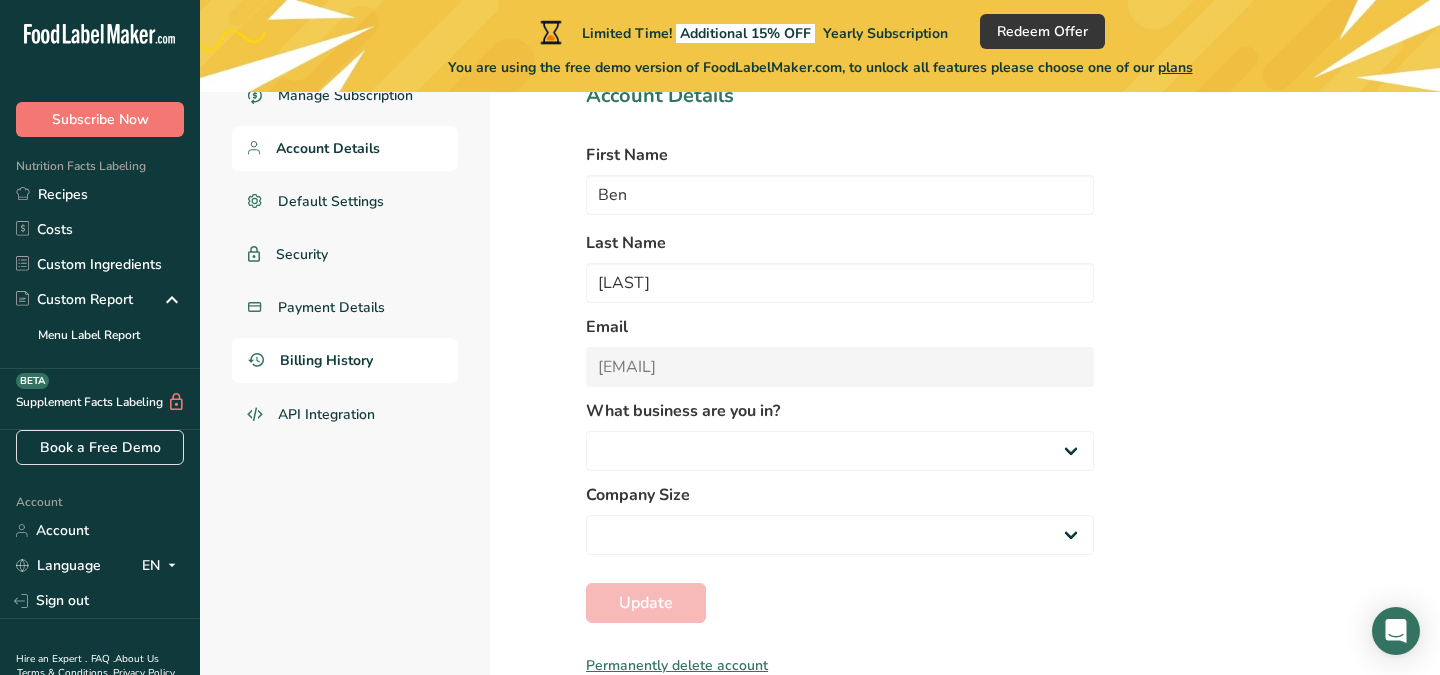 select on "1" 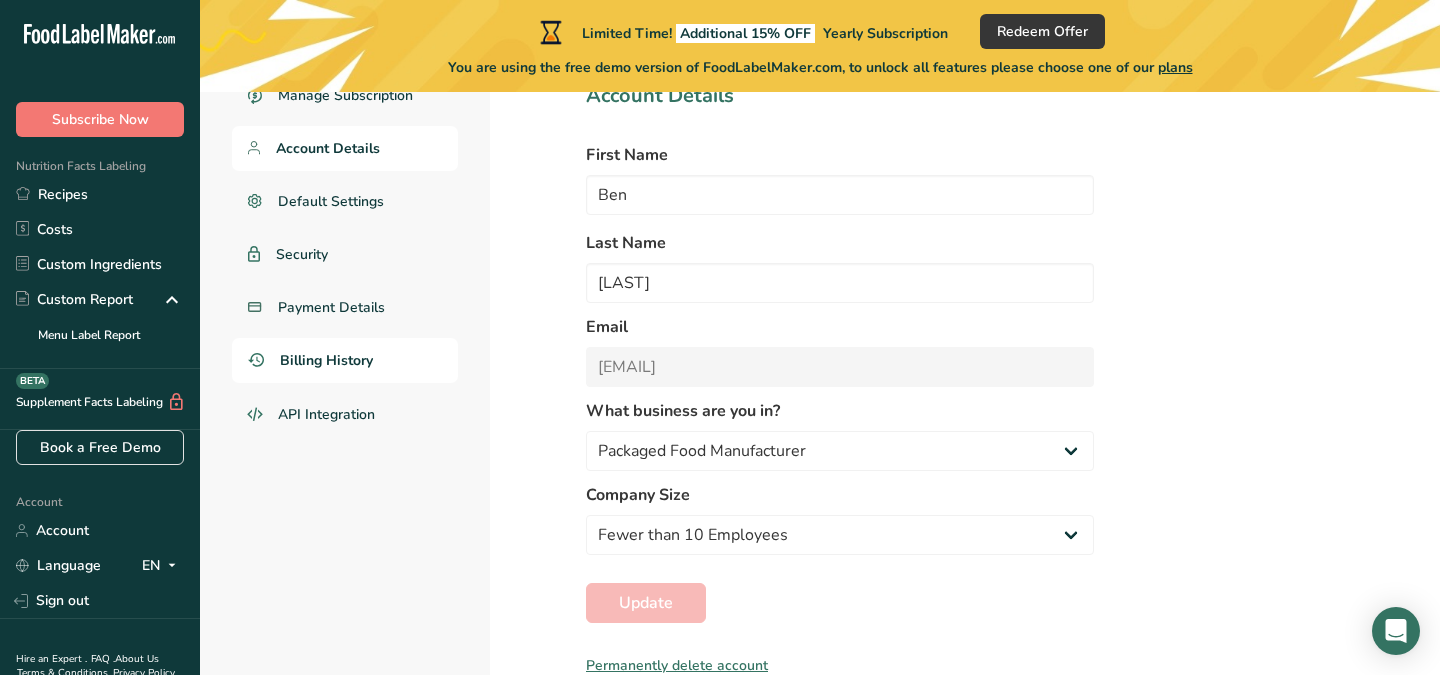 click on "Billing History" at bounding box center (326, 360) 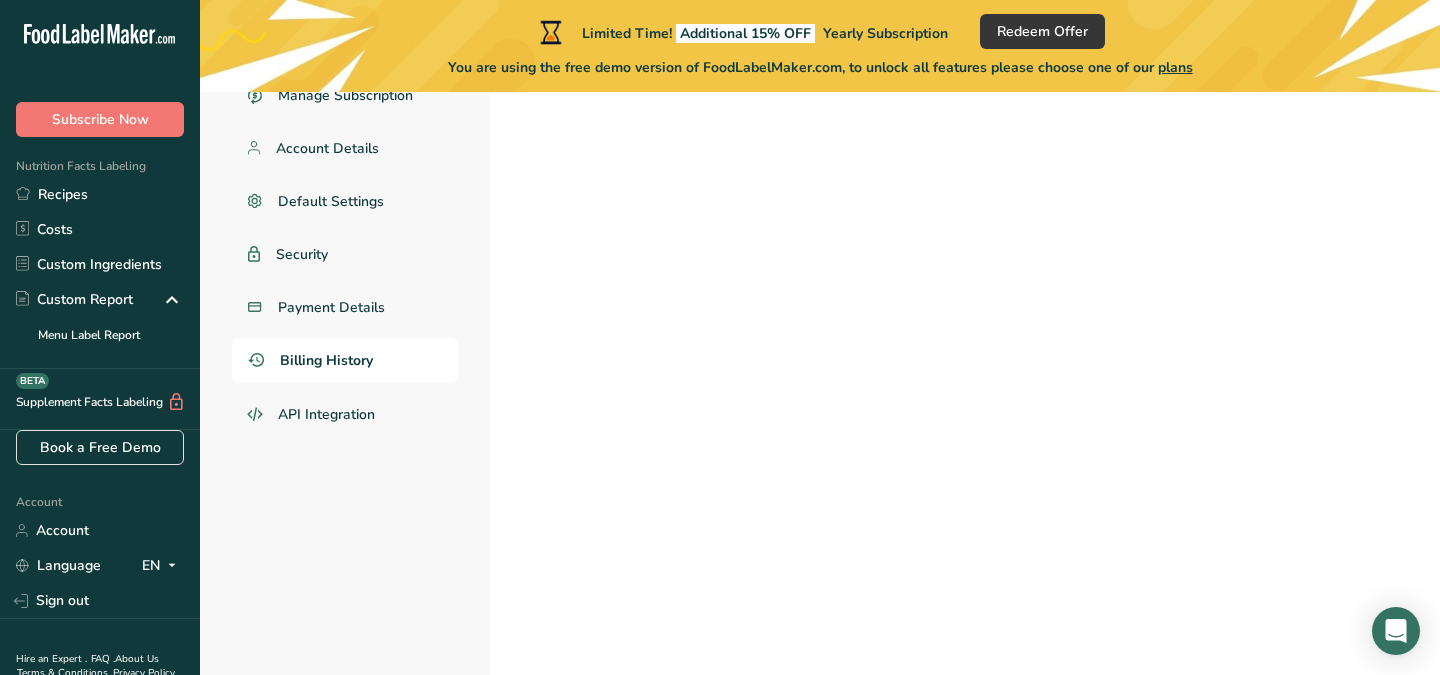scroll, scrollTop: 92, scrollLeft: 0, axis: vertical 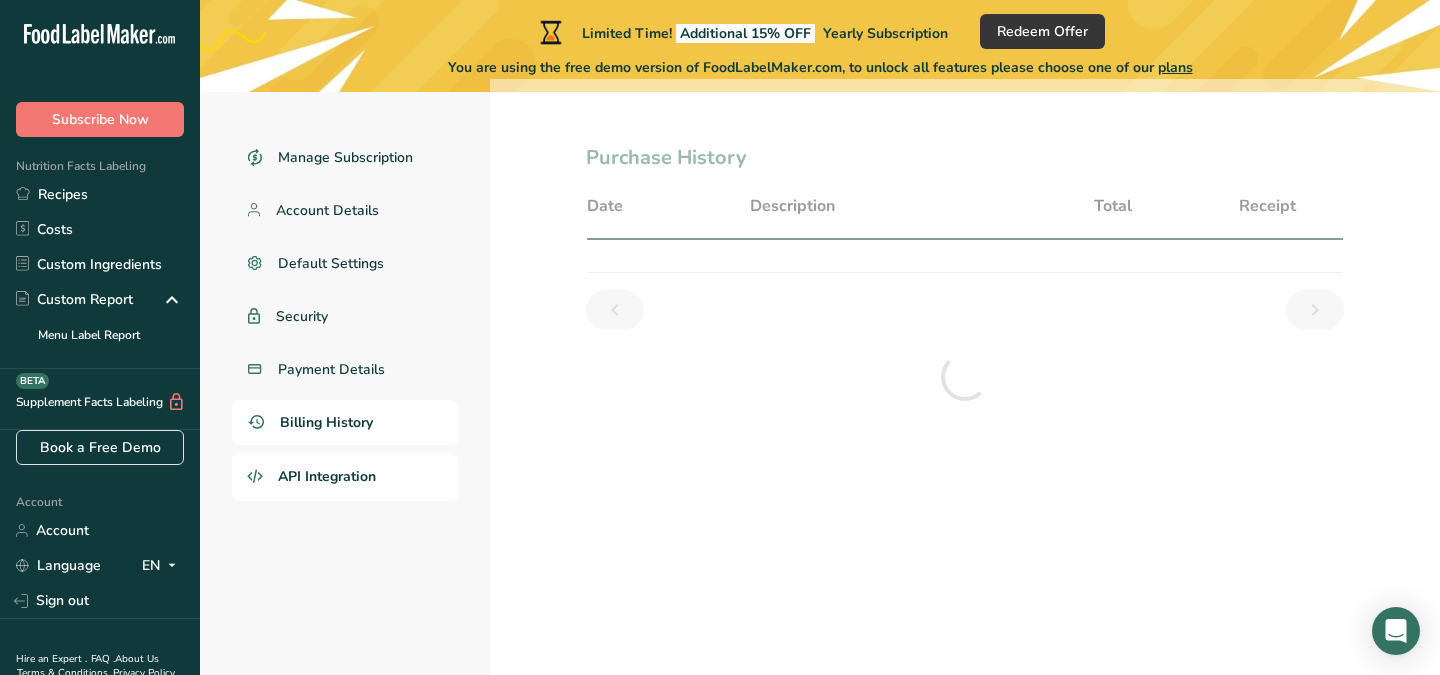 click on "API Integration" at bounding box center [327, 476] 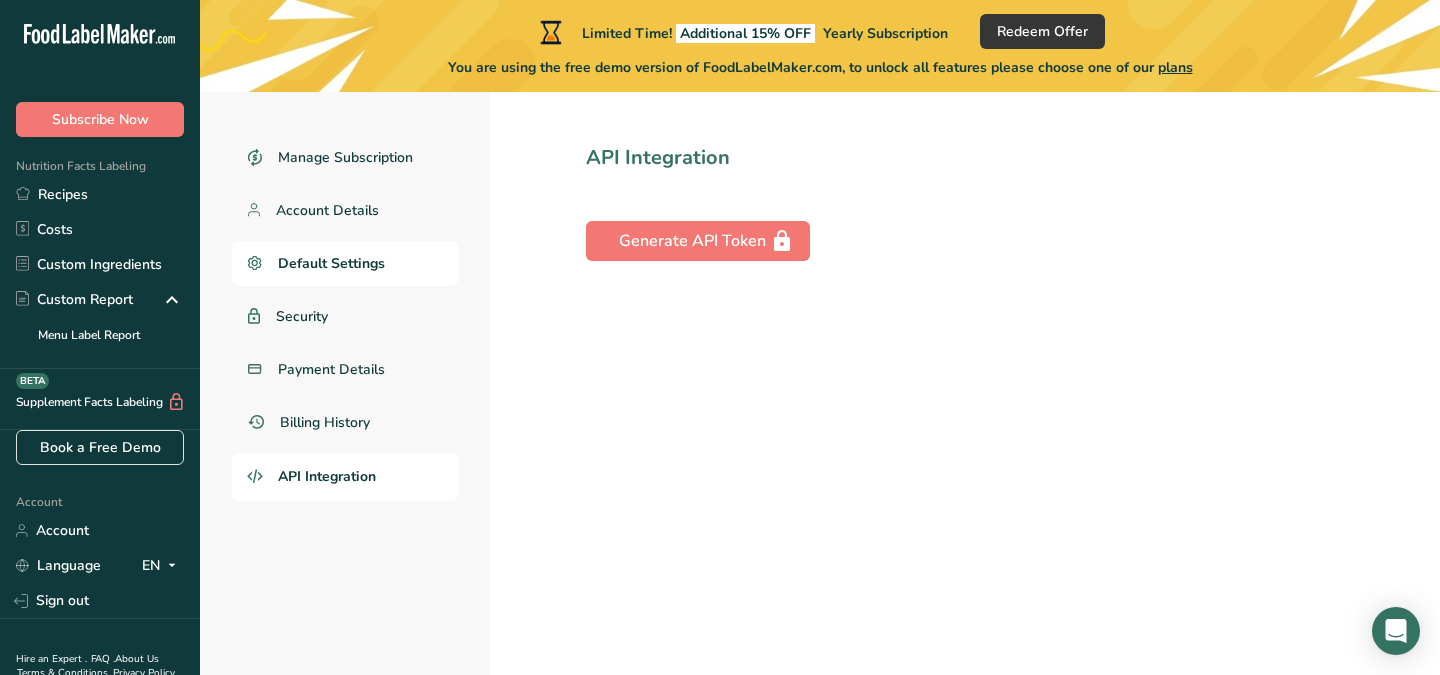 click on "Default Settings" at bounding box center (331, 263) 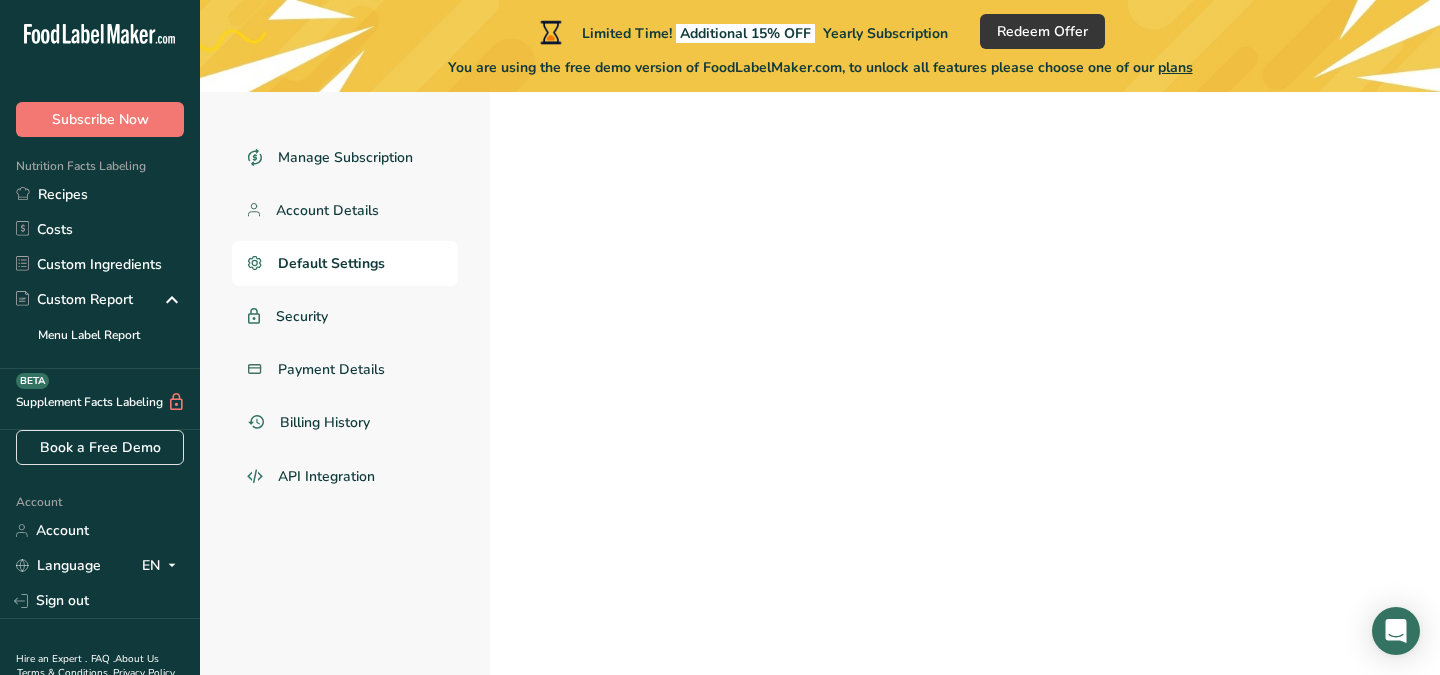 select 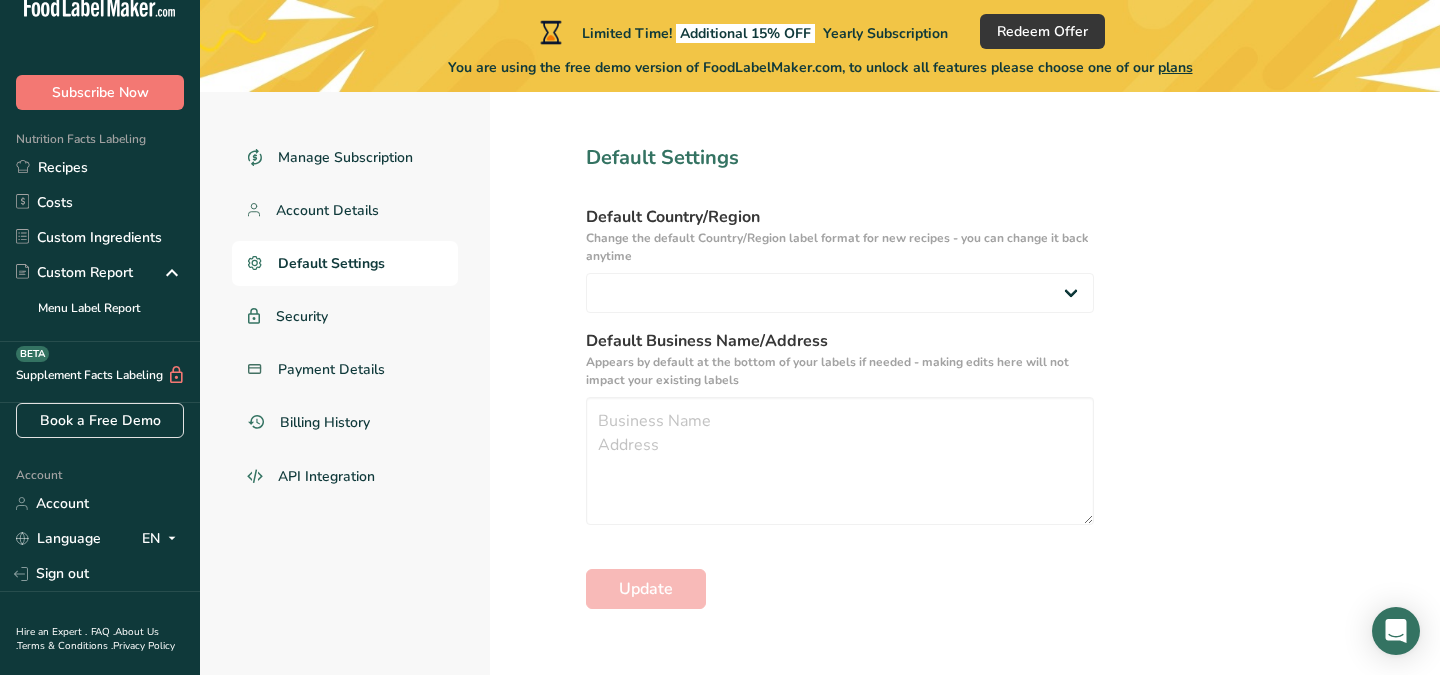 scroll, scrollTop: 0, scrollLeft: 0, axis: both 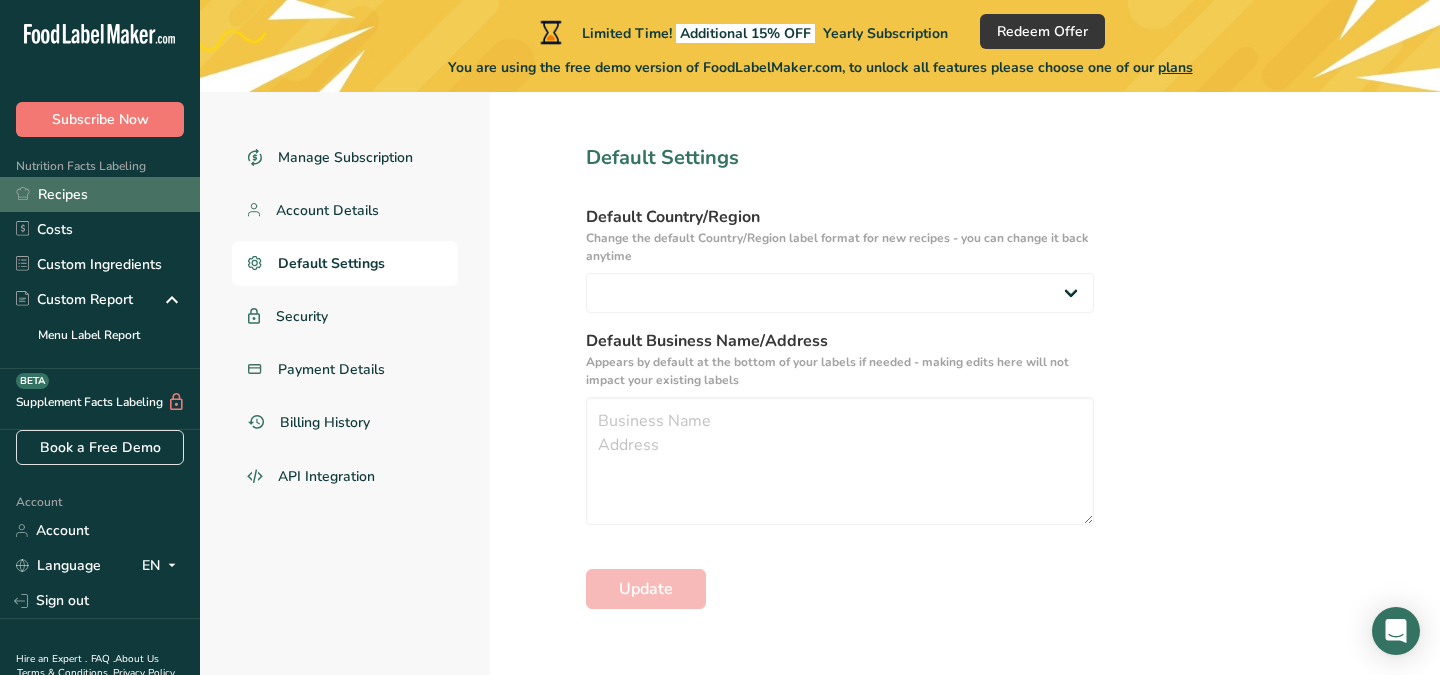 click on "Recipes" at bounding box center (100, 194) 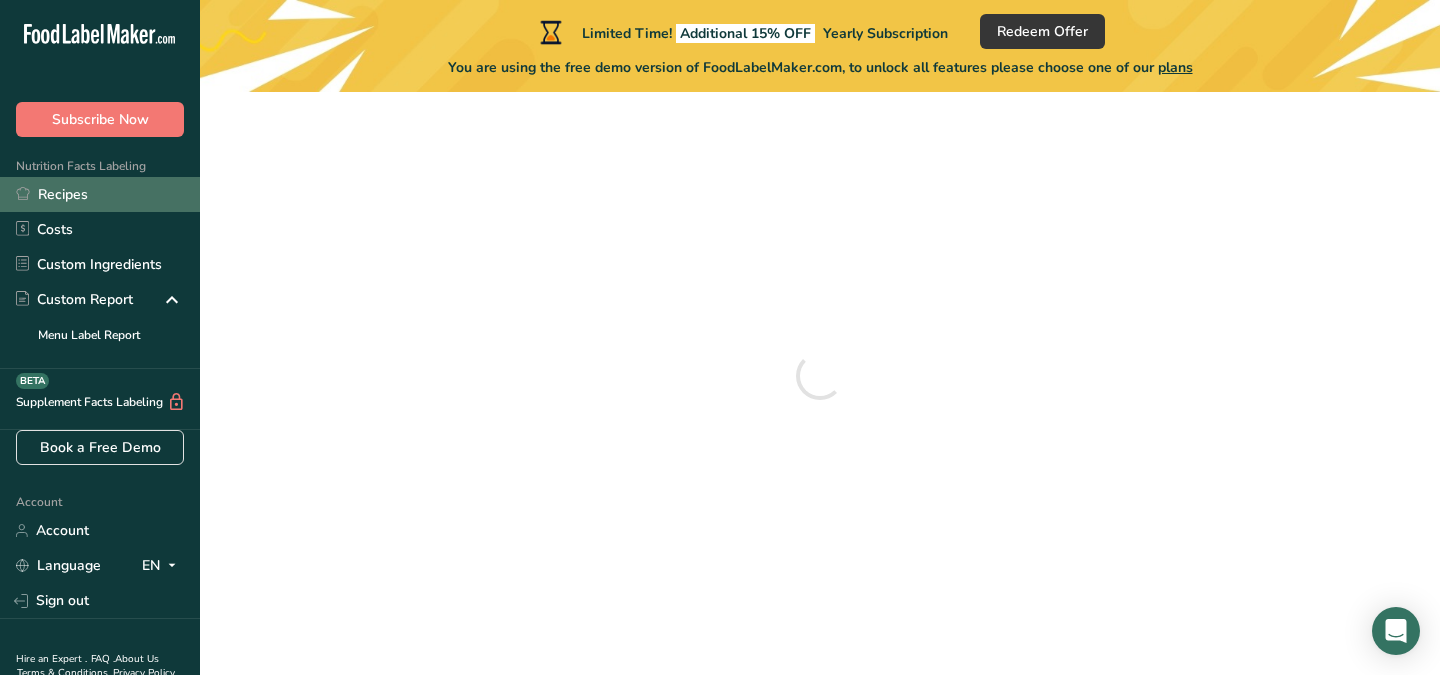 scroll, scrollTop: 0, scrollLeft: 0, axis: both 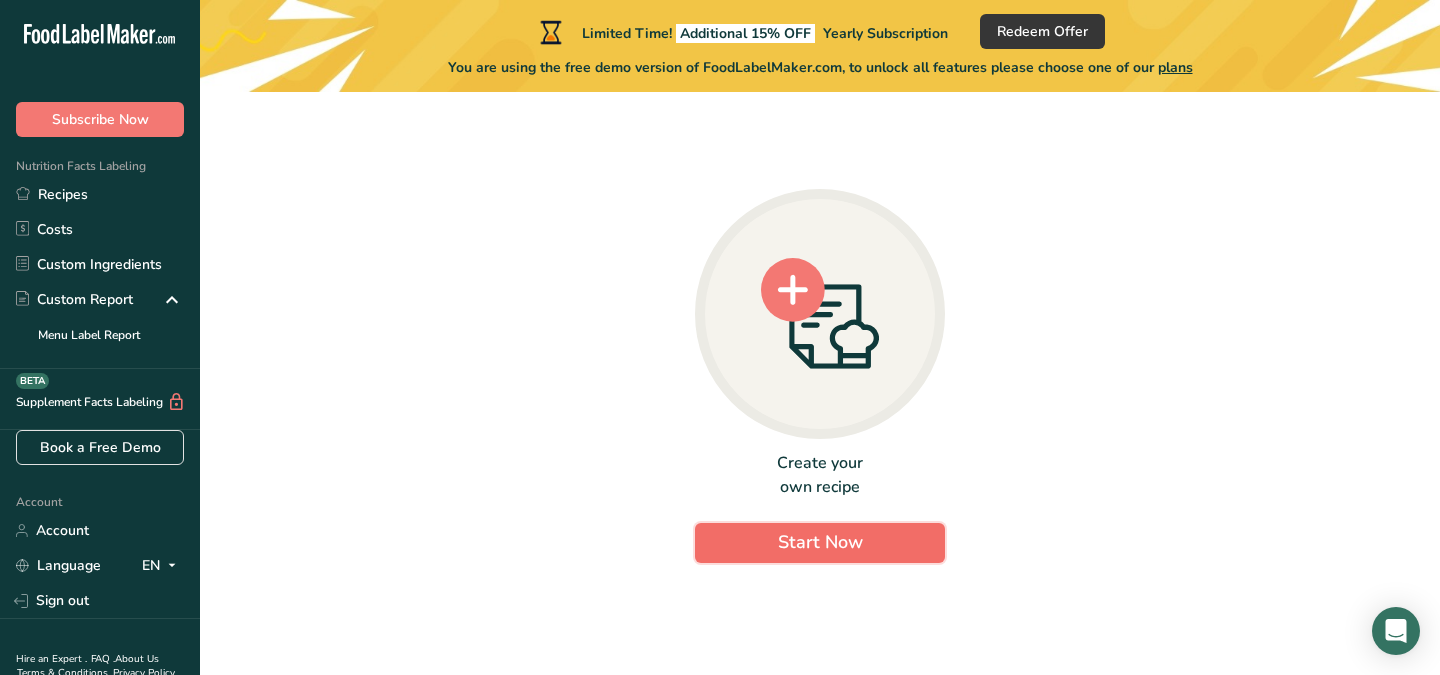 click on "Start Now" at bounding box center (820, 542) 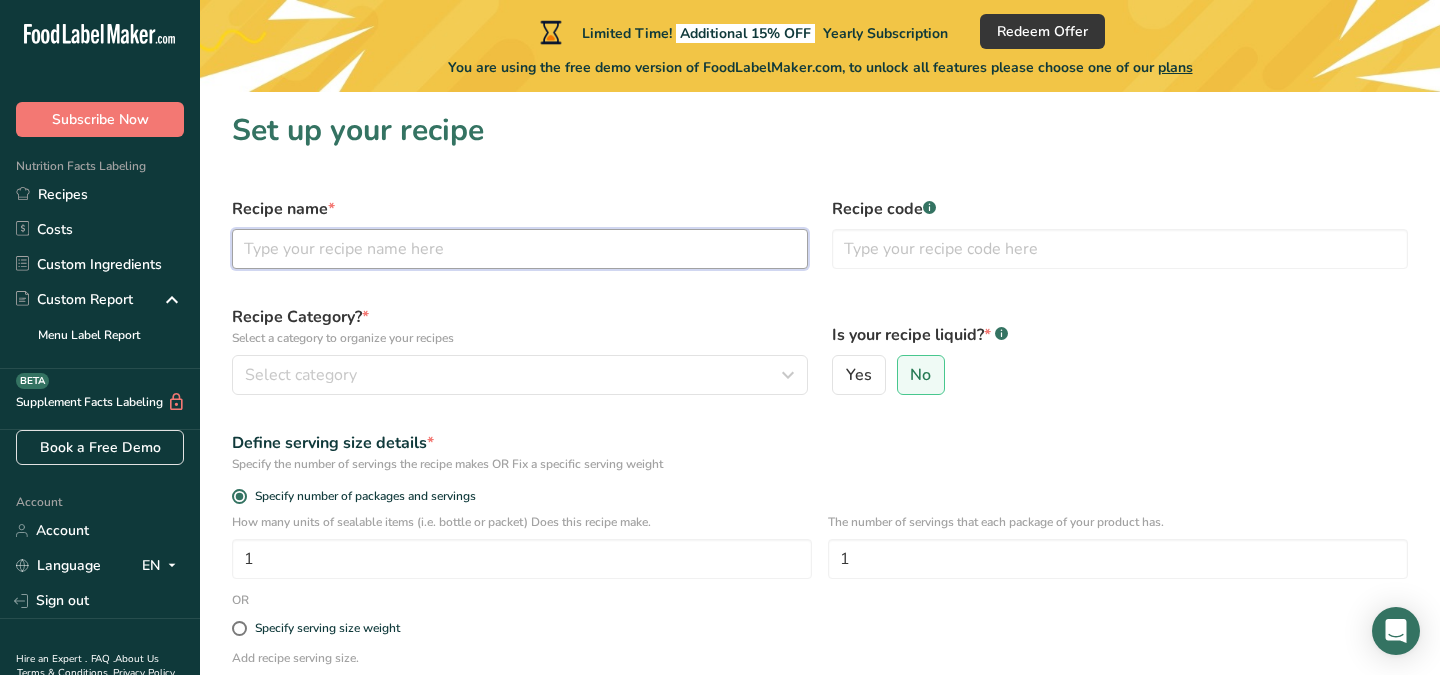 click at bounding box center (520, 249) 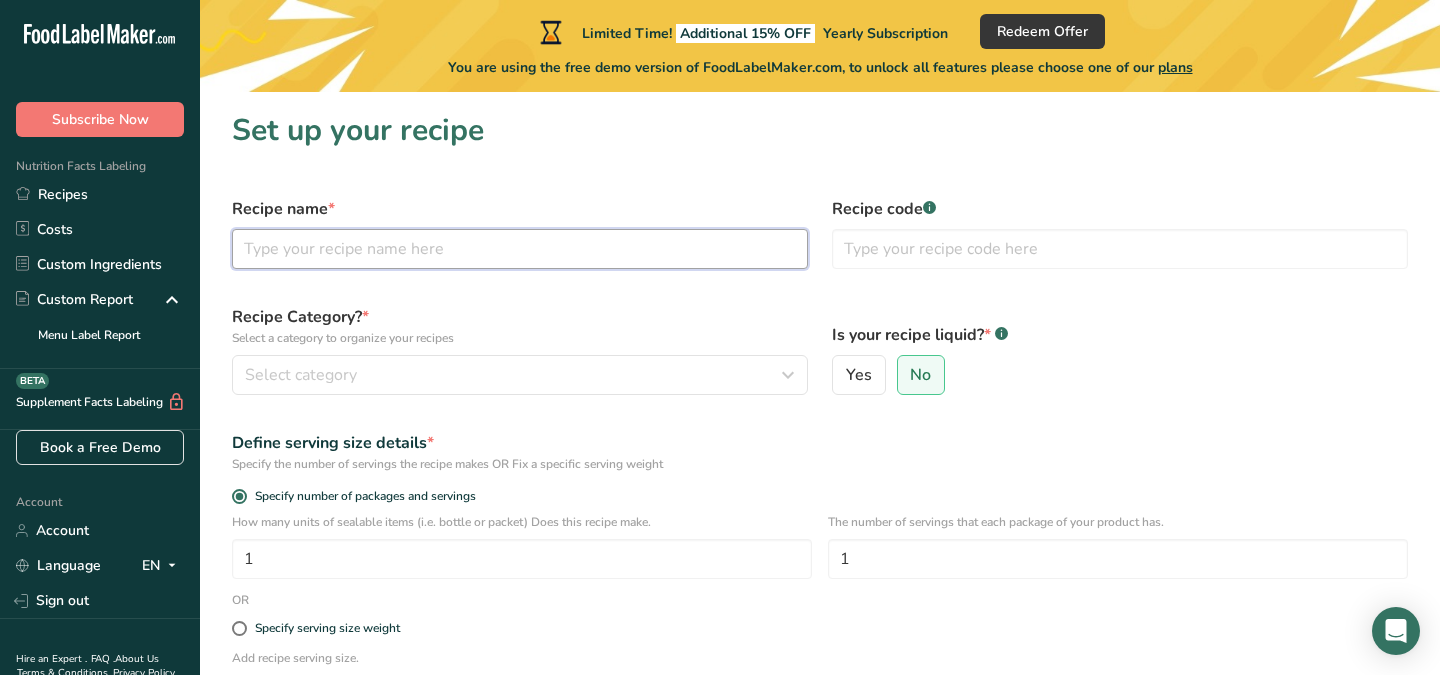 type on "b" 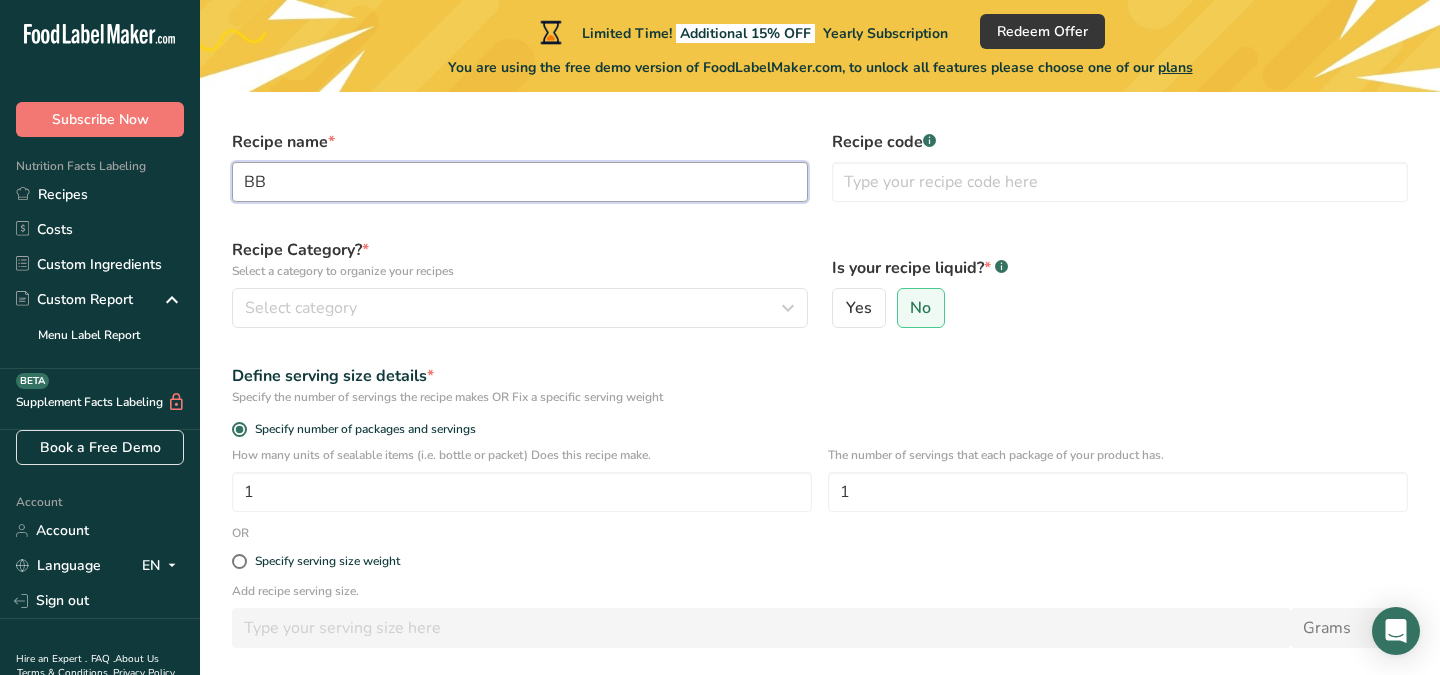 scroll, scrollTop: 127, scrollLeft: 0, axis: vertical 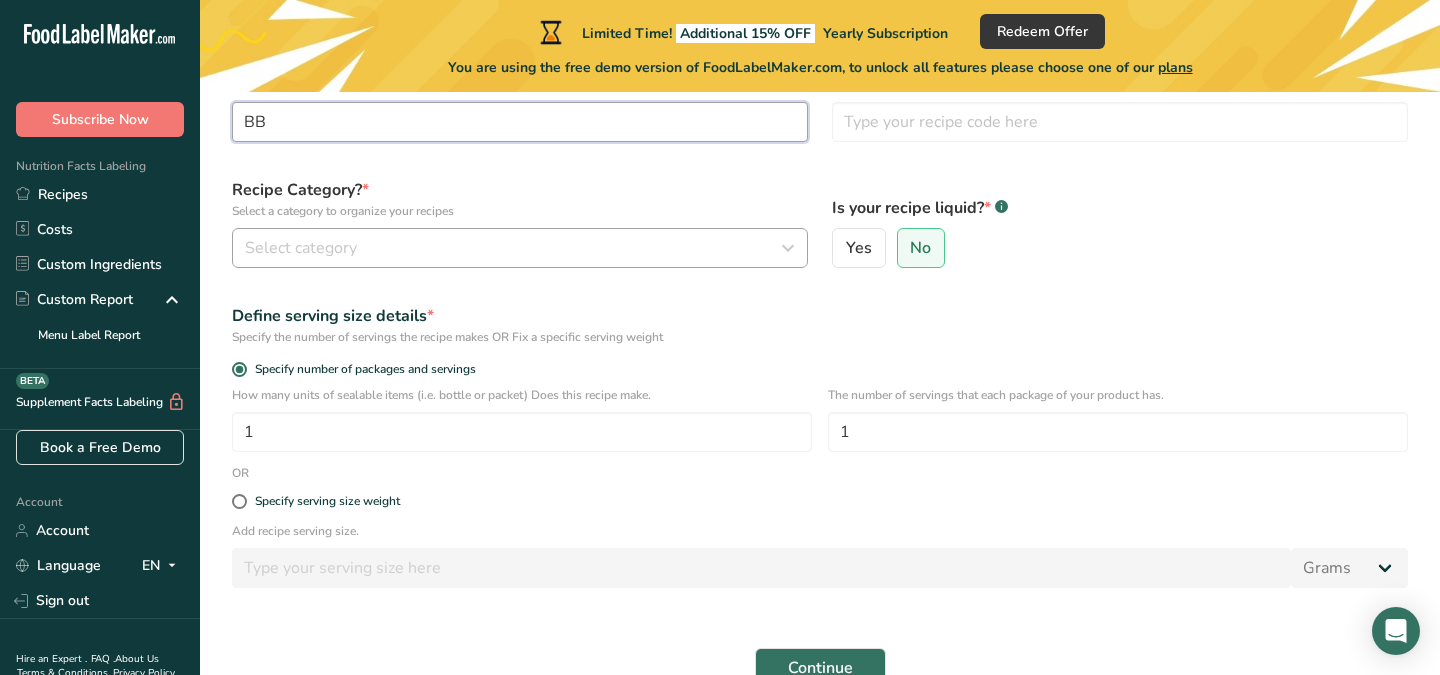 type on "BB" 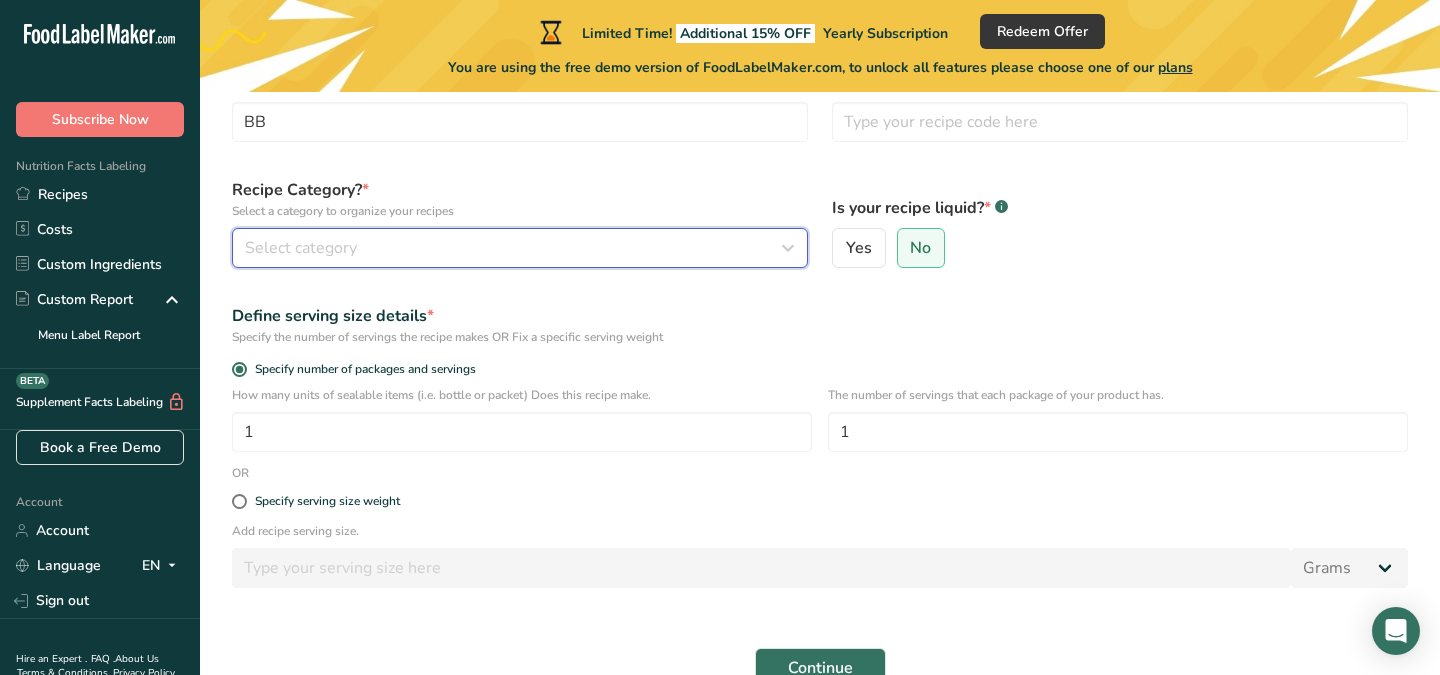 click on "Select category" at bounding box center [514, 248] 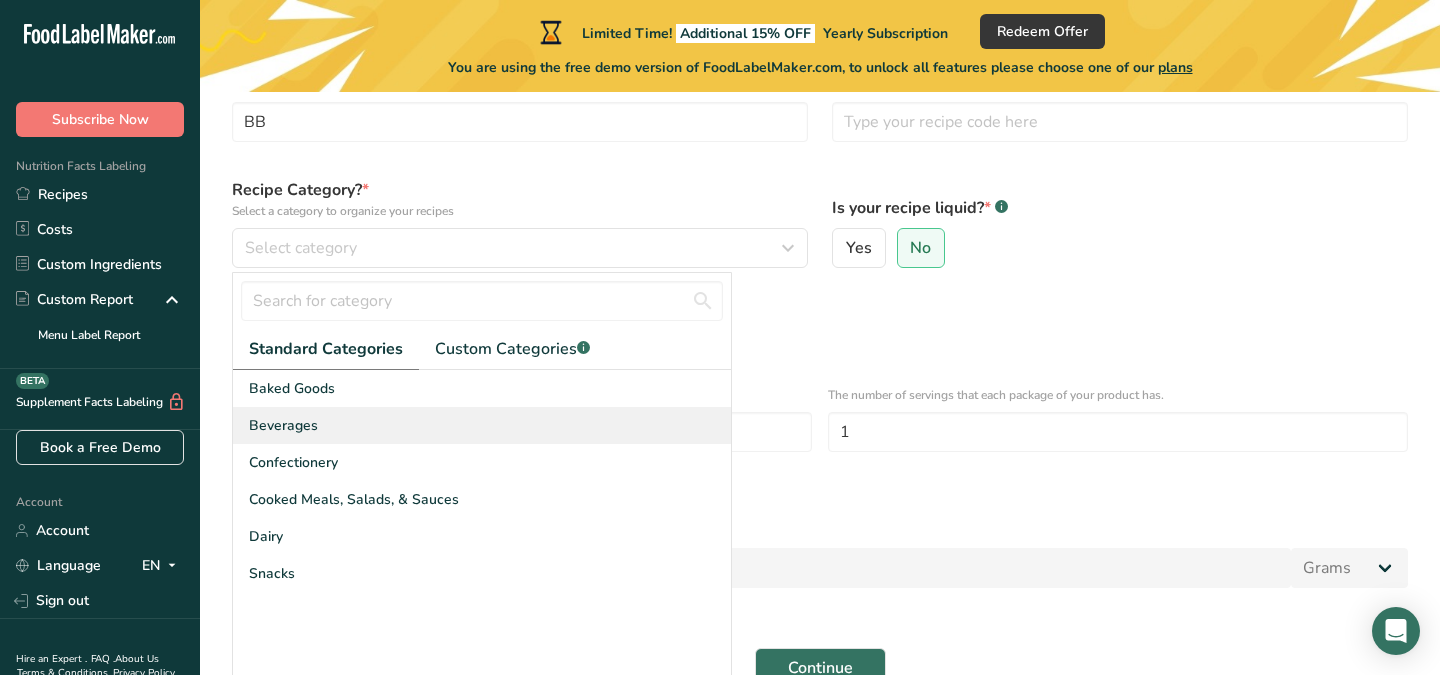 click on "Beverages" at bounding box center [482, 425] 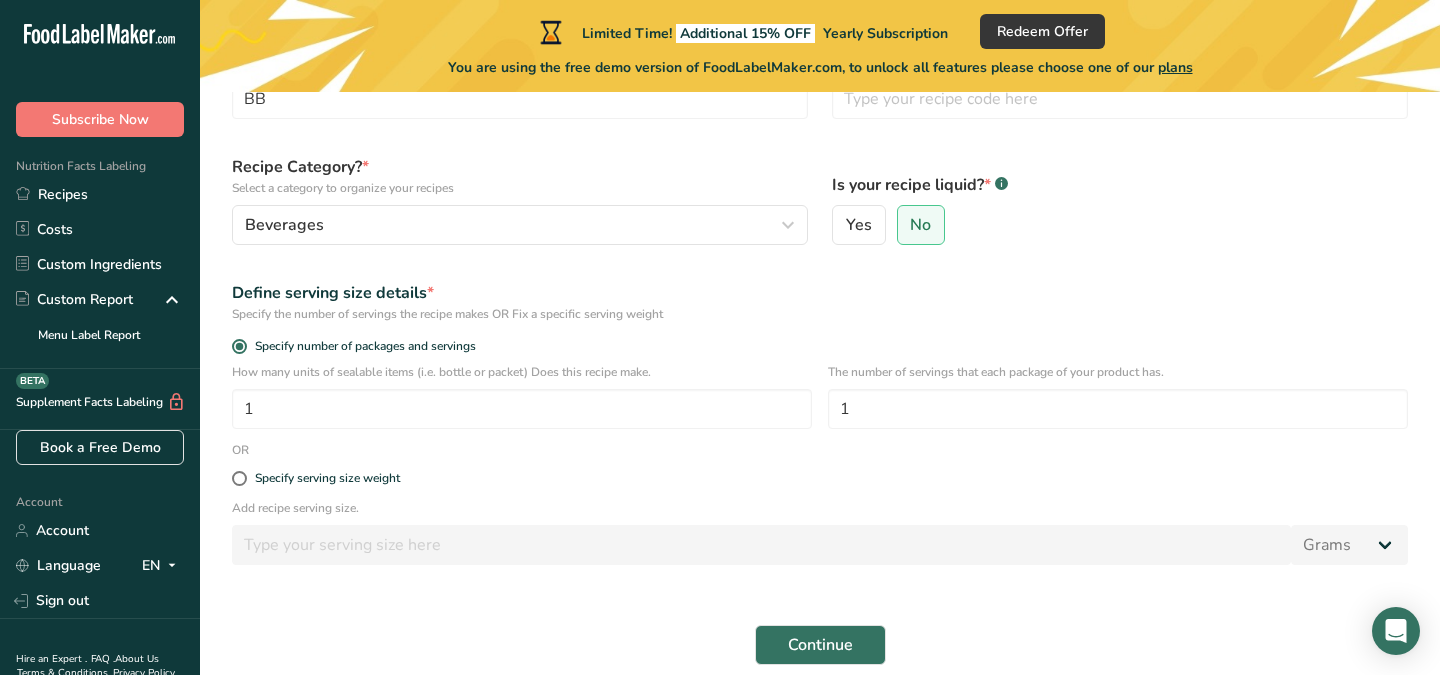 scroll, scrollTop: 156, scrollLeft: 0, axis: vertical 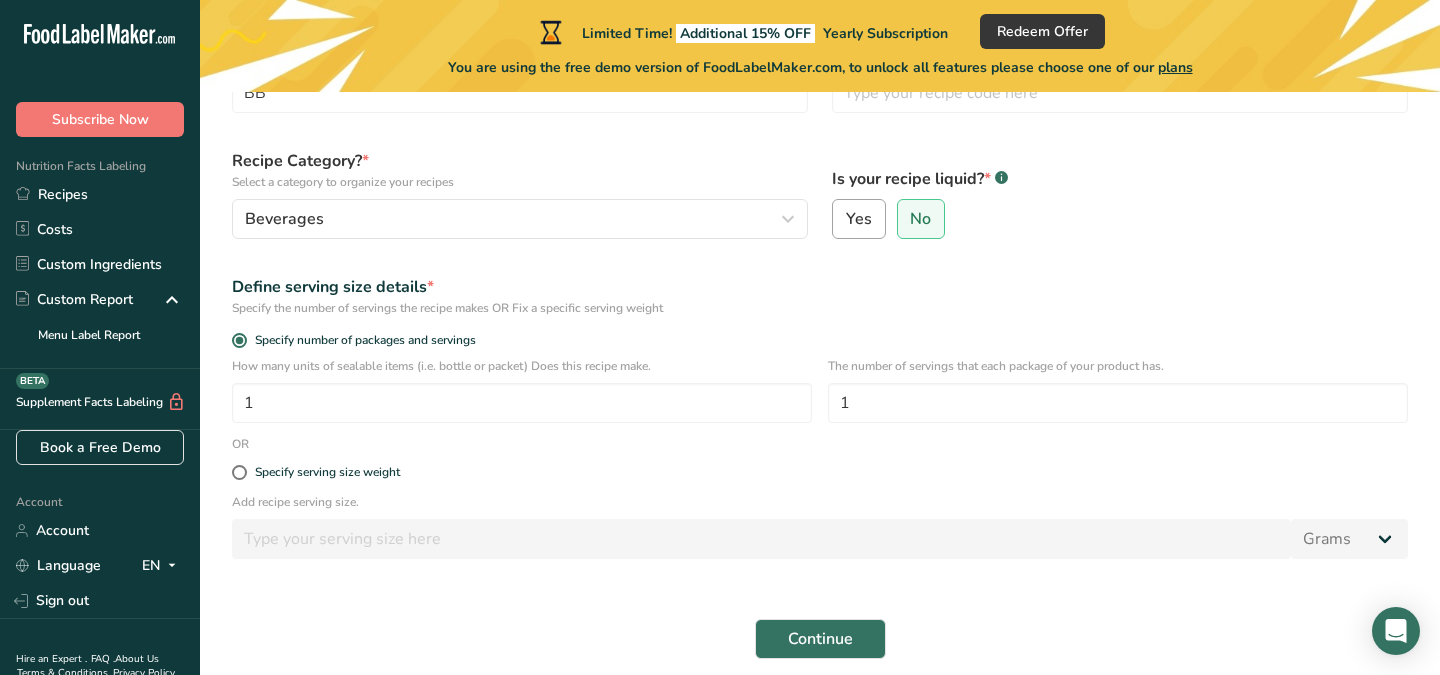 click on "Yes" at bounding box center [859, 219] 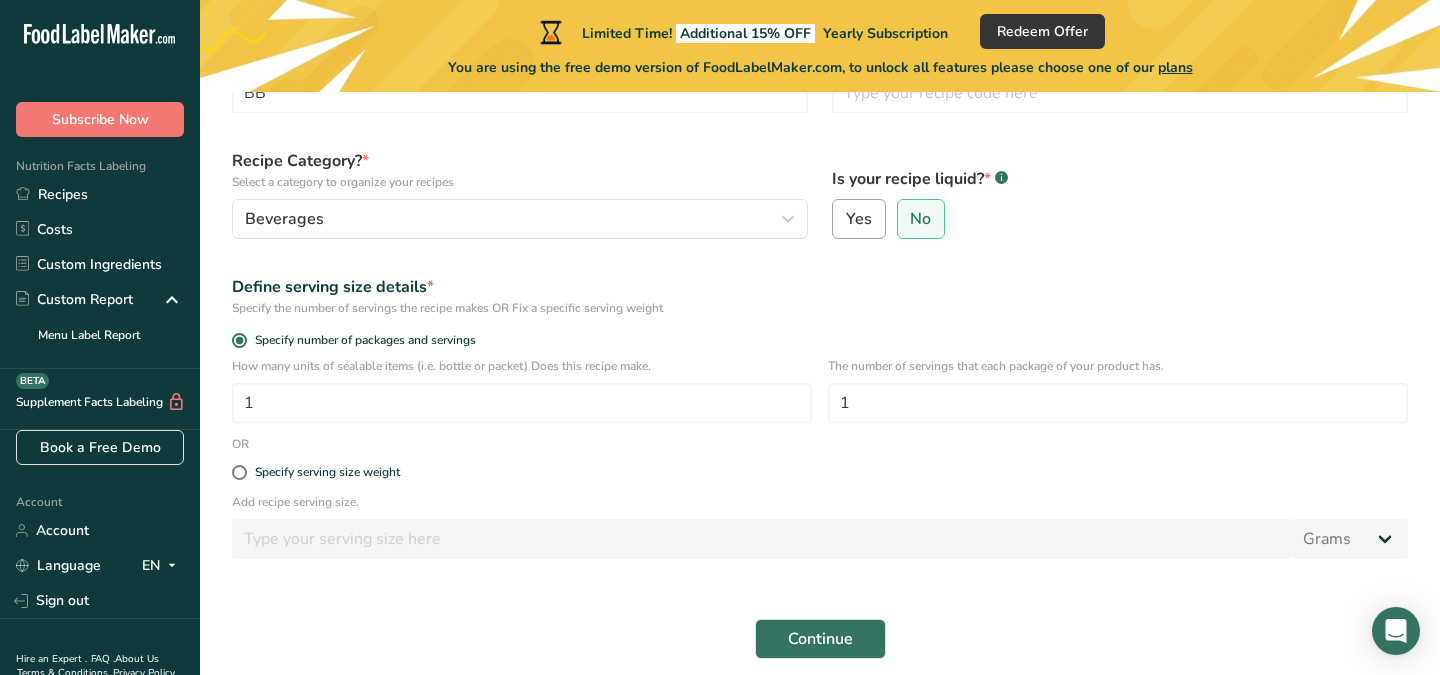 click on "Yes" at bounding box center [839, 219] 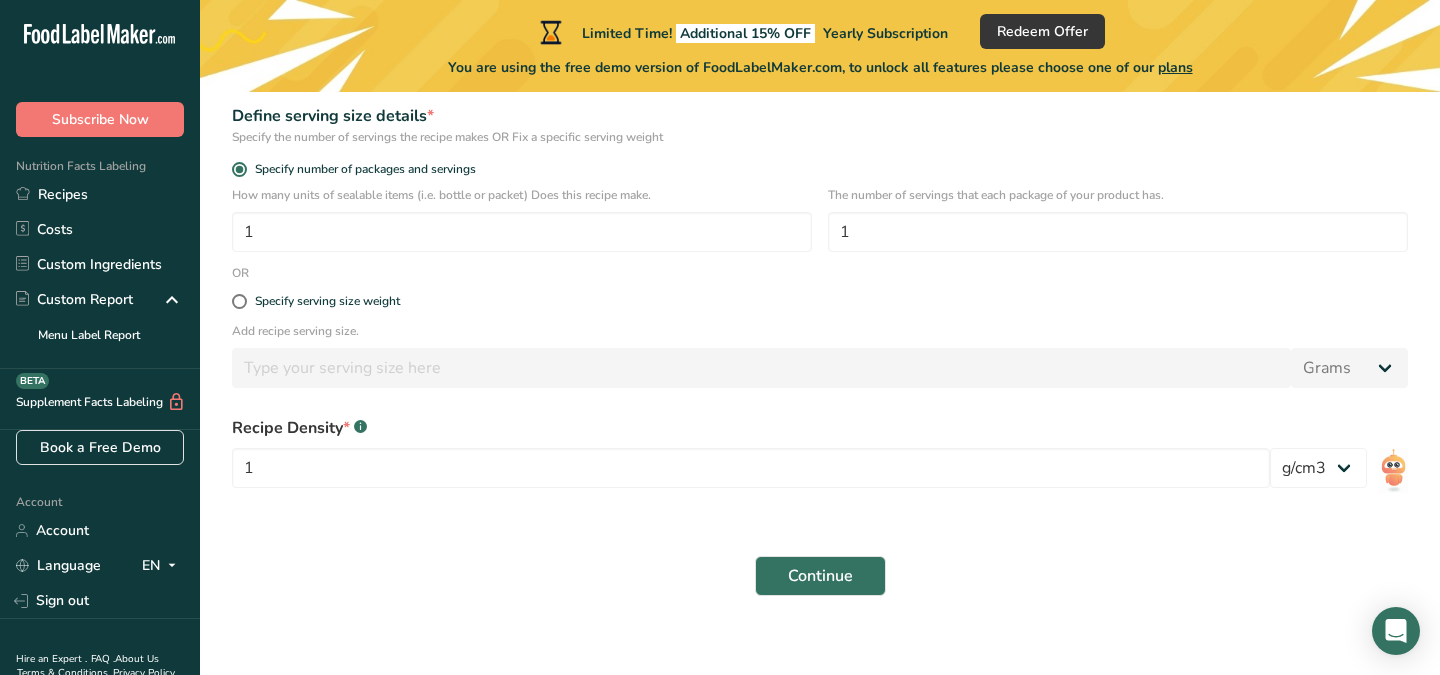 scroll, scrollTop: 344, scrollLeft: 0, axis: vertical 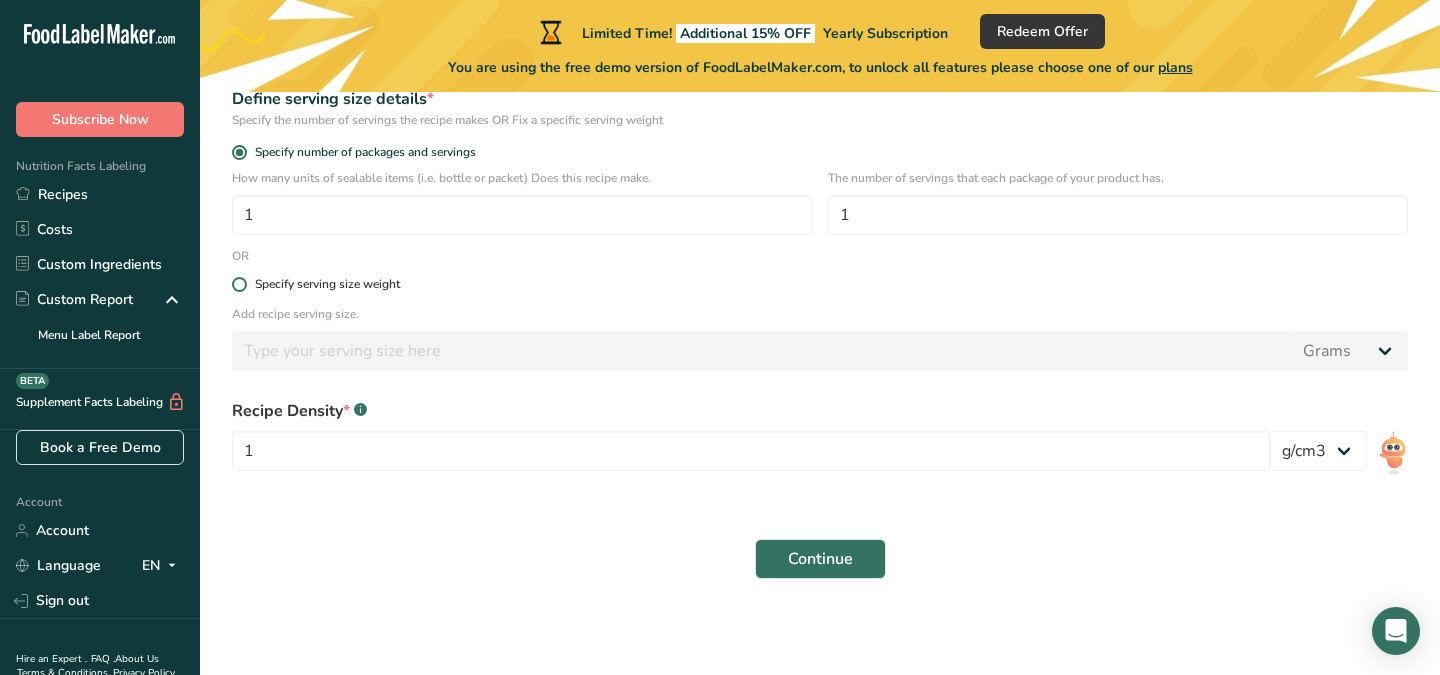 click at bounding box center (239, 284) 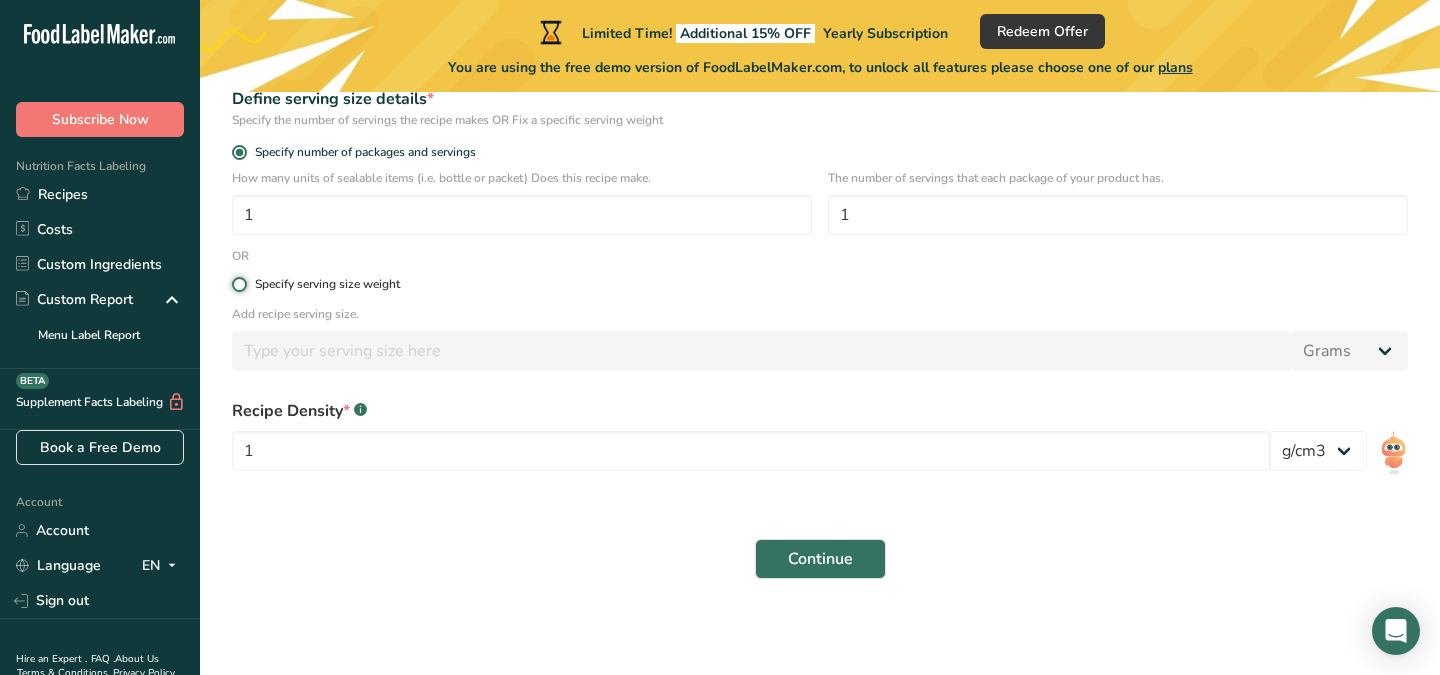 click on "Specify serving size weight" at bounding box center (238, 284) 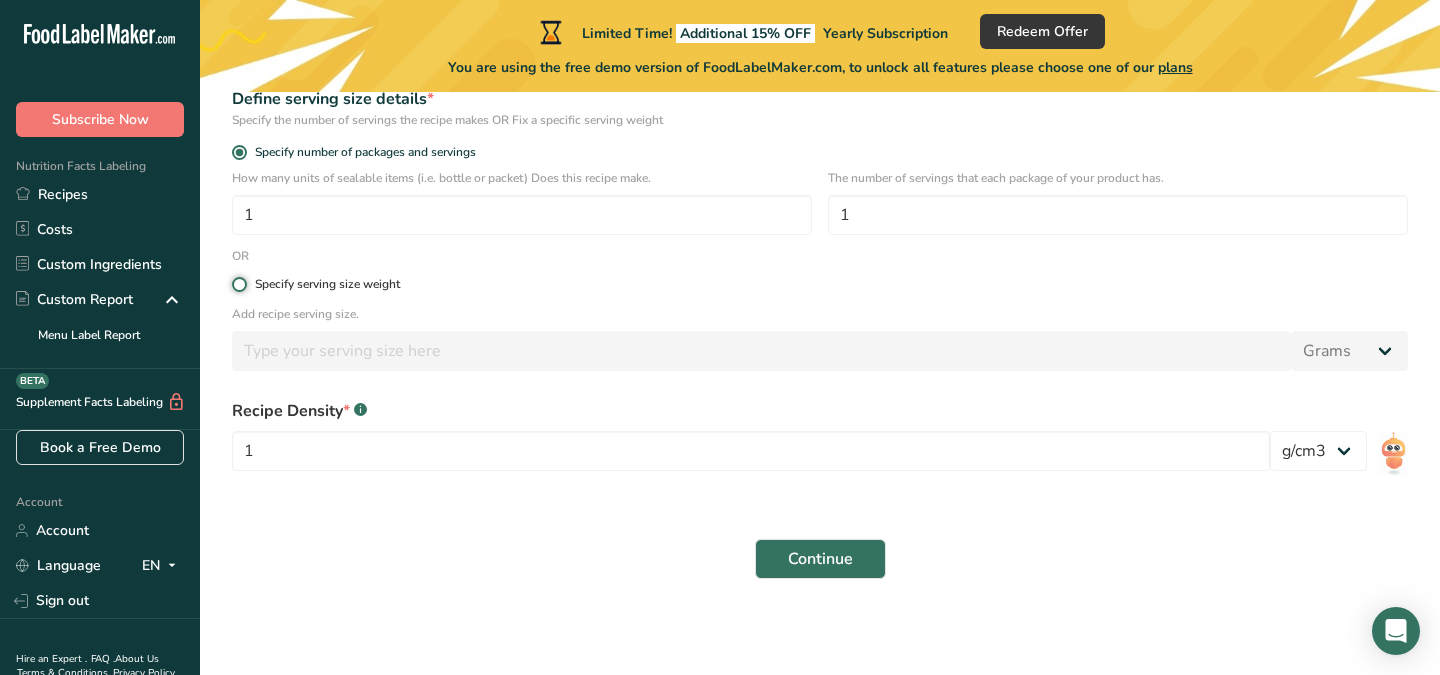 radio on "true" 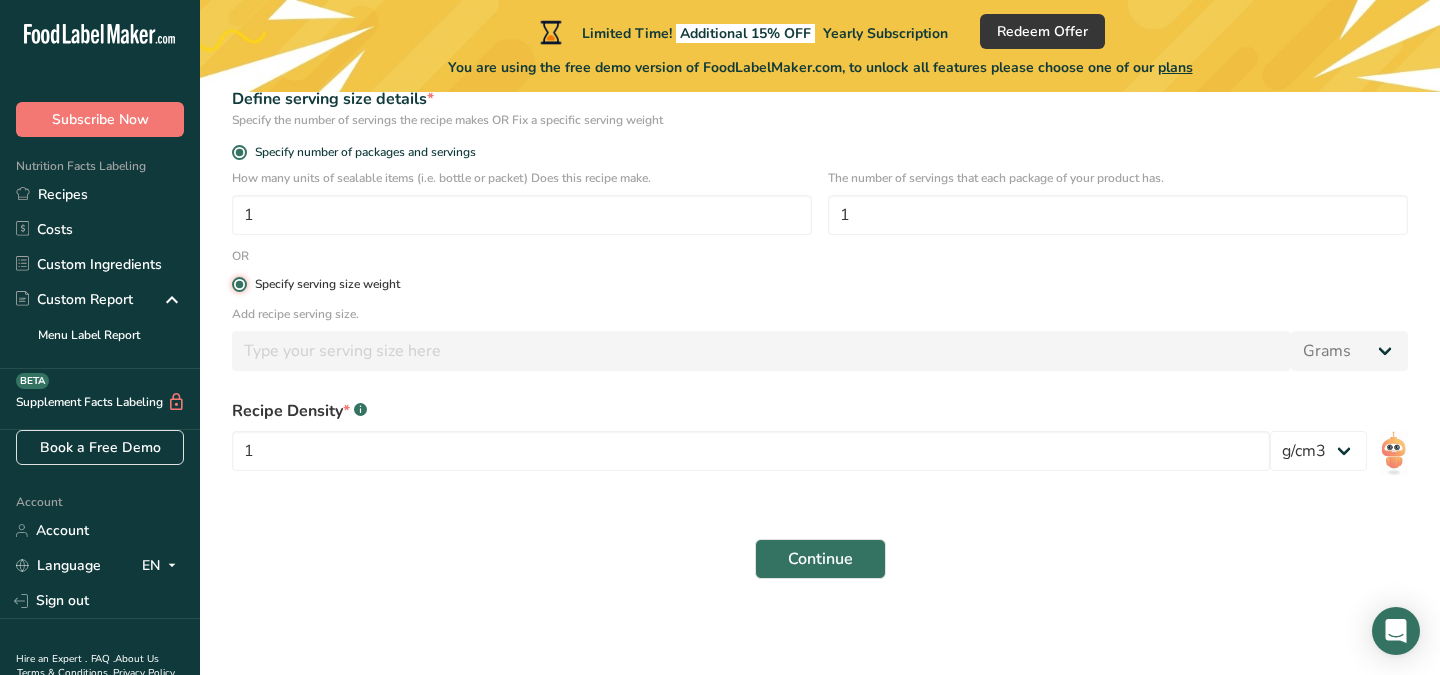 radio on "false" 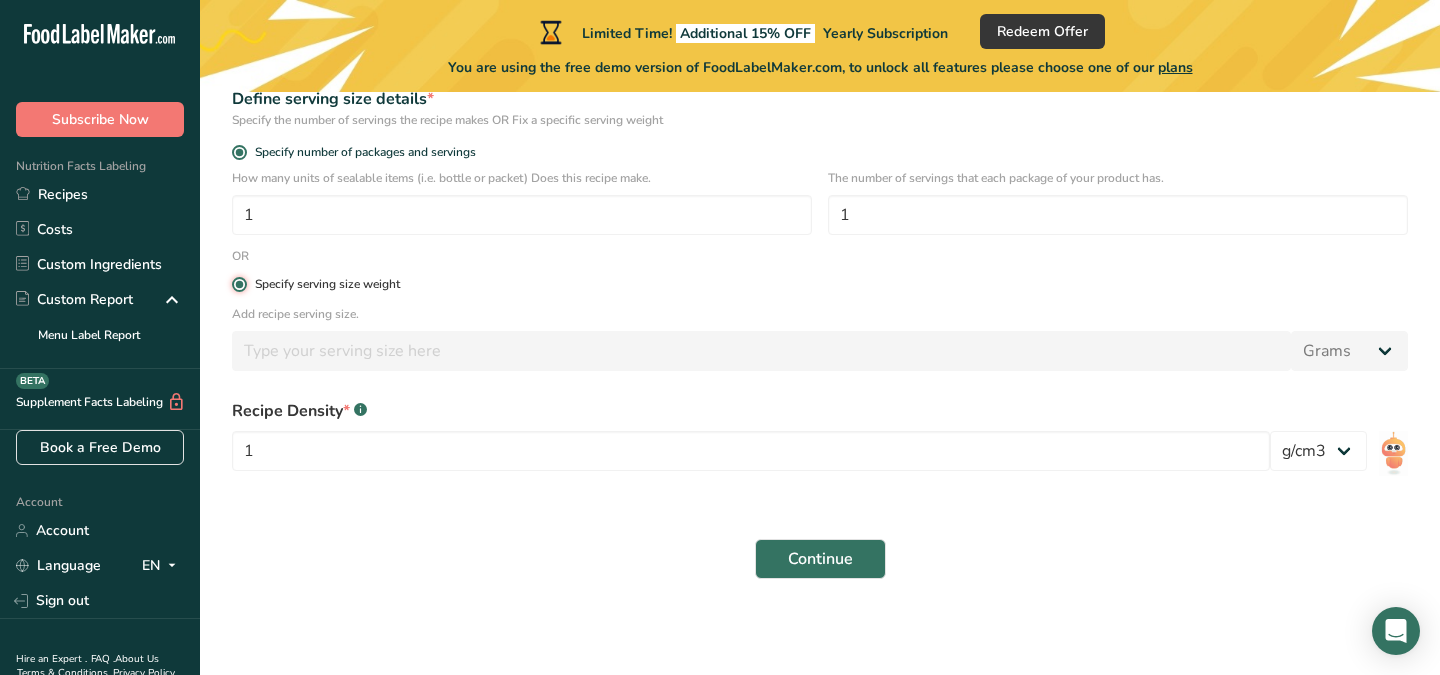 type 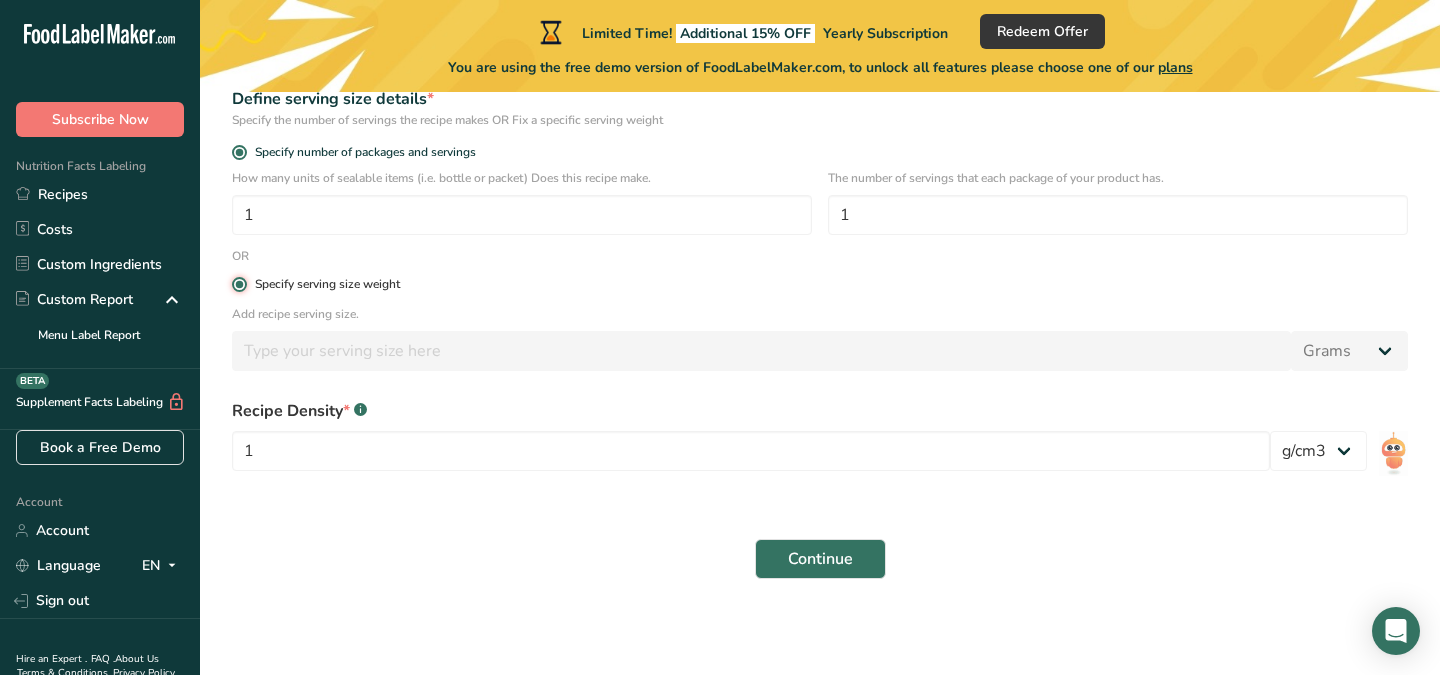 type 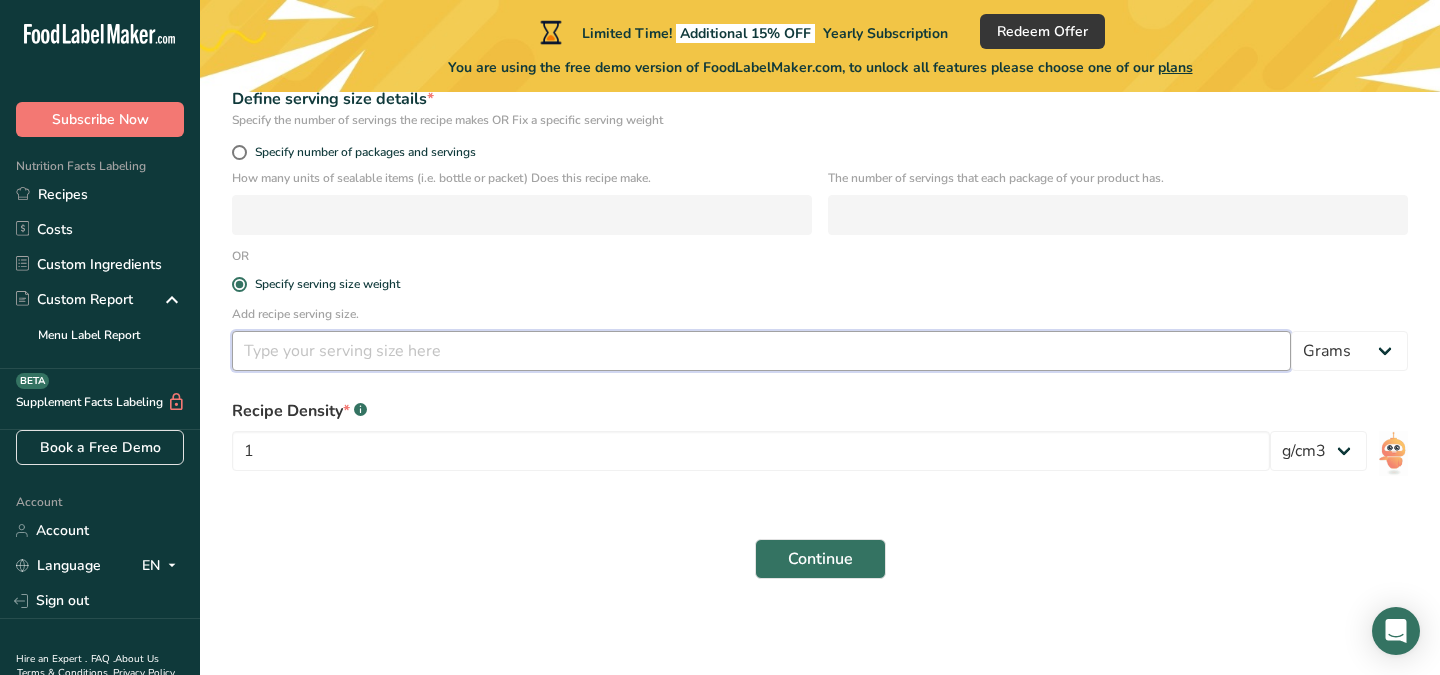 click at bounding box center (761, 351) 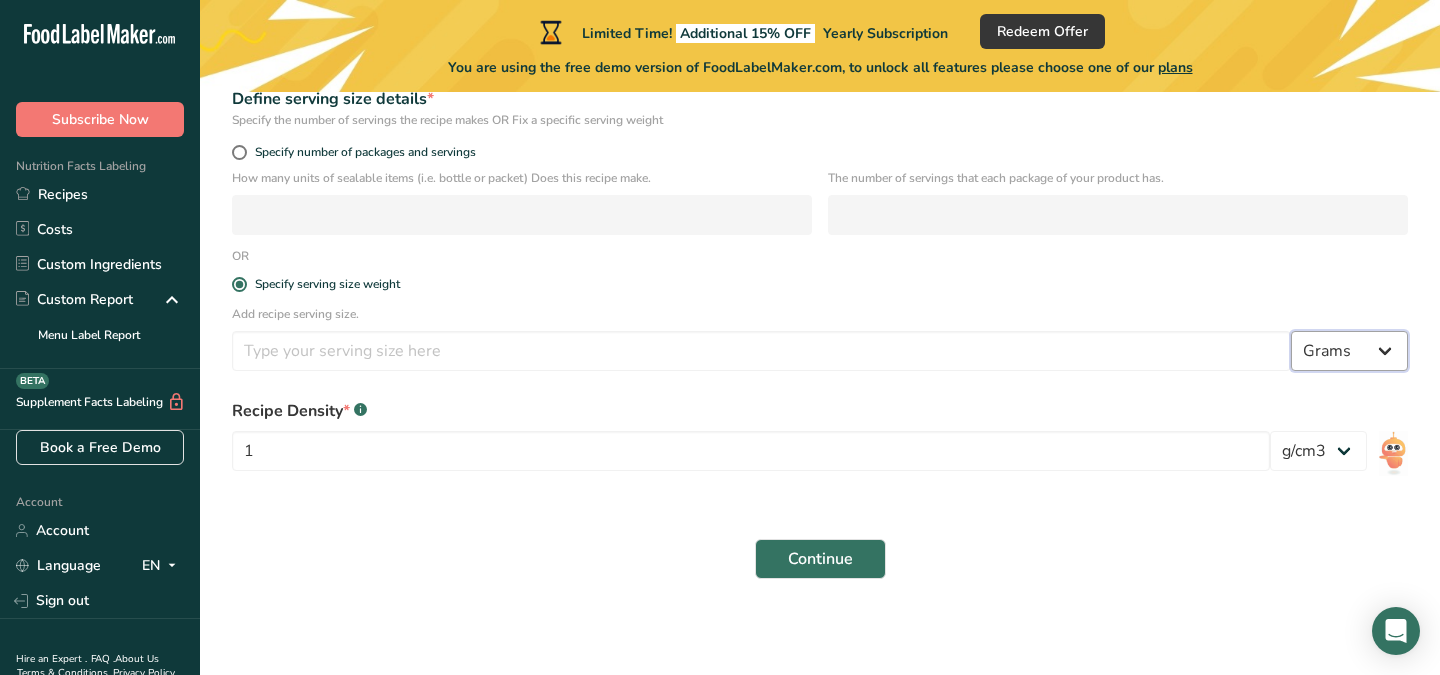 click on "Grams
kg
mg
mcg
lb
oz
l
mL
fl oz
tbsp
tsp
cup
qt
gallon" at bounding box center [1349, 351] 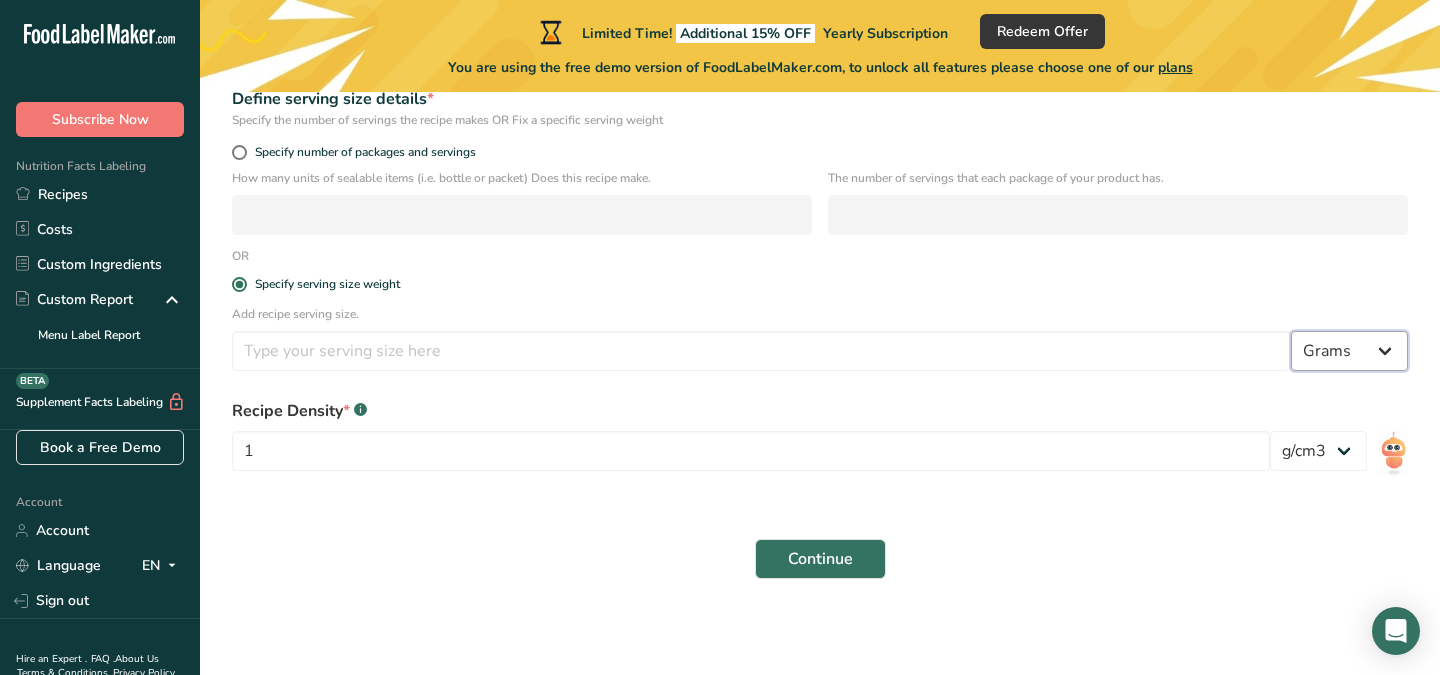 select on "5" 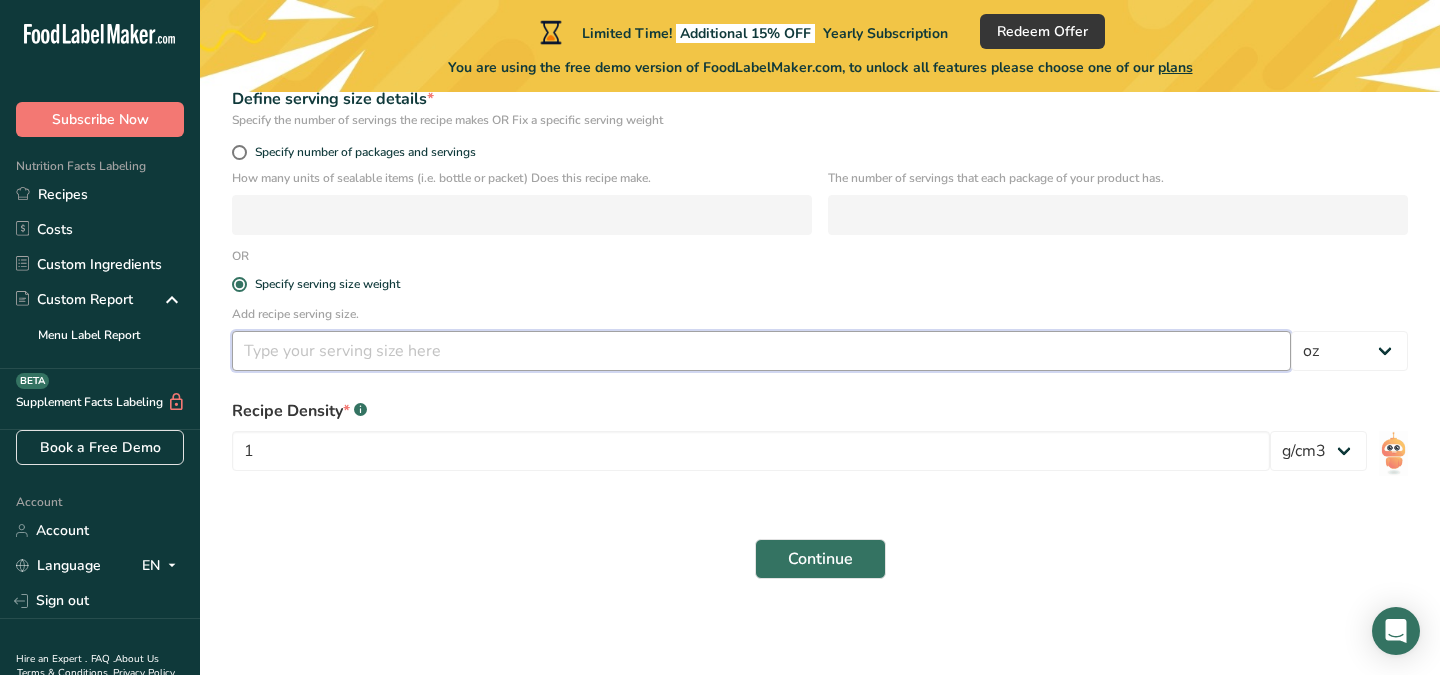 click at bounding box center [761, 351] 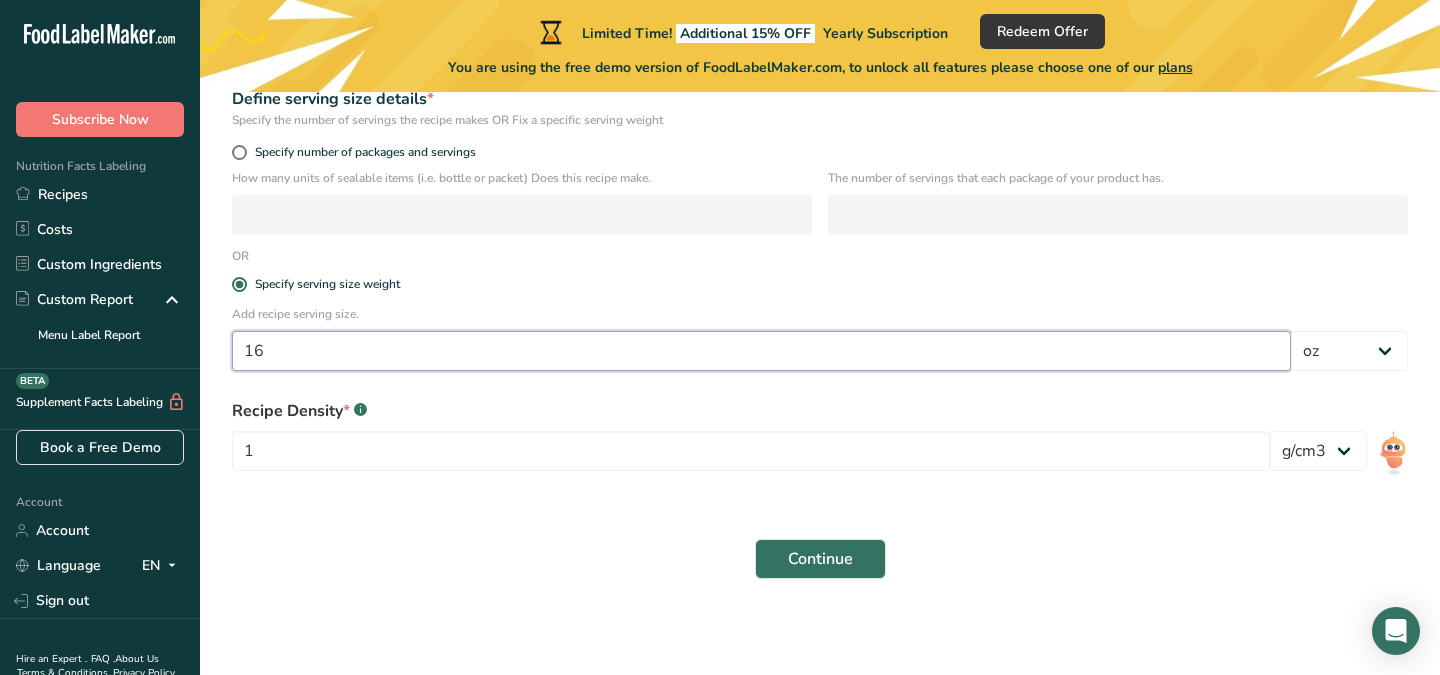 type on "16" 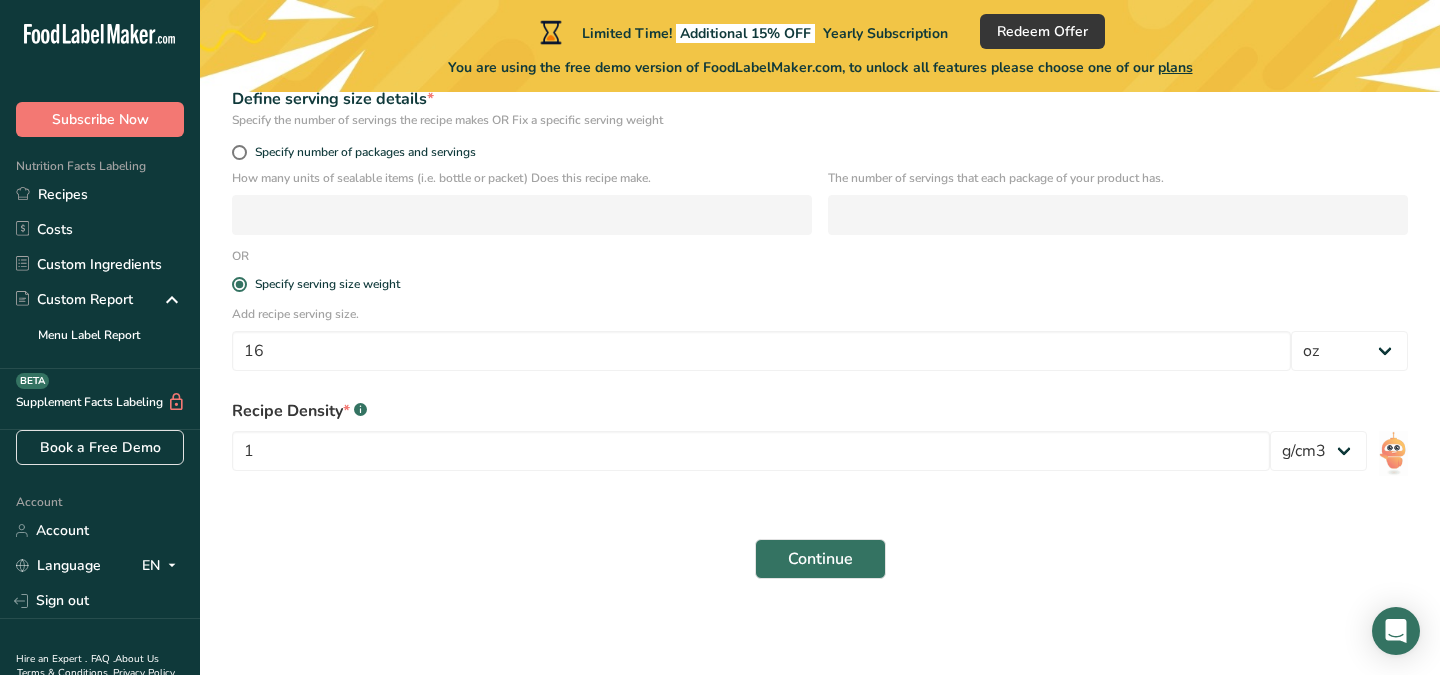 click on "Continue" at bounding box center [820, 559] 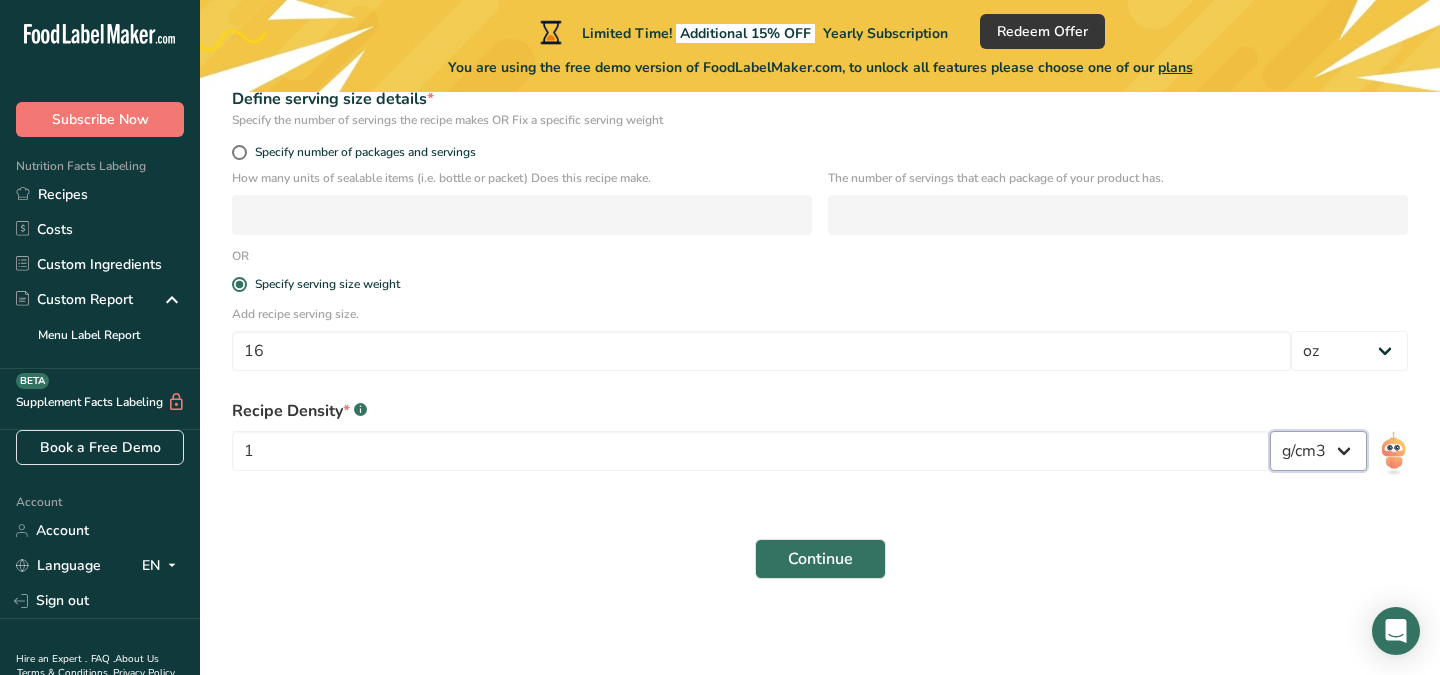 click on "lb/ft3
g/cm3" at bounding box center [1318, 451] 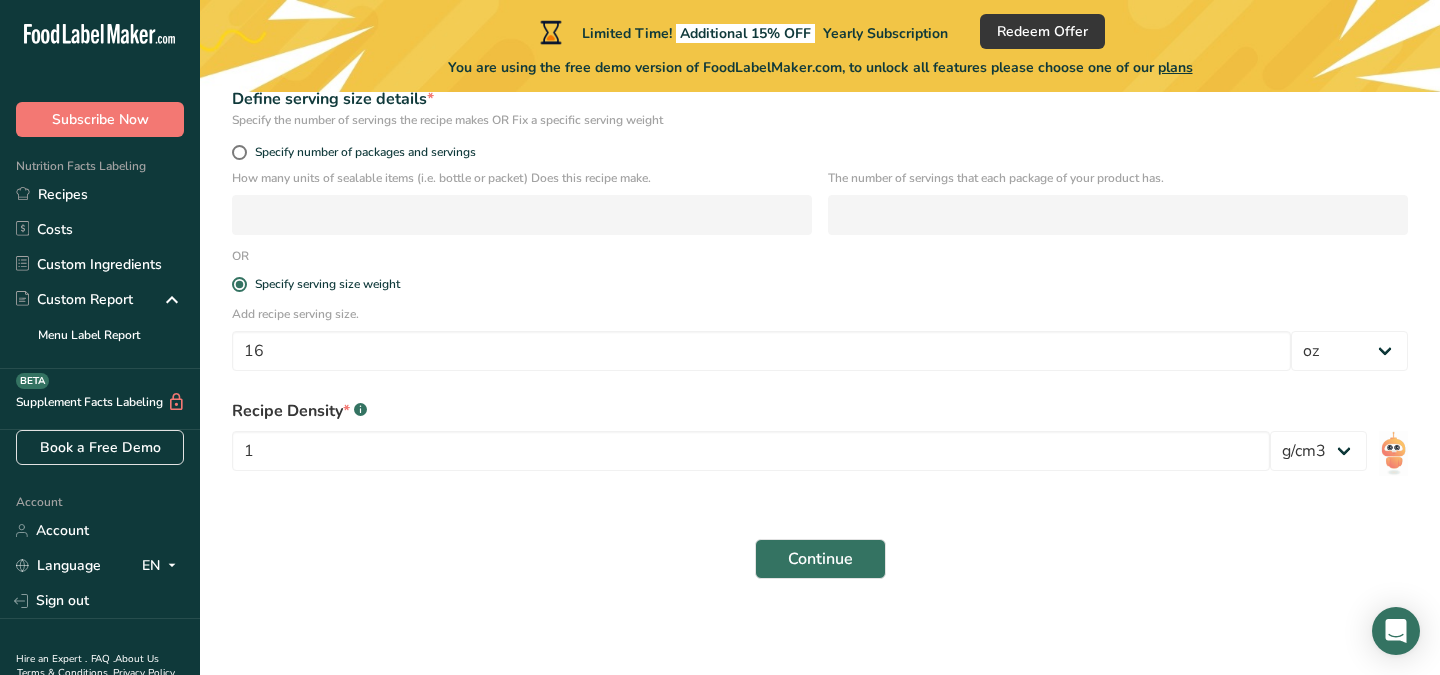 click on "Continue" at bounding box center (820, 559) 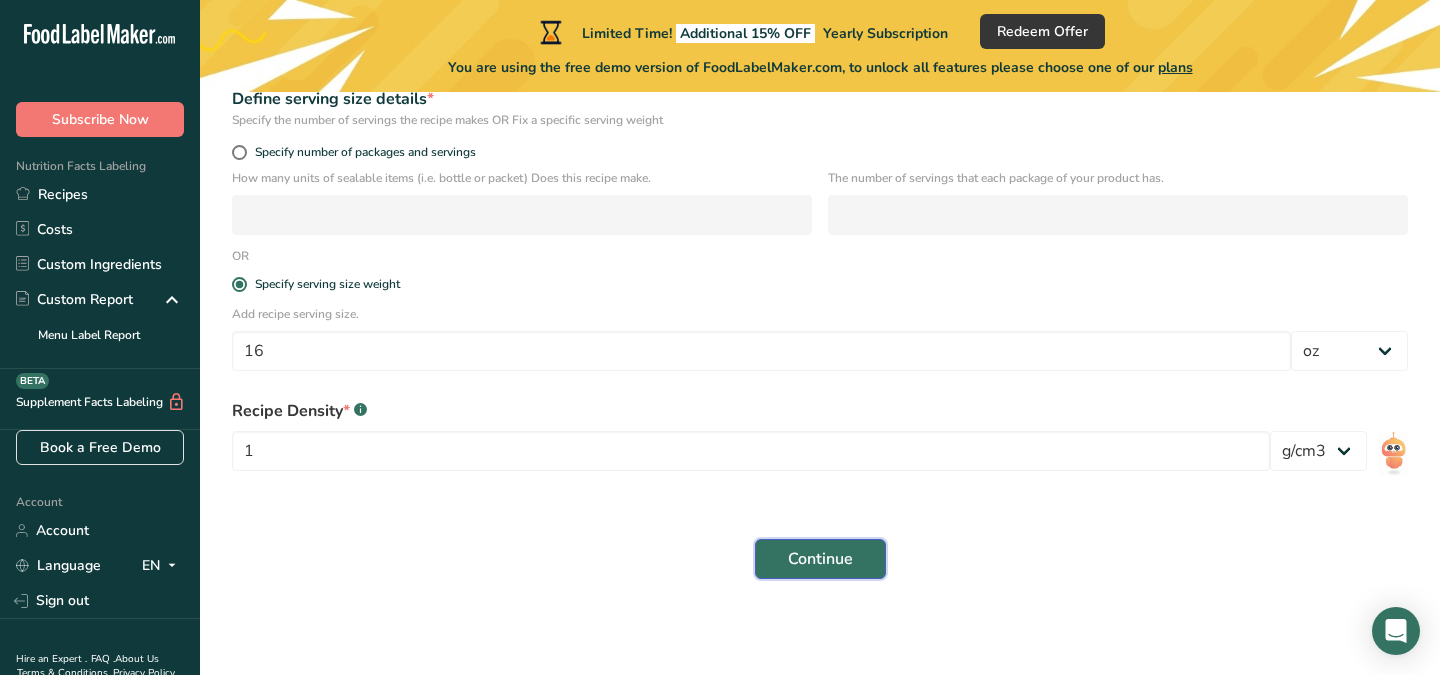 click on "Continue" at bounding box center (820, 559) 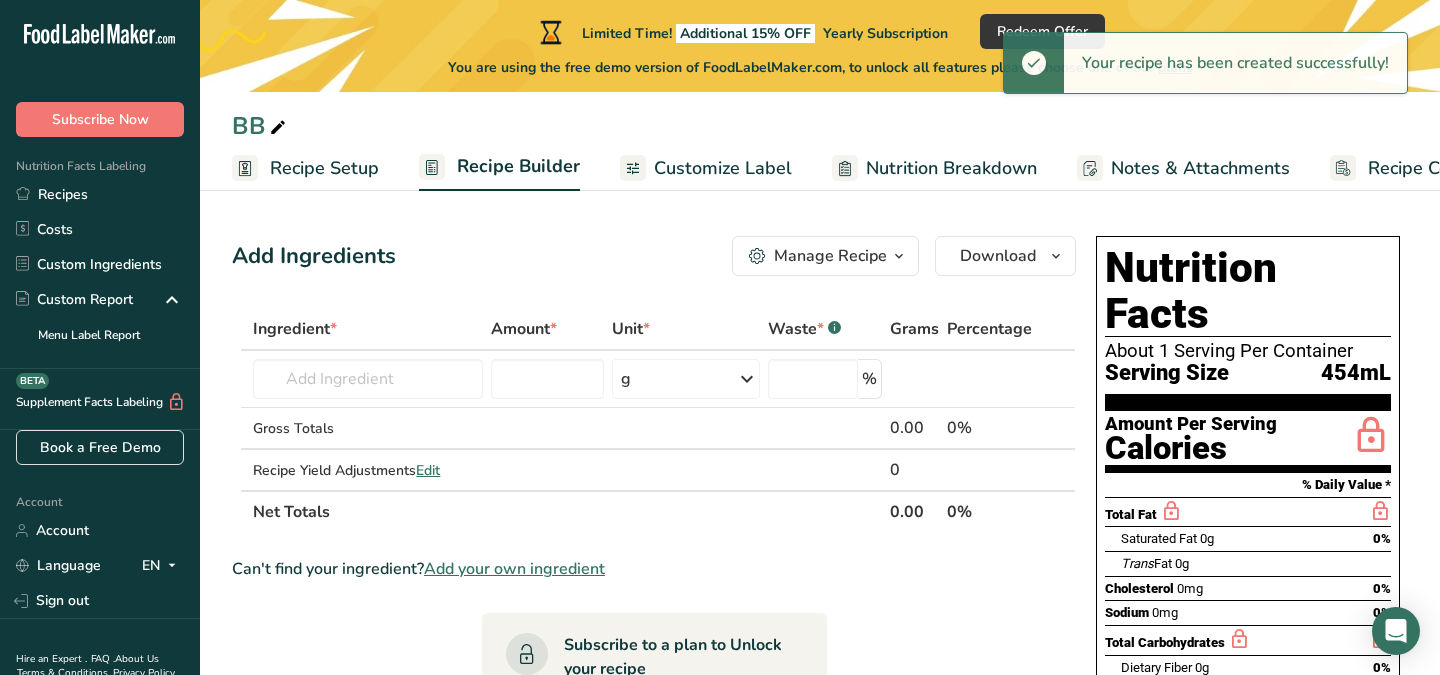 scroll, scrollTop: 85, scrollLeft: 0, axis: vertical 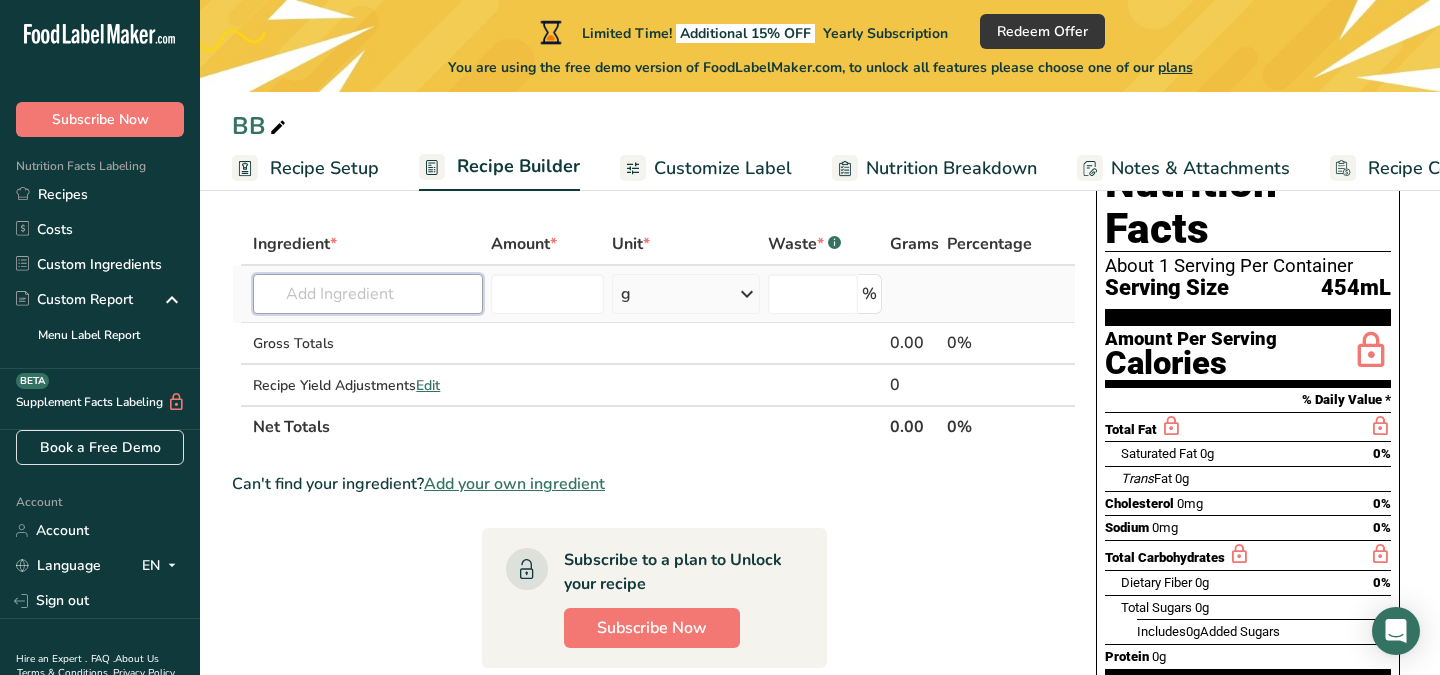 click at bounding box center [368, 294] 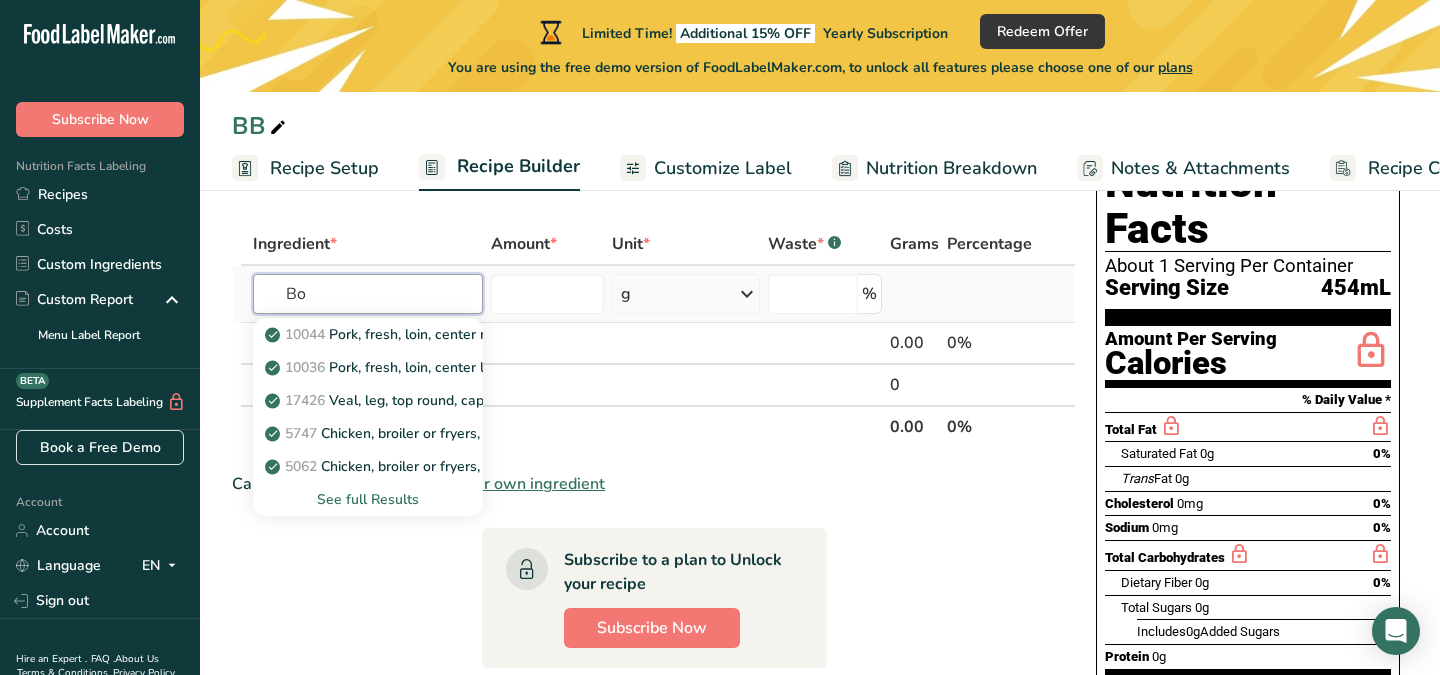 type on "B" 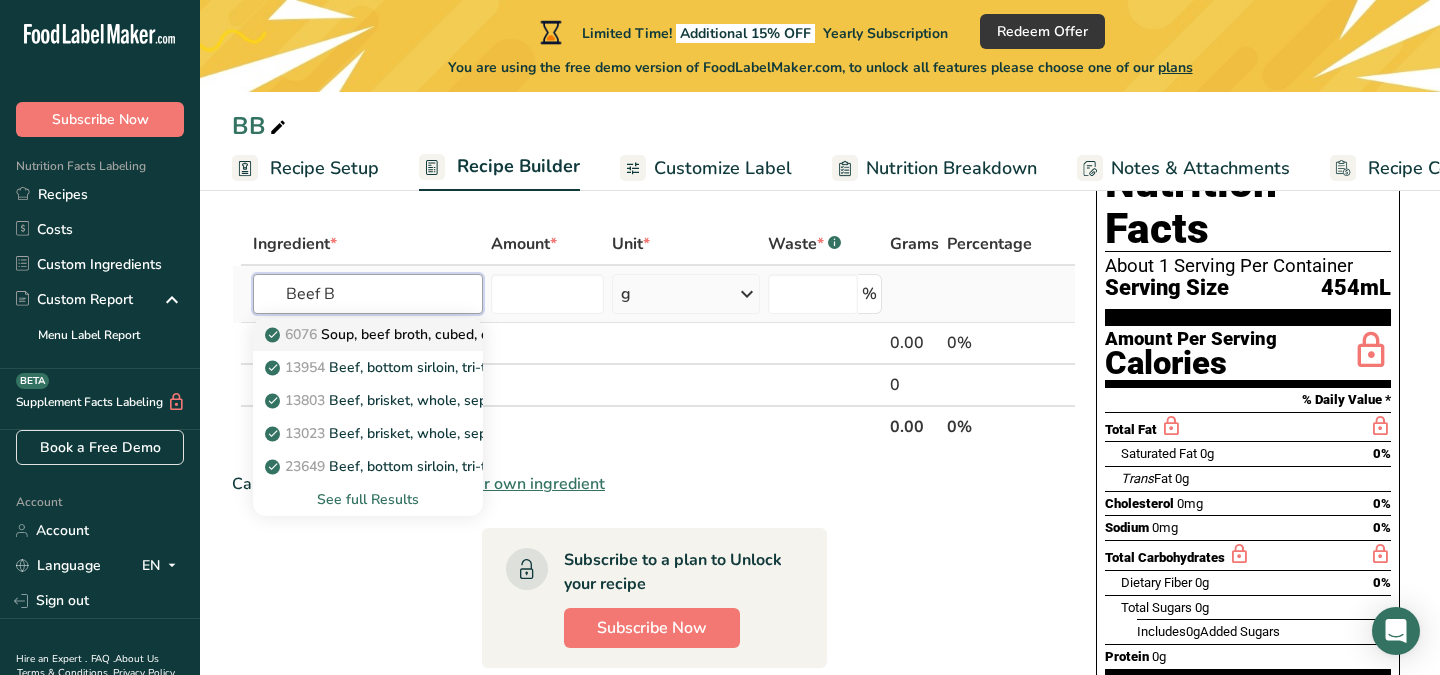 type on "Beef B" 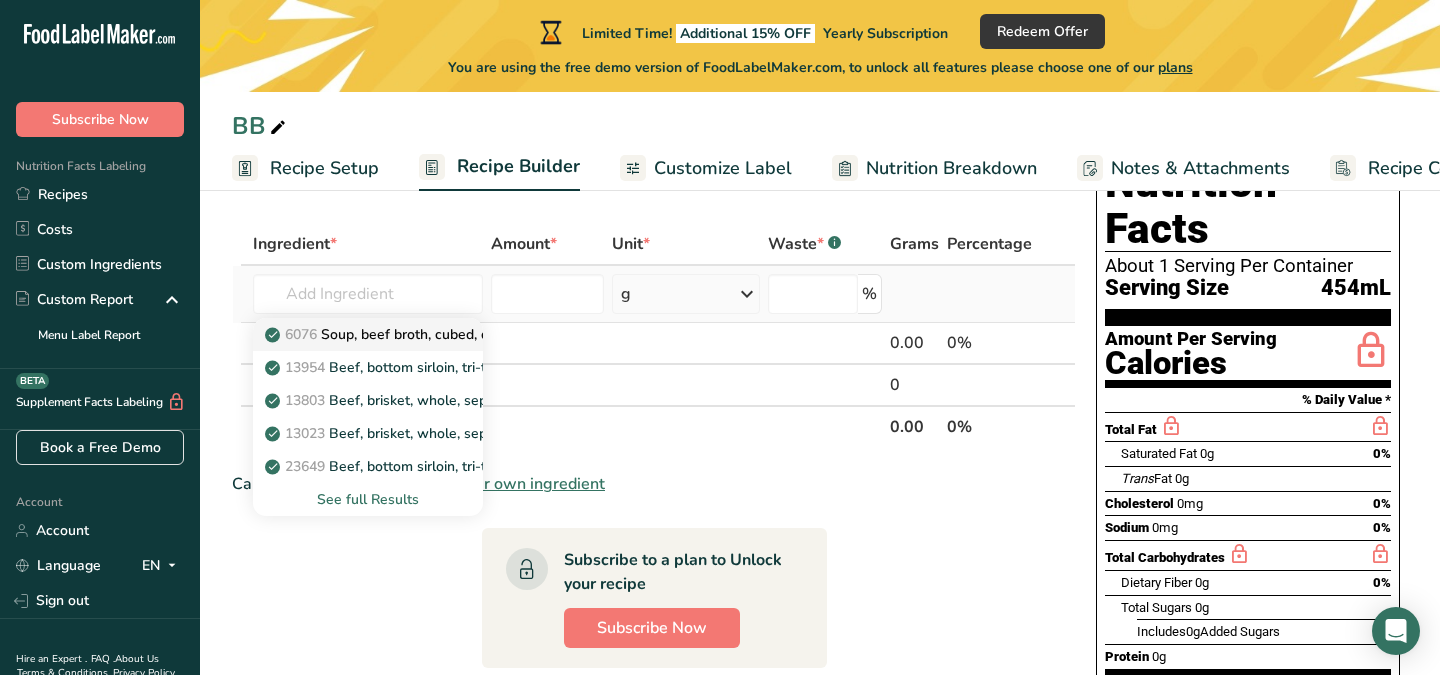 click on "6076
Soup, beef broth, cubed, dry" at bounding box center [385, 334] 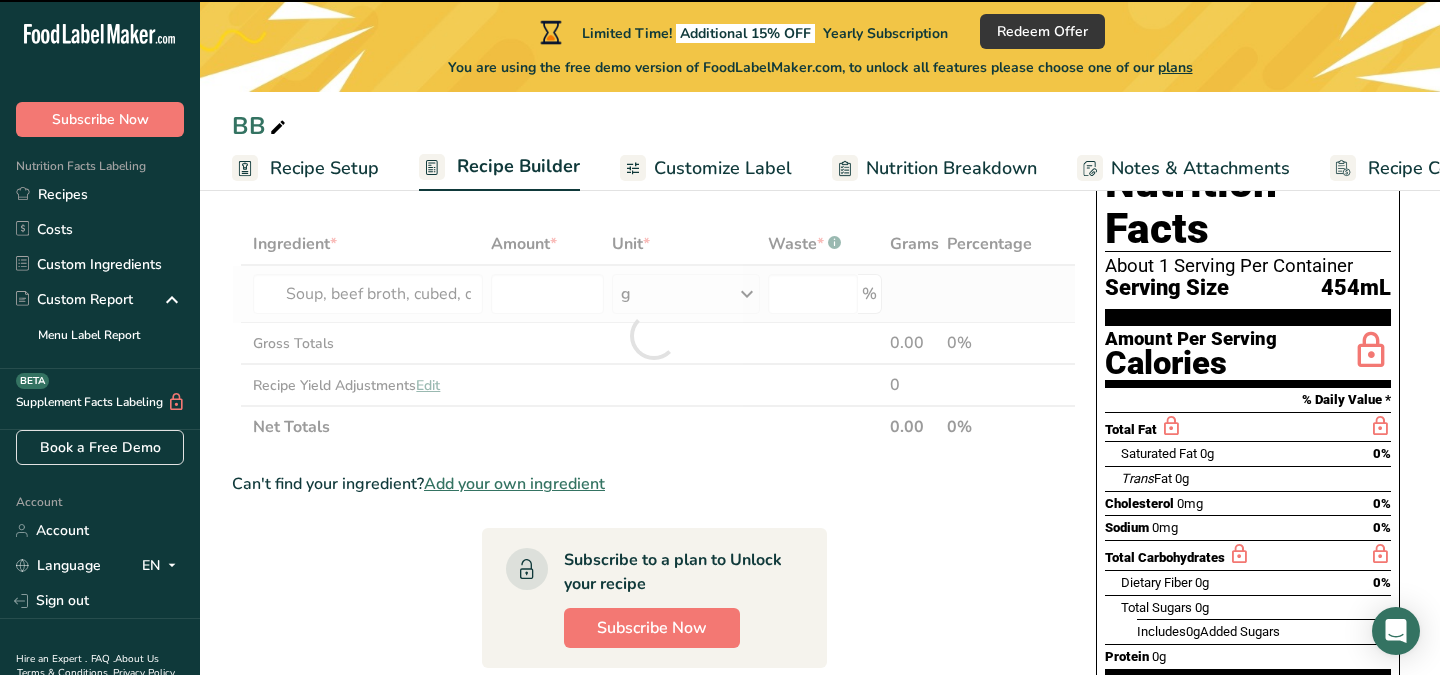type on "0" 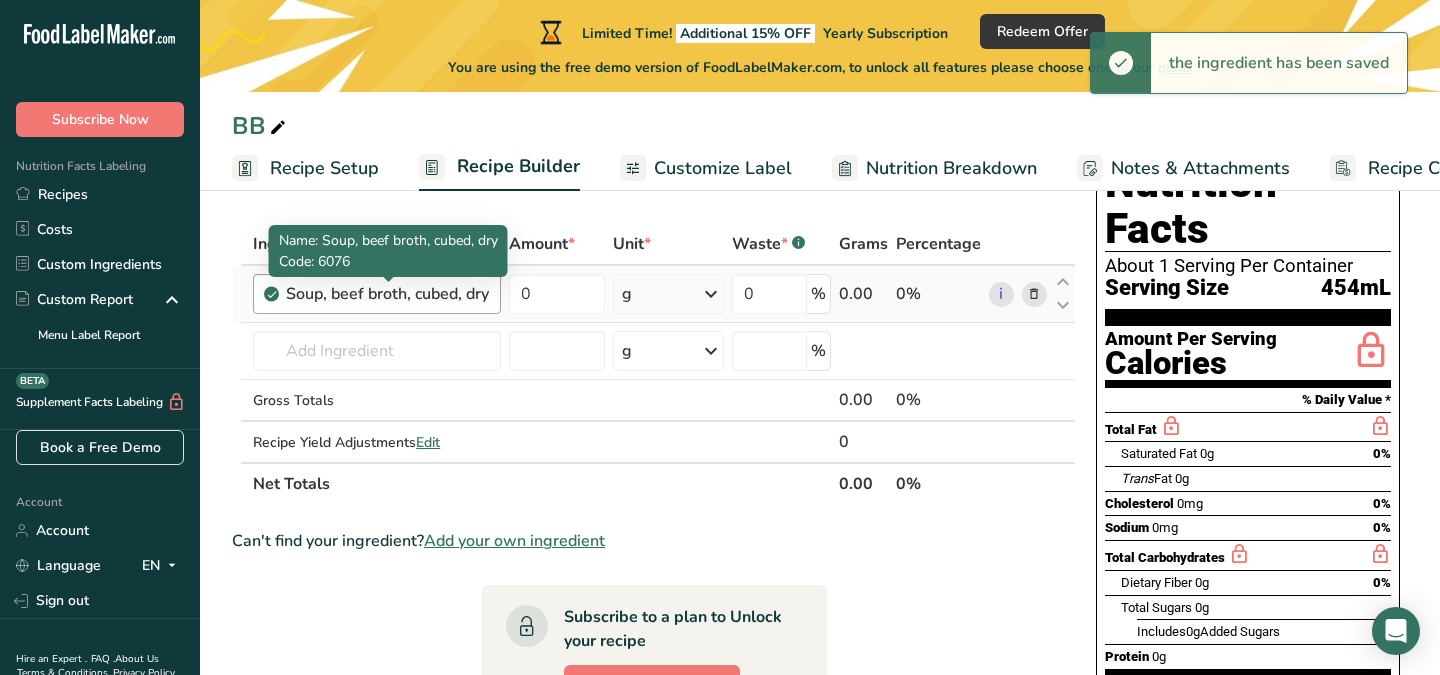 click on "Soup, beef broth, cubed, dry" at bounding box center (387, 294) 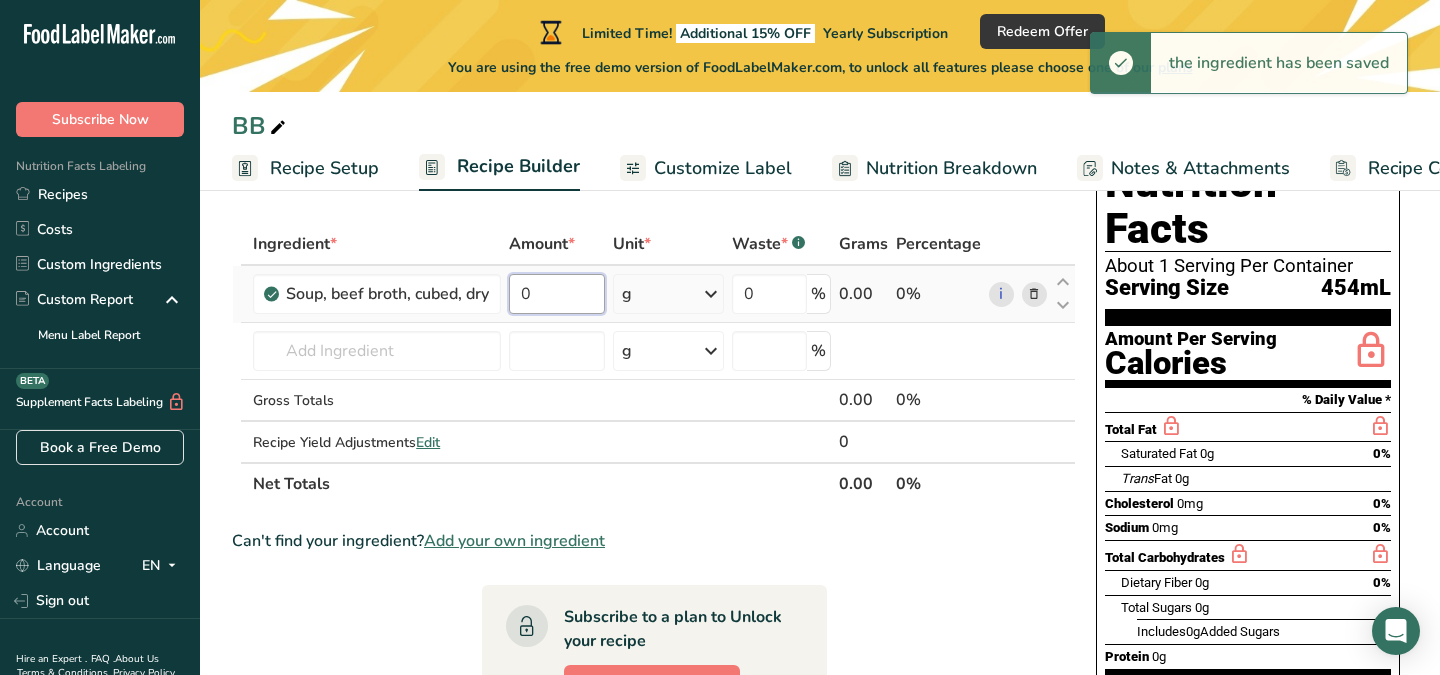 click on "0" at bounding box center [557, 294] 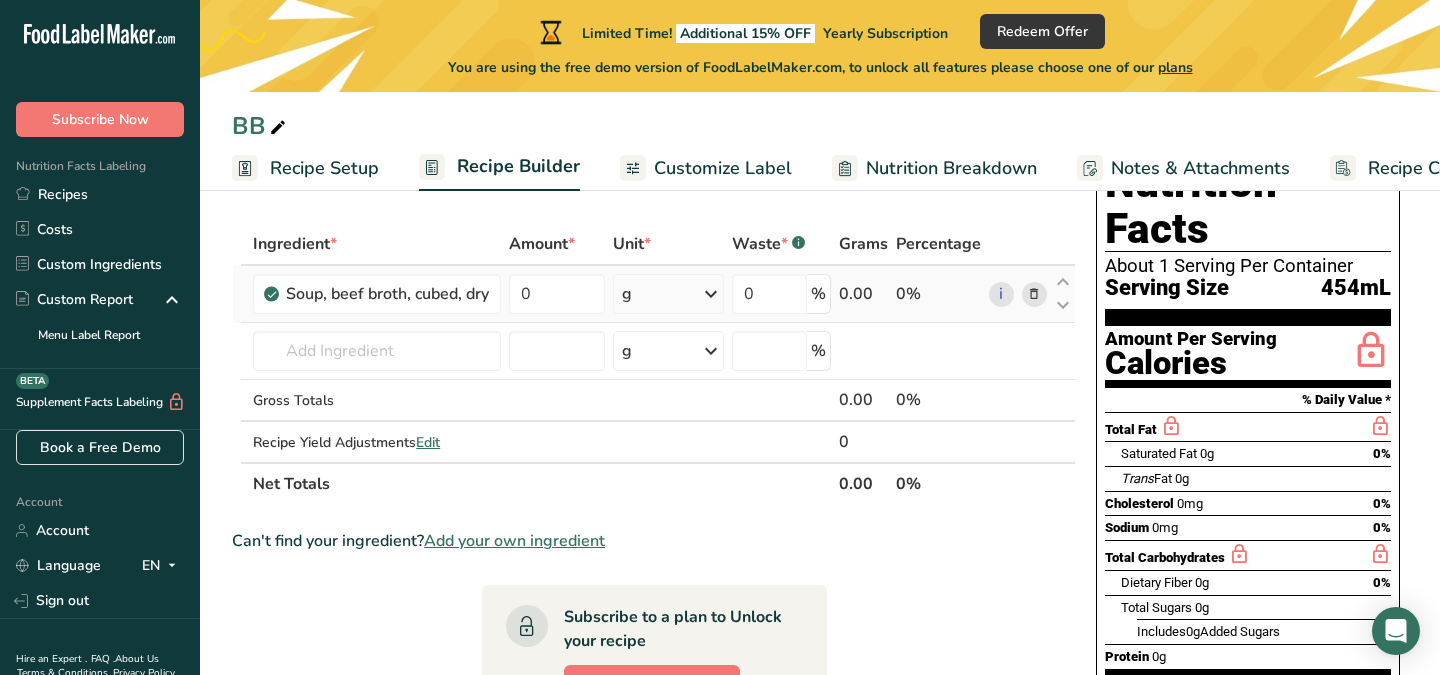 click on "Ingredient *
Amount *
Unit *
Waste *   .a-a{fill:#347362;}.b-a{fill:#fff;}          Grams
Percentage
Soup, beef broth, cubed, dry
0
g
Portions
1 cube
Weight Units
g
kg
mg
See more
Volume Units
l
Volume units require a density conversion. If you know your ingredient's density enter it below. Otherwise, click on "RIA" our AI Regulatory bot - she will be able to help you
lb/ft3
g/cm3
Confirm
mL
Volume units require a density conversion. If you know your ingredient's density enter it below. Otherwise, click on "RIA" our AI Regulatory bot - she will be able to help you" at bounding box center [654, 364] 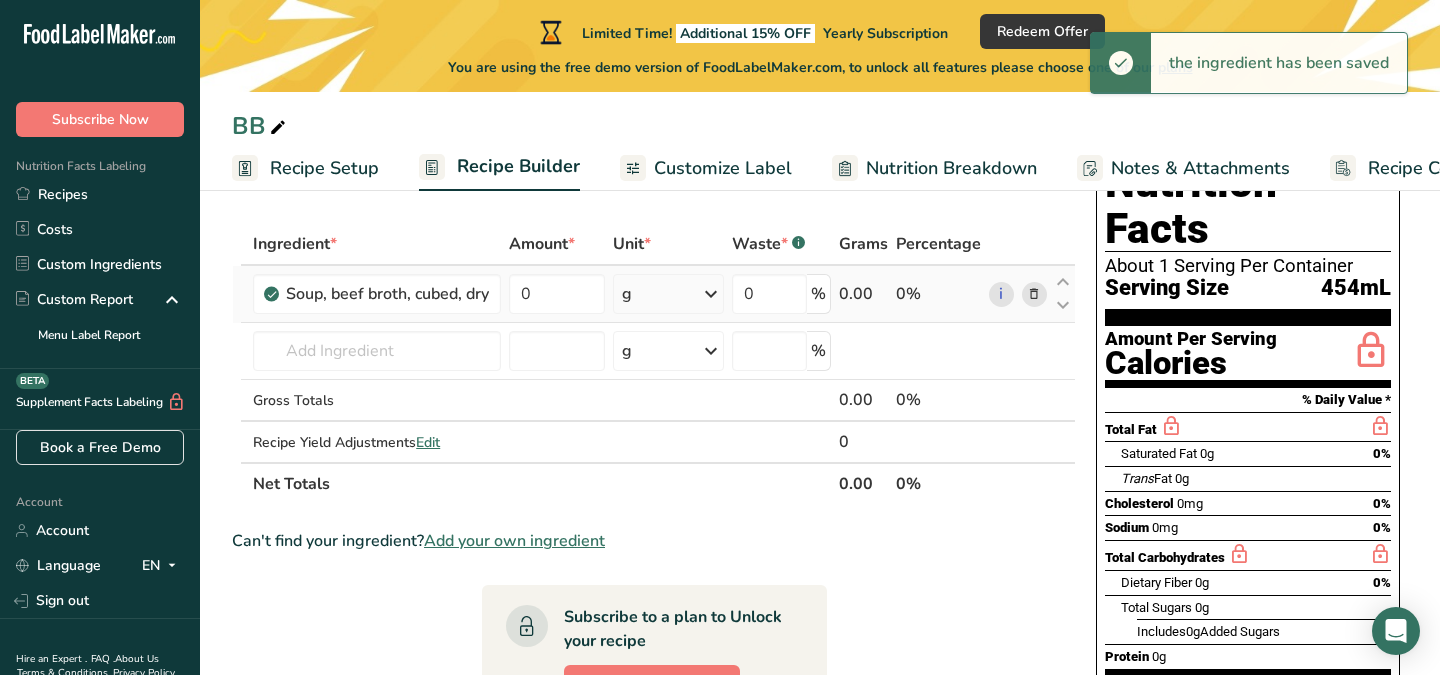 click at bounding box center (711, 294) 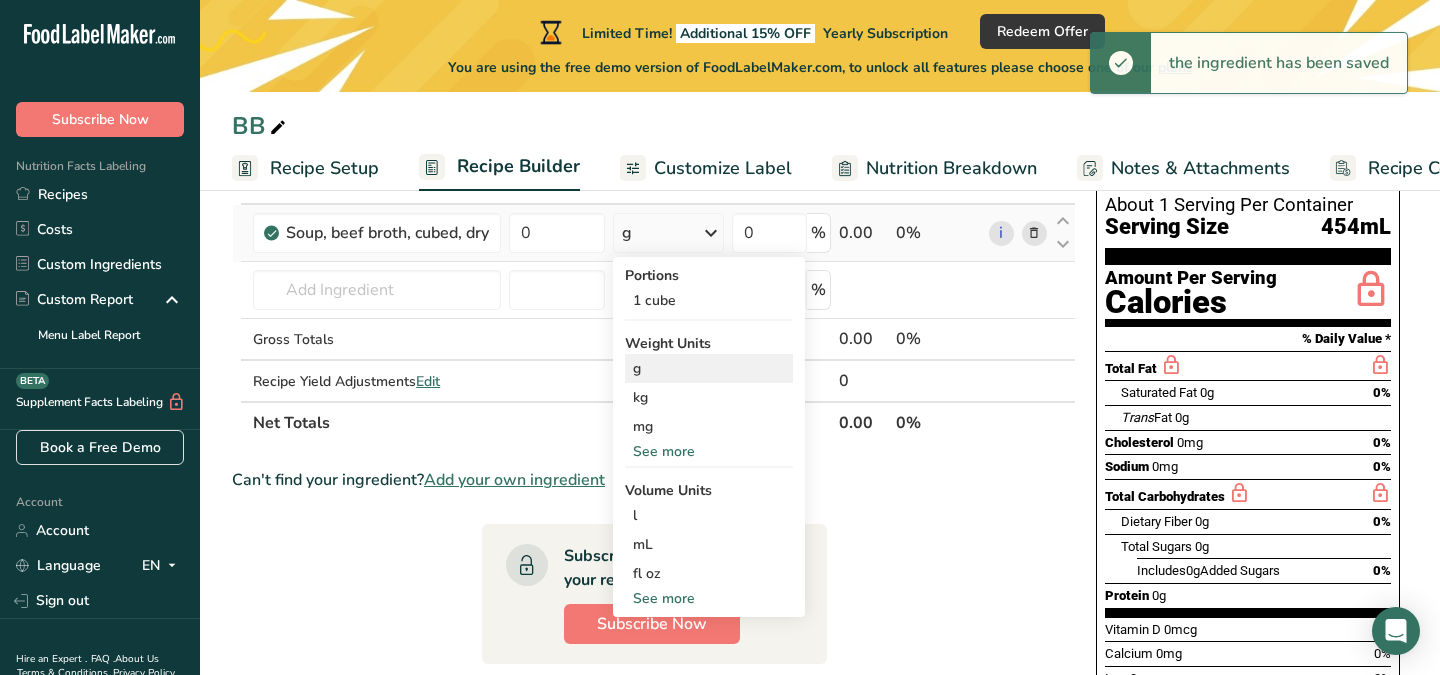 scroll, scrollTop: 165, scrollLeft: 0, axis: vertical 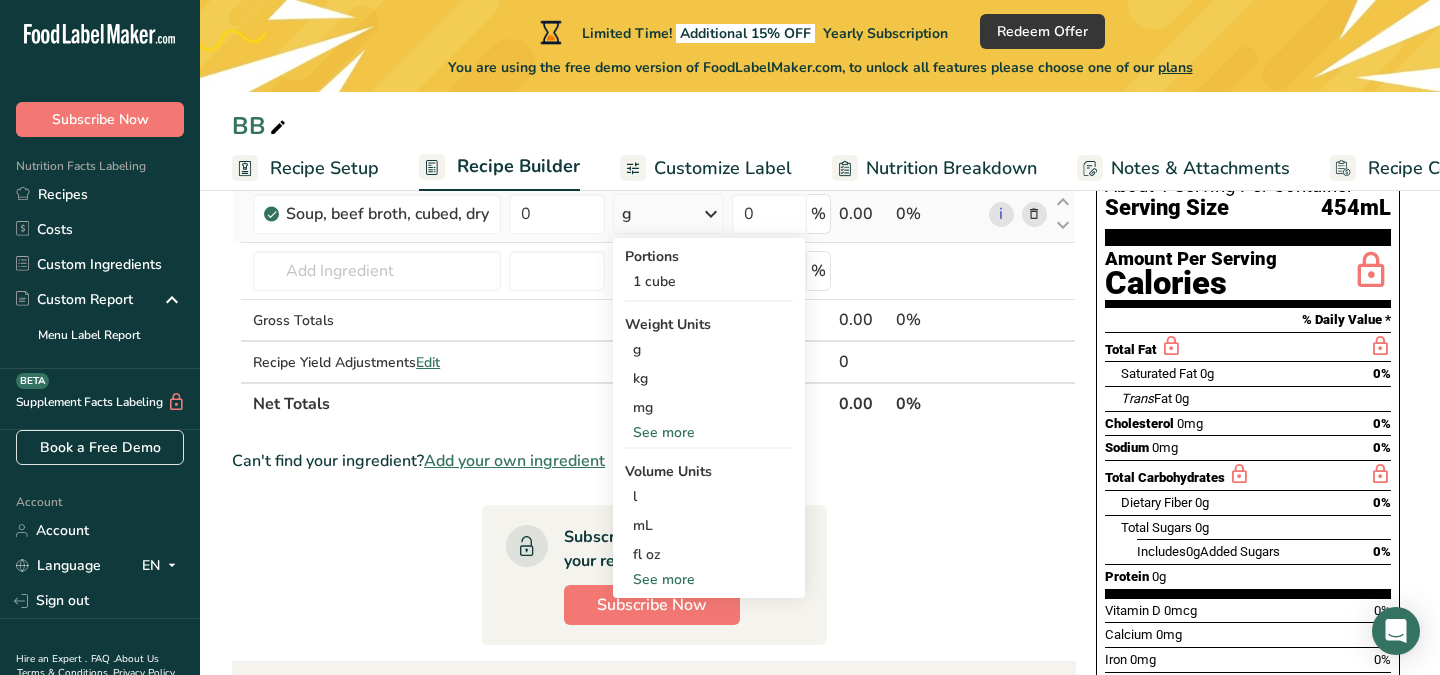 click on "See more" at bounding box center (709, 432) 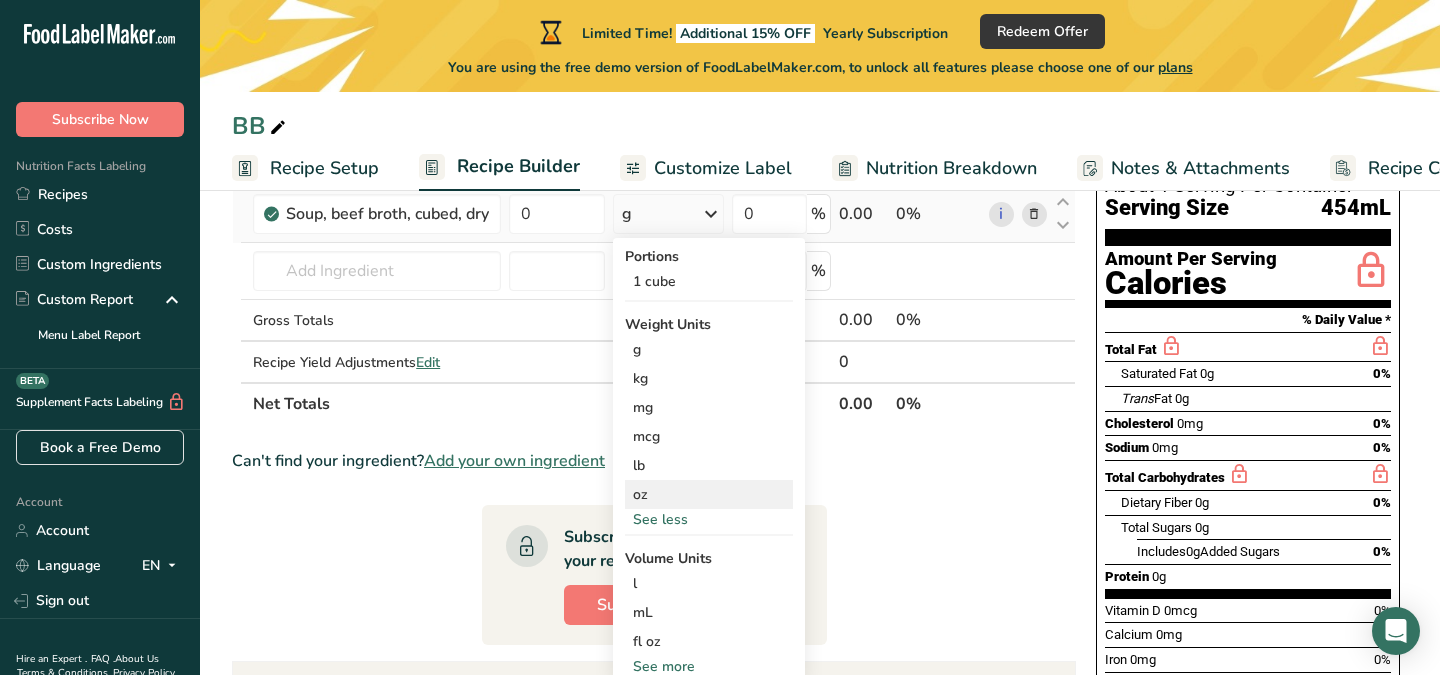 click on "oz" at bounding box center [709, 494] 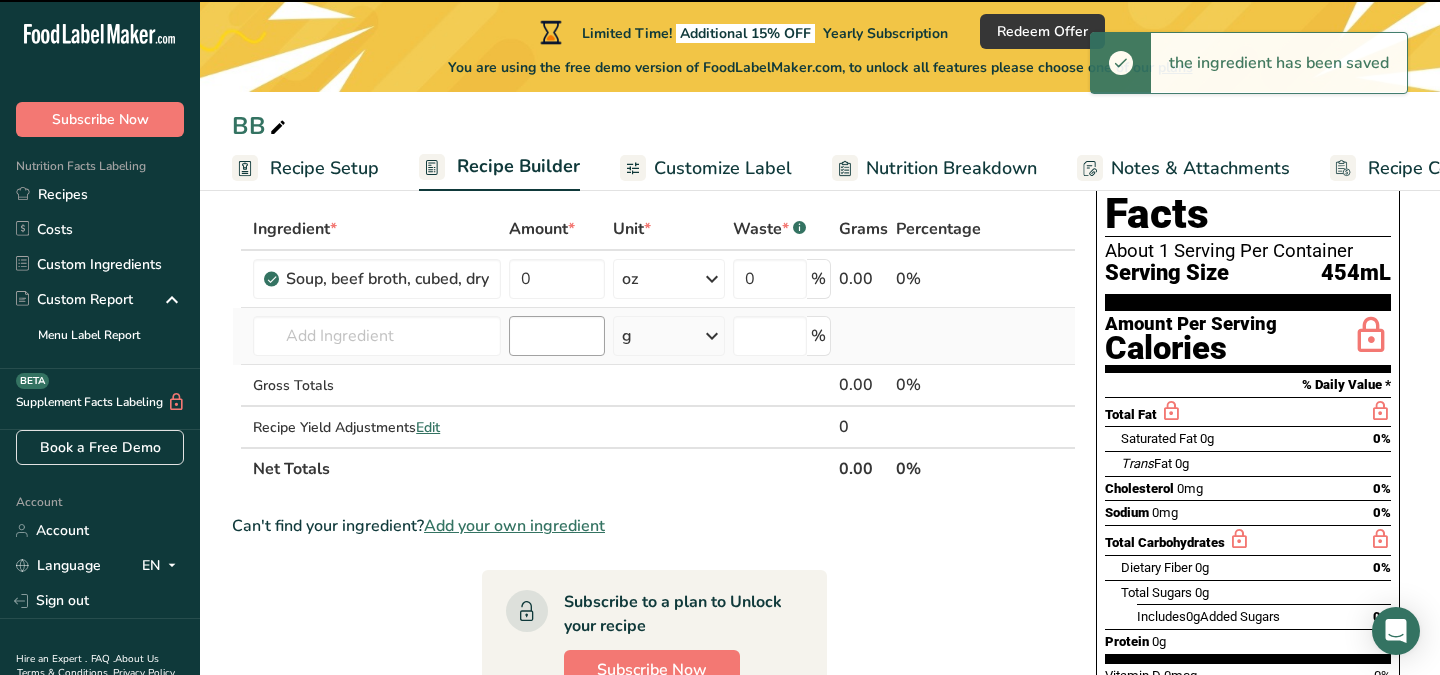 scroll, scrollTop: 98, scrollLeft: 0, axis: vertical 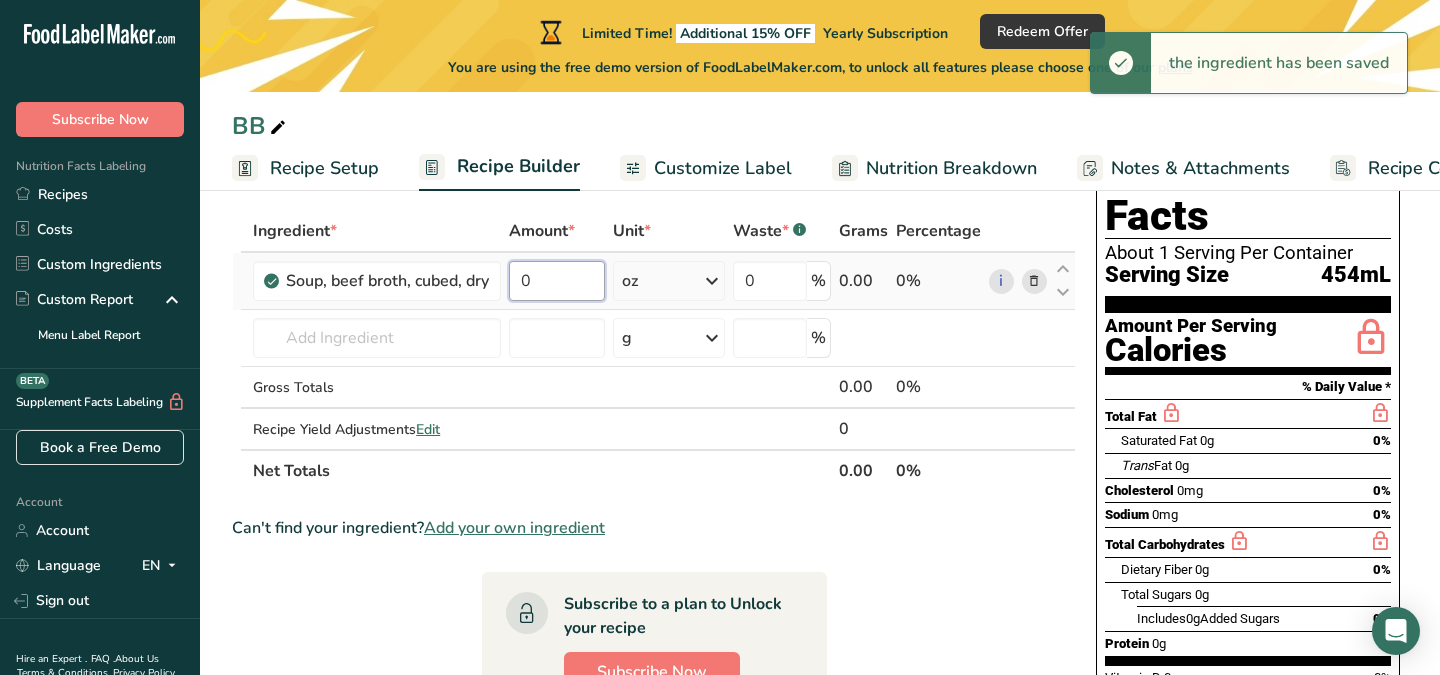 click on "0" at bounding box center [556, 281] 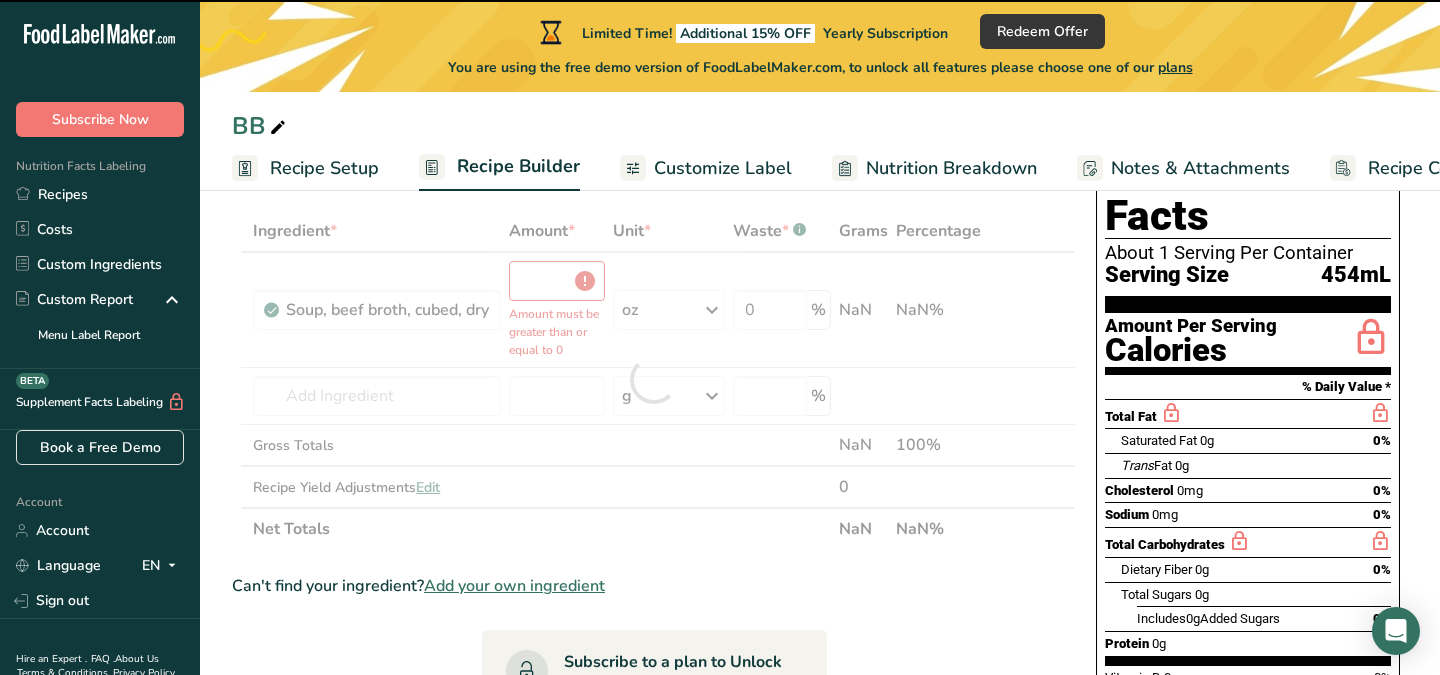 type on "0" 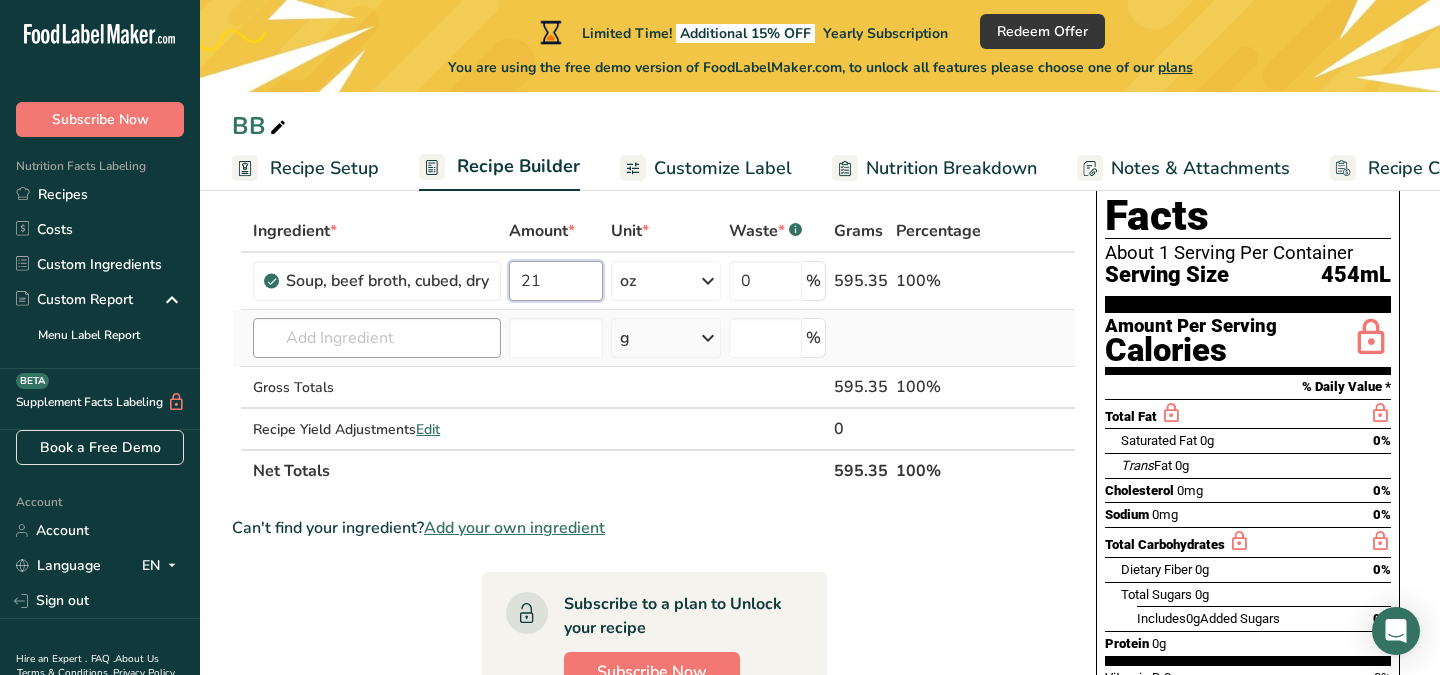 type on "21" 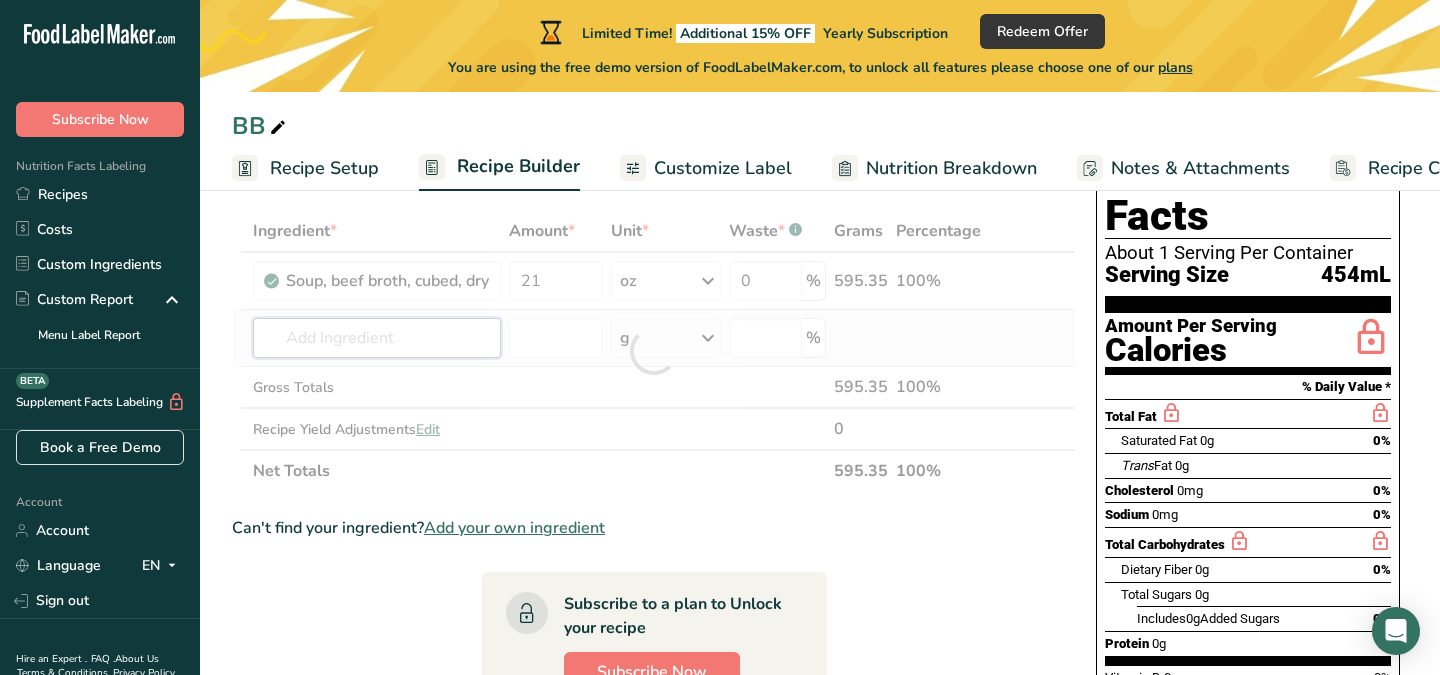 click on "Ingredient *
Amount *
Unit *
Waste *   .a-a{fill:#347362;}.b-a{fill:#fff;}          Grams
Percentage
Soup, beef broth, cubed, dry
21
oz
Portions
1 cube
Weight Units
g
kg
mg
mcg
lb
oz
See less
Volume Units
l
Volume units require a density conversion. If you know your ingredient's density enter it below. Otherwise, click on "RIA" our AI Regulatory bot - she will be able to help you
lb/ft3
g/cm3
Confirm
mL
lb/ft3
g/cm3
Confirm
fl oz" at bounding box center [654, 351] 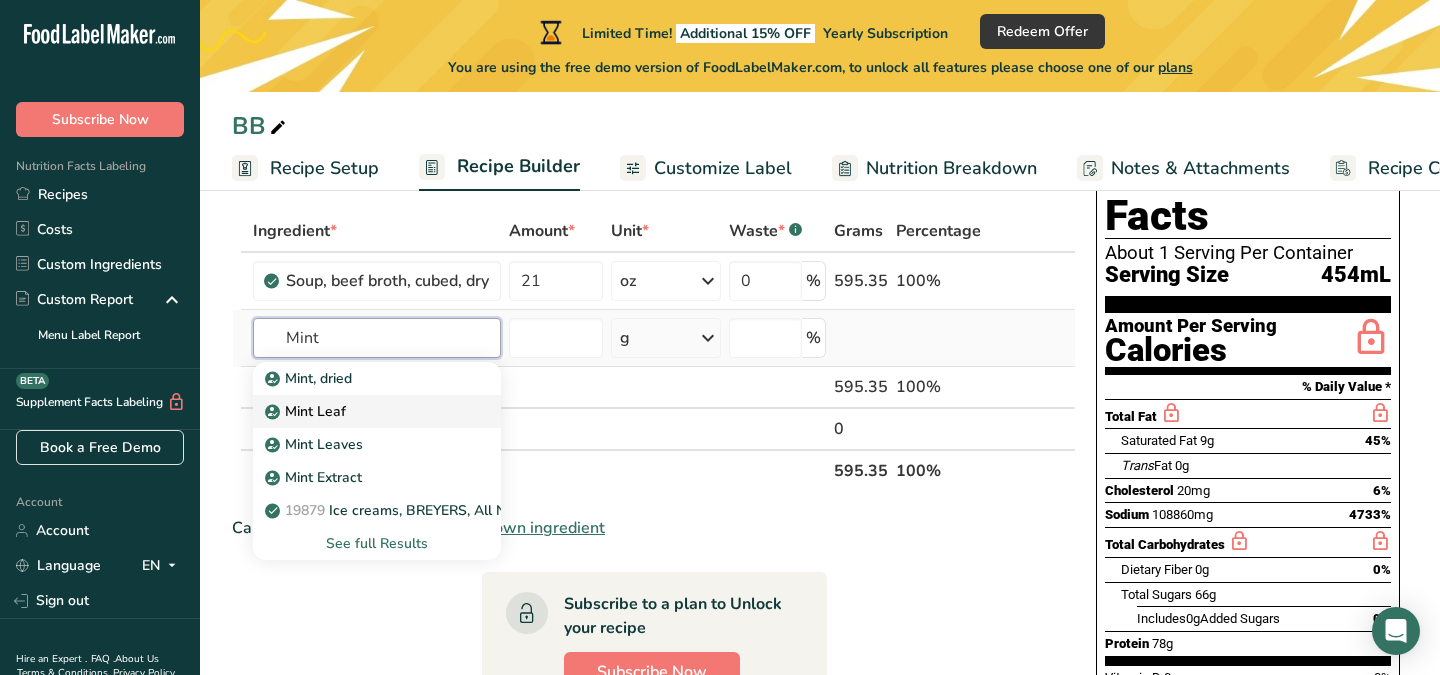 type on "Mint" 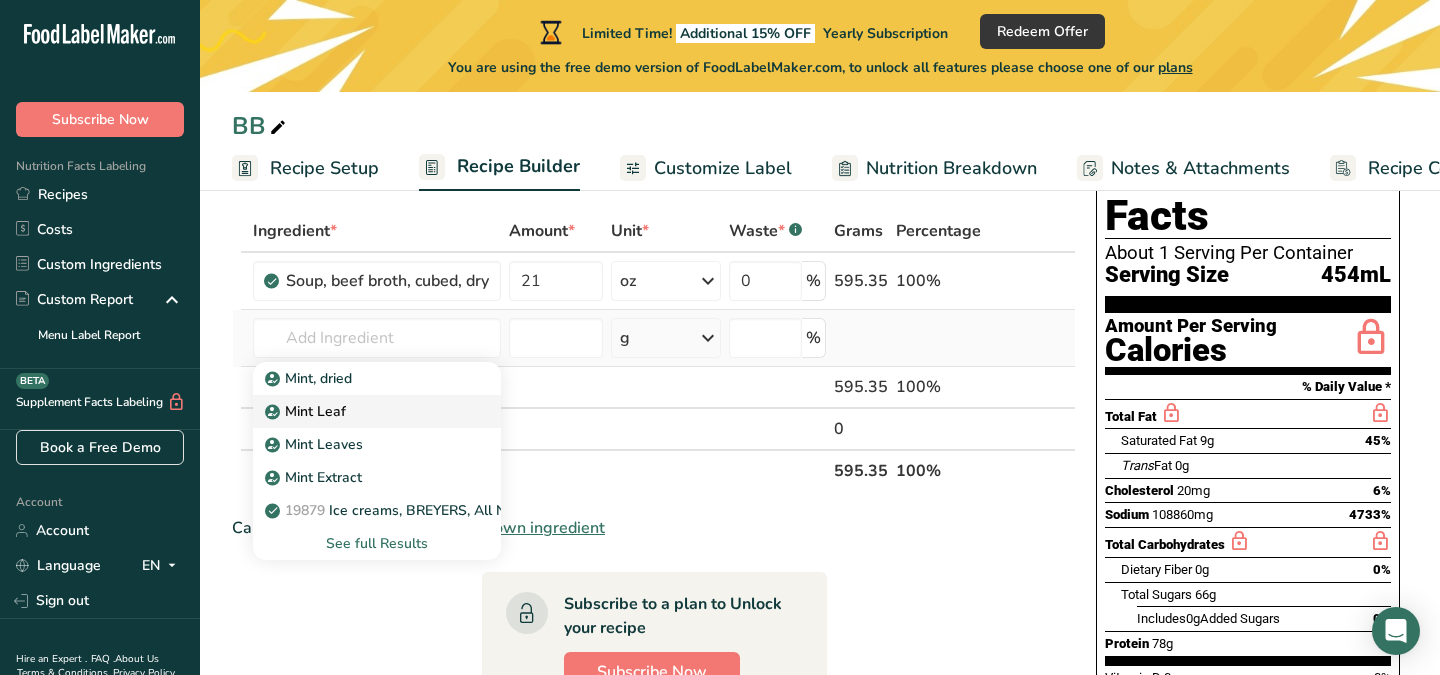 click on "Mint Leaf" at bounding box center [361, 411] 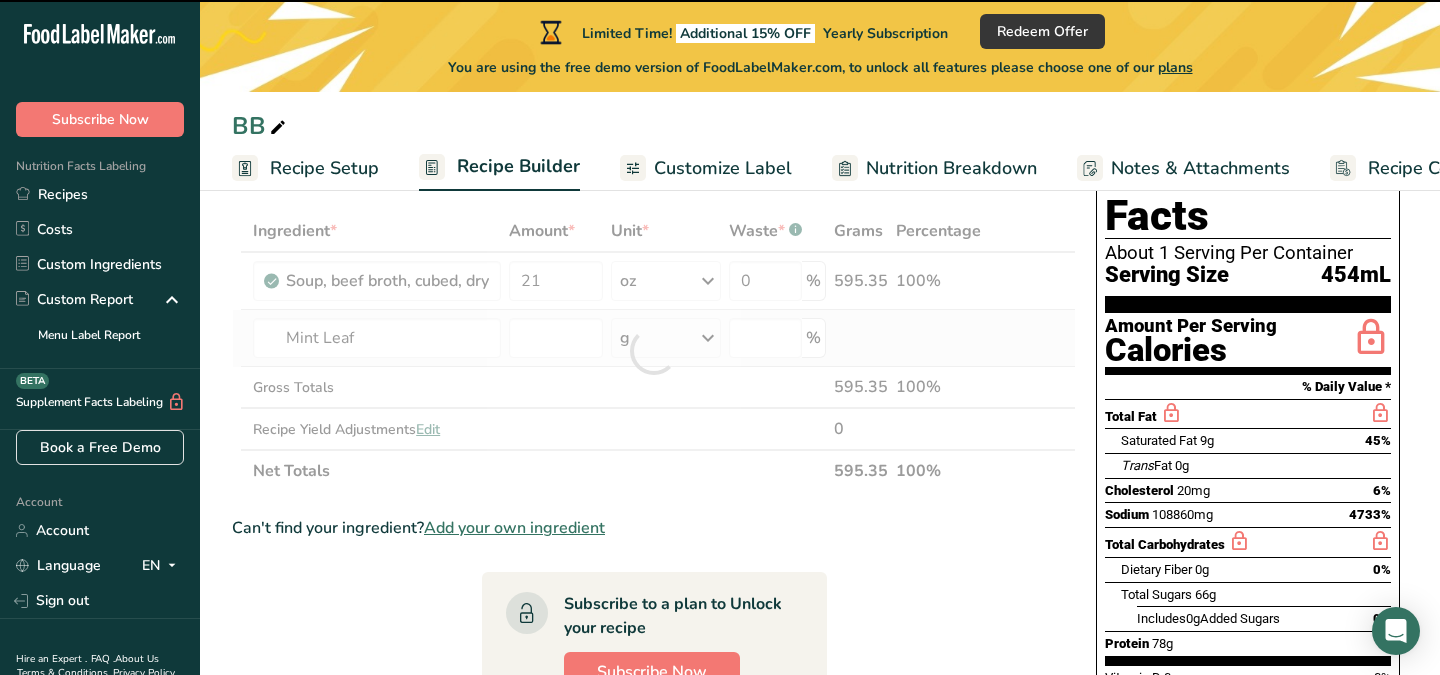type on "0" 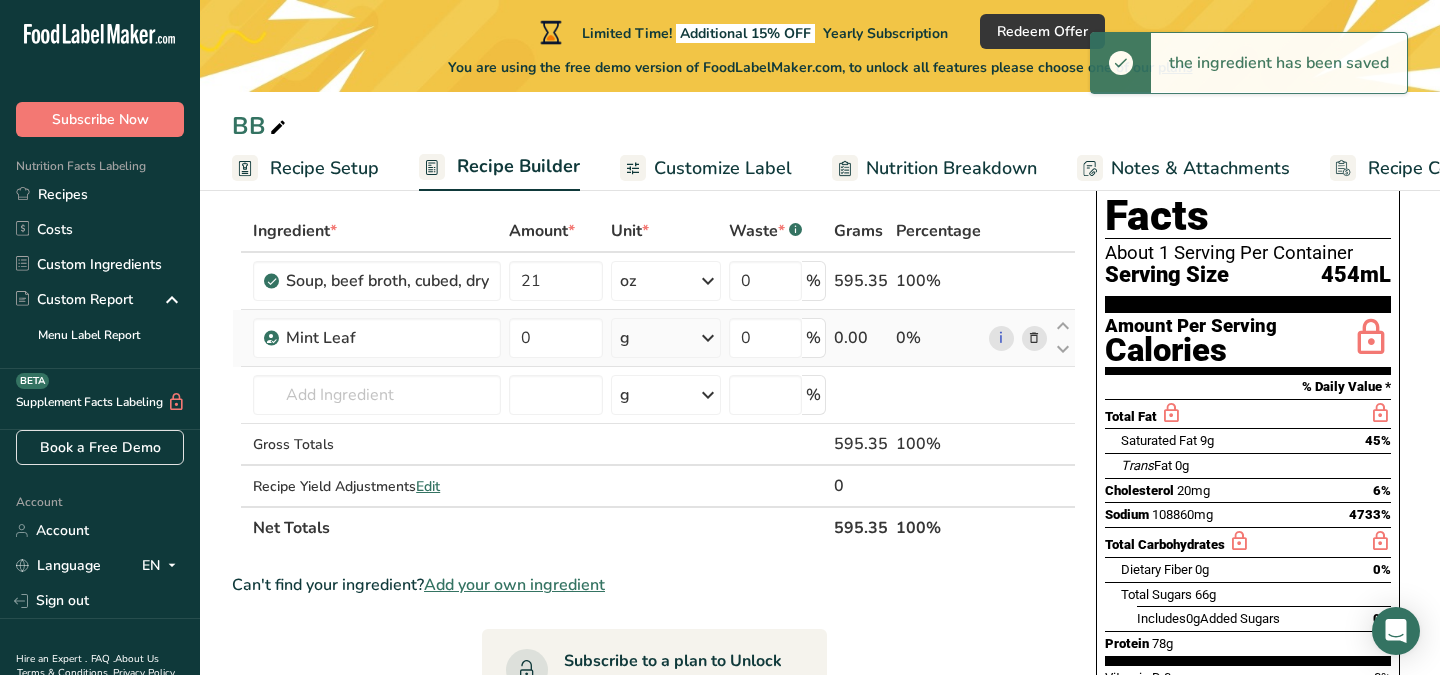click on "g" at bounding box center (665, 338) 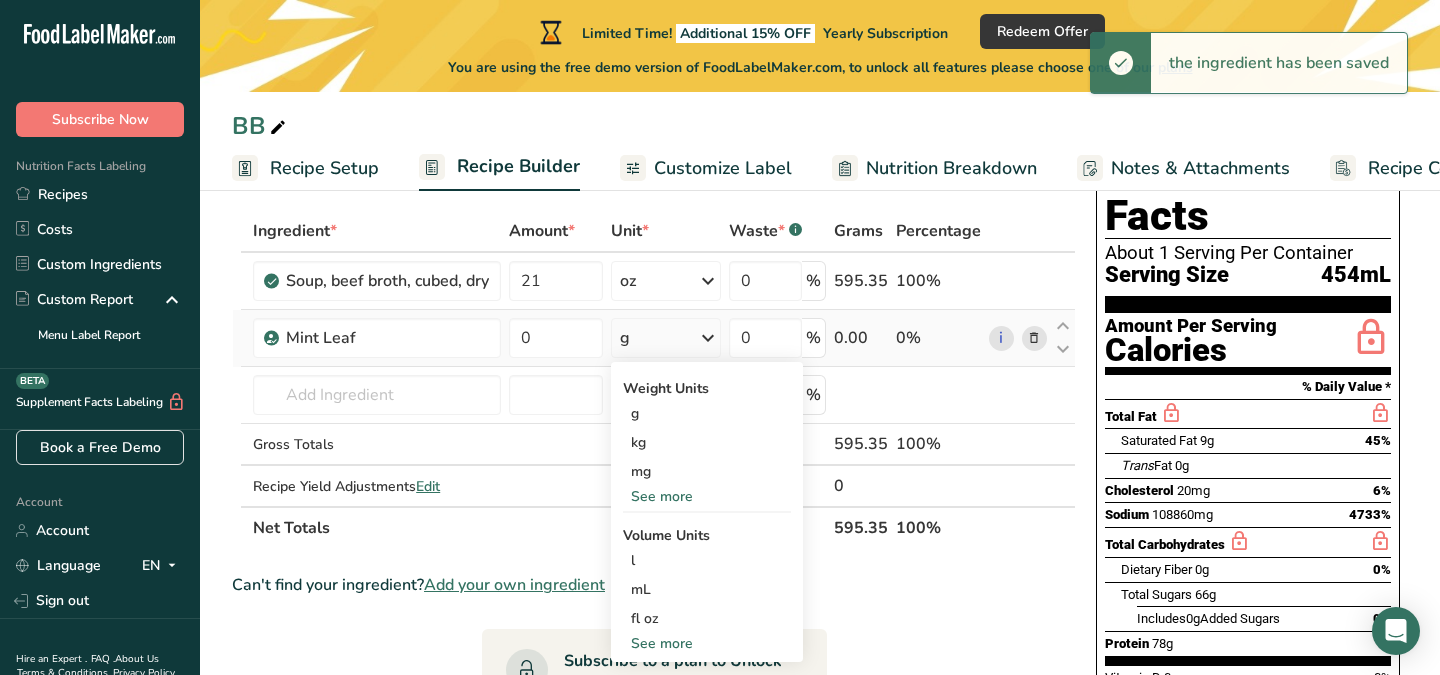 scroll, scrollTop: 125, scrollLeft: 0, axis: vertical 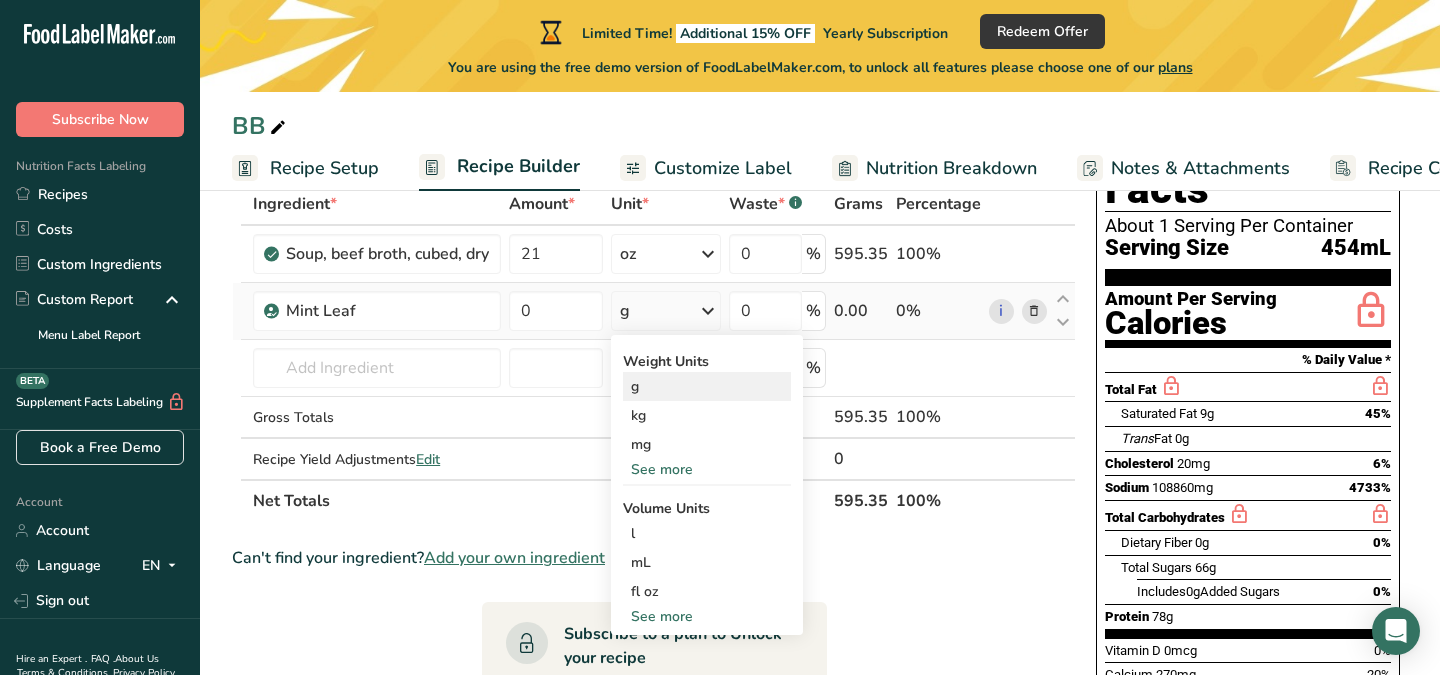 click on "g" at bounding box center (707, 386) 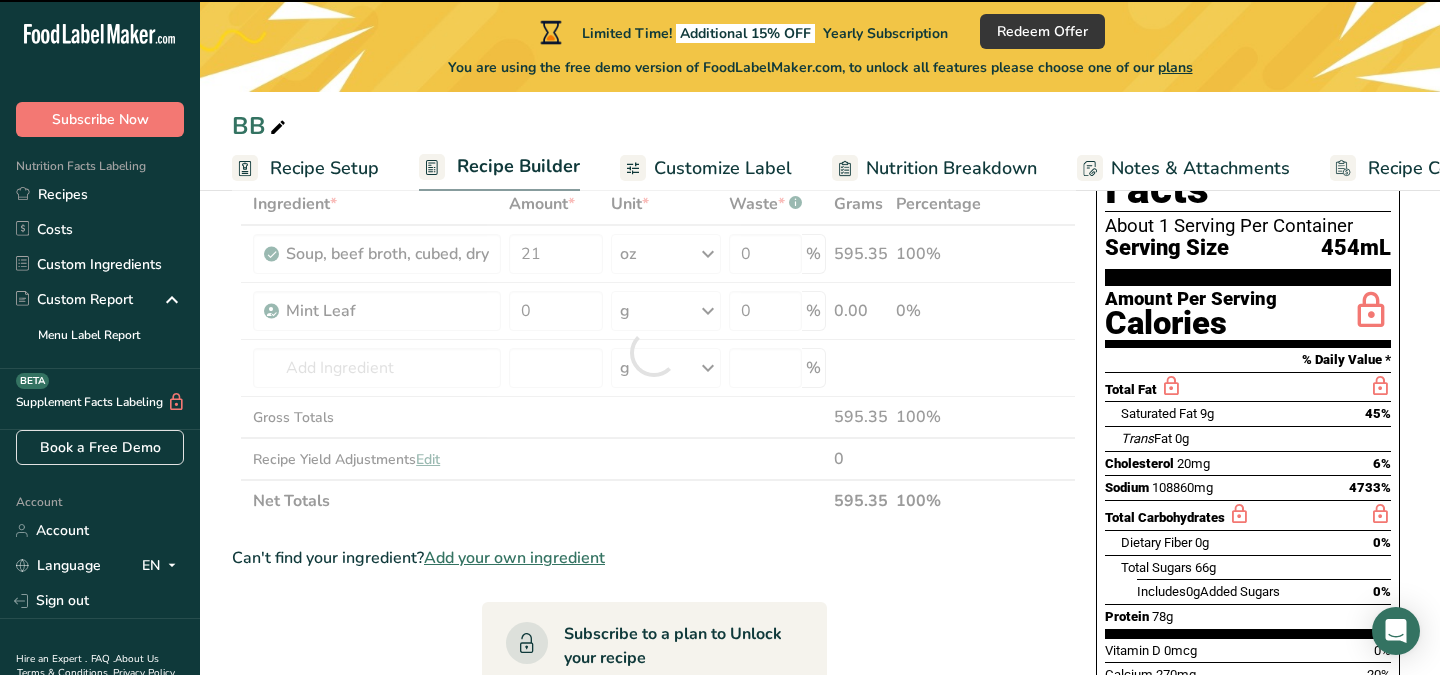 click at bounding box center [654, 352] 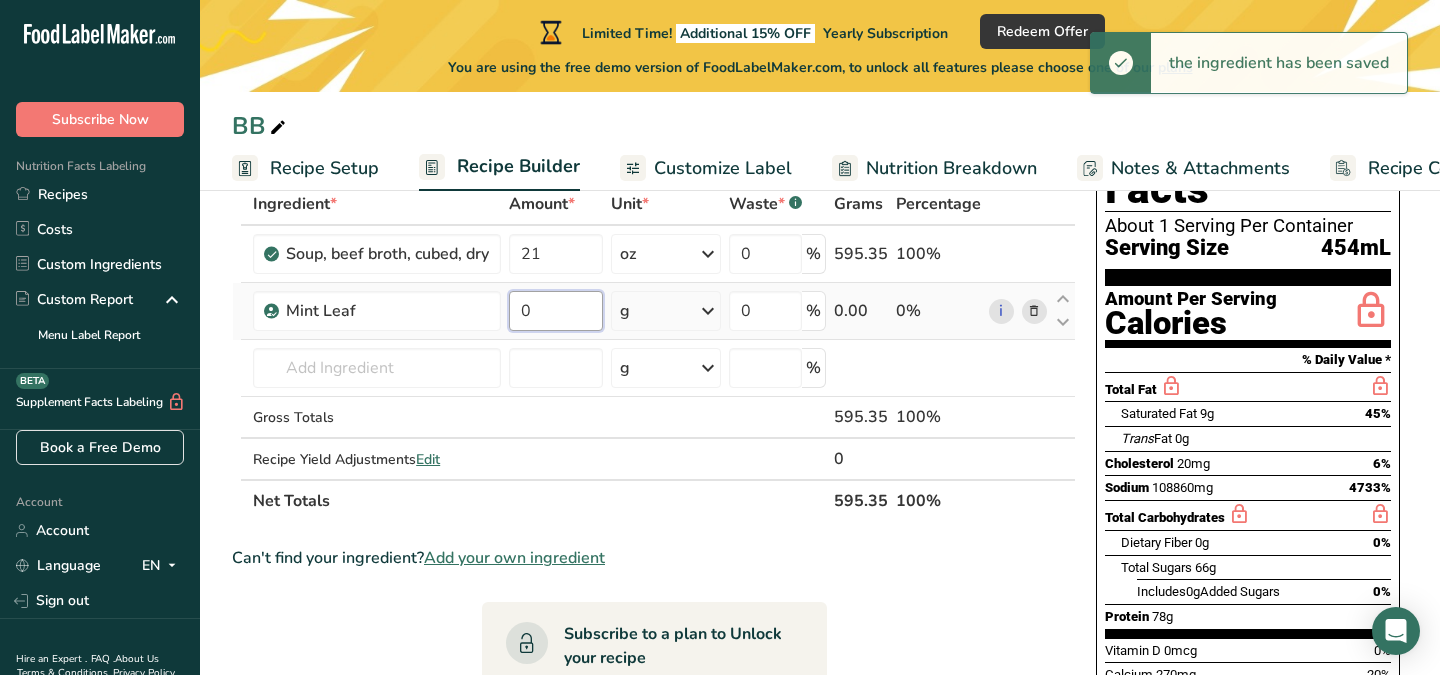 click on "0" at bounding box center [556, 311] 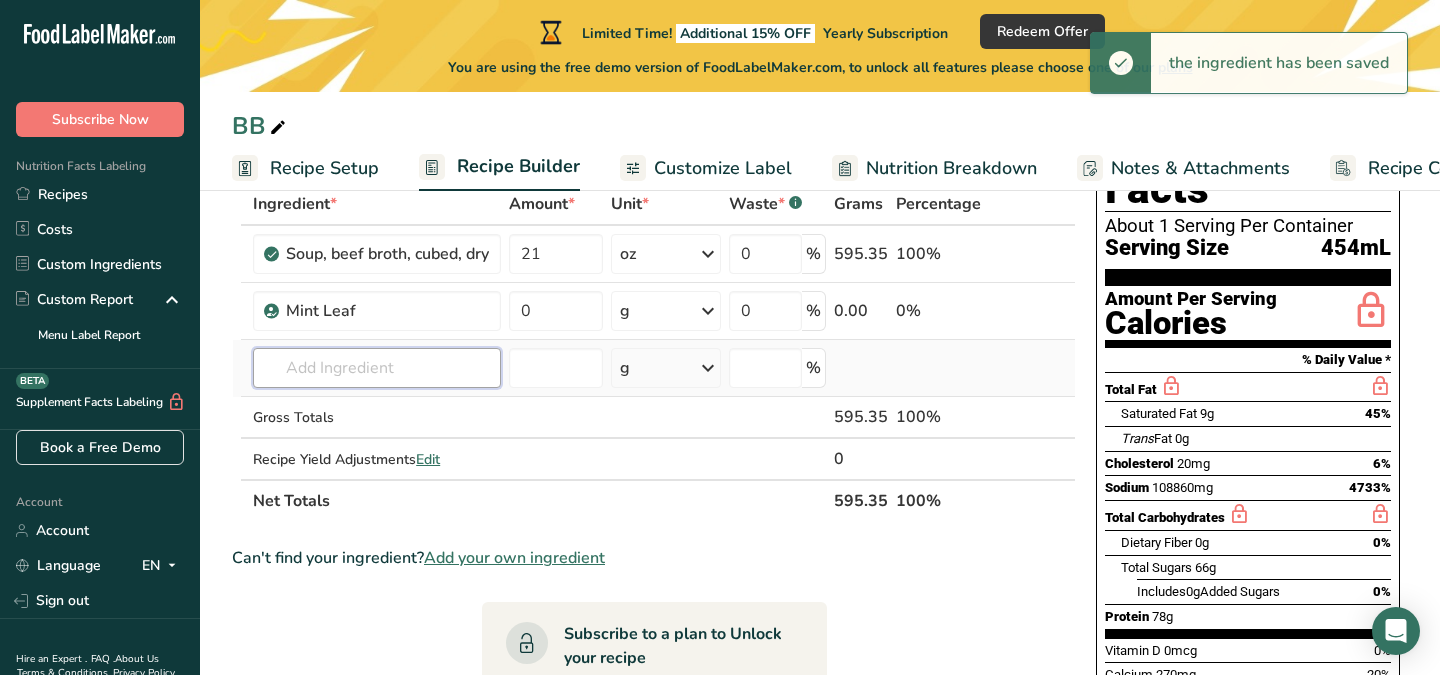click on "Ingredient *
Amount *
Unit *
Waste *   .a-a{fill:#347362;}.b-a{fill:#fff;}          Grams
Percentage
Soup, beef broth, cubed, dry
21
oz
Portions
1 cube
Weight Units
g
kg
mg
mcg
lb
oz
See less
Volume Units
l
Volume units require a density conversion. If you know your ingredient's density enter it below. Otherwise, click on "RIA" our AI Regulatory bot - she will be able to help you
lb/ft3
g/cm3
Confirm
mL
lb/ft3
g/cm3
Confirm
fl oz" at bounding box center [654, 352] 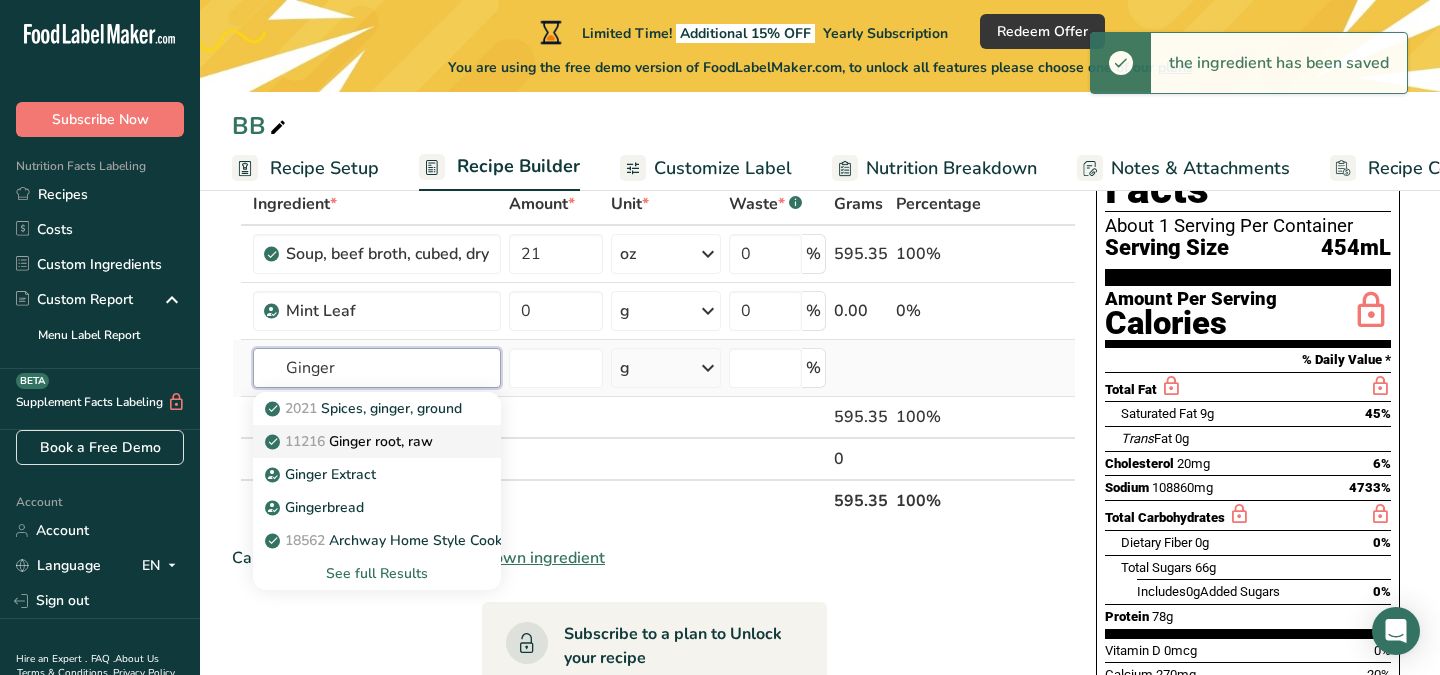 type on "Ginger" 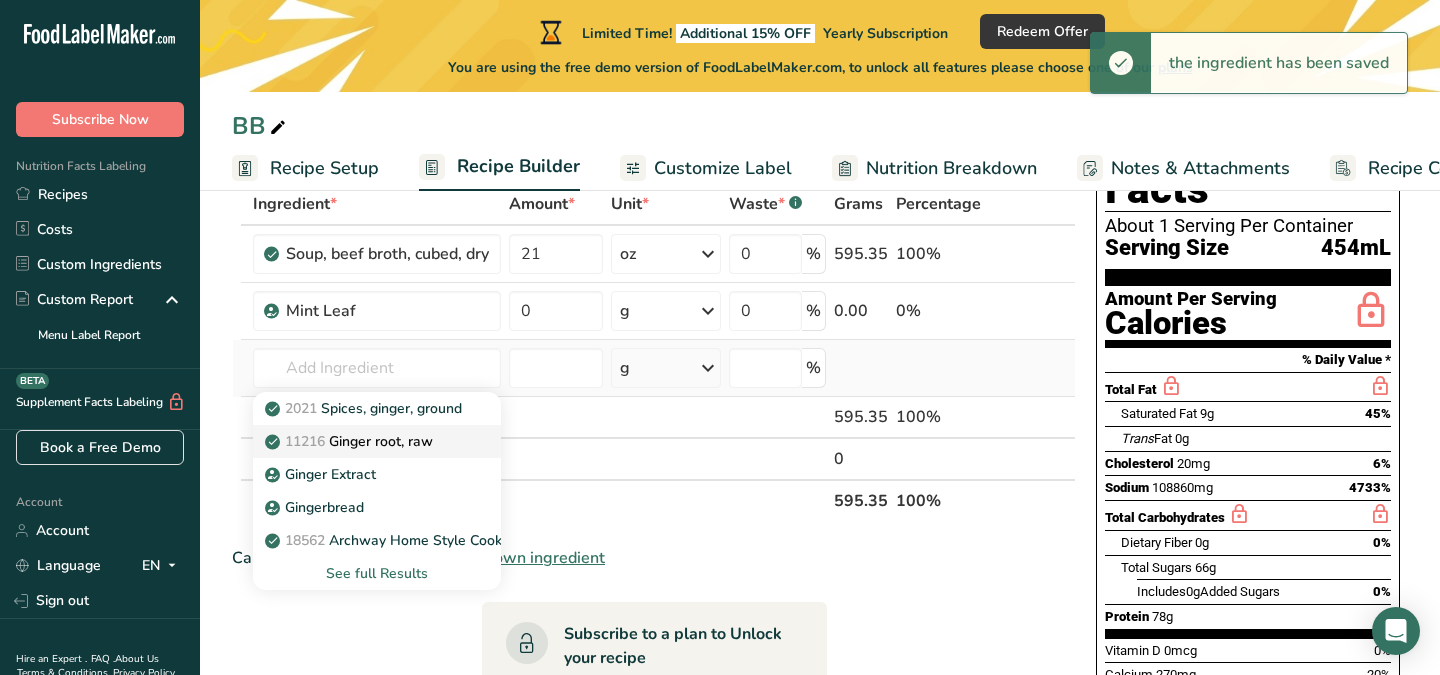 click on "11216
Ginger root, raw" at bounding box center (351, 441) 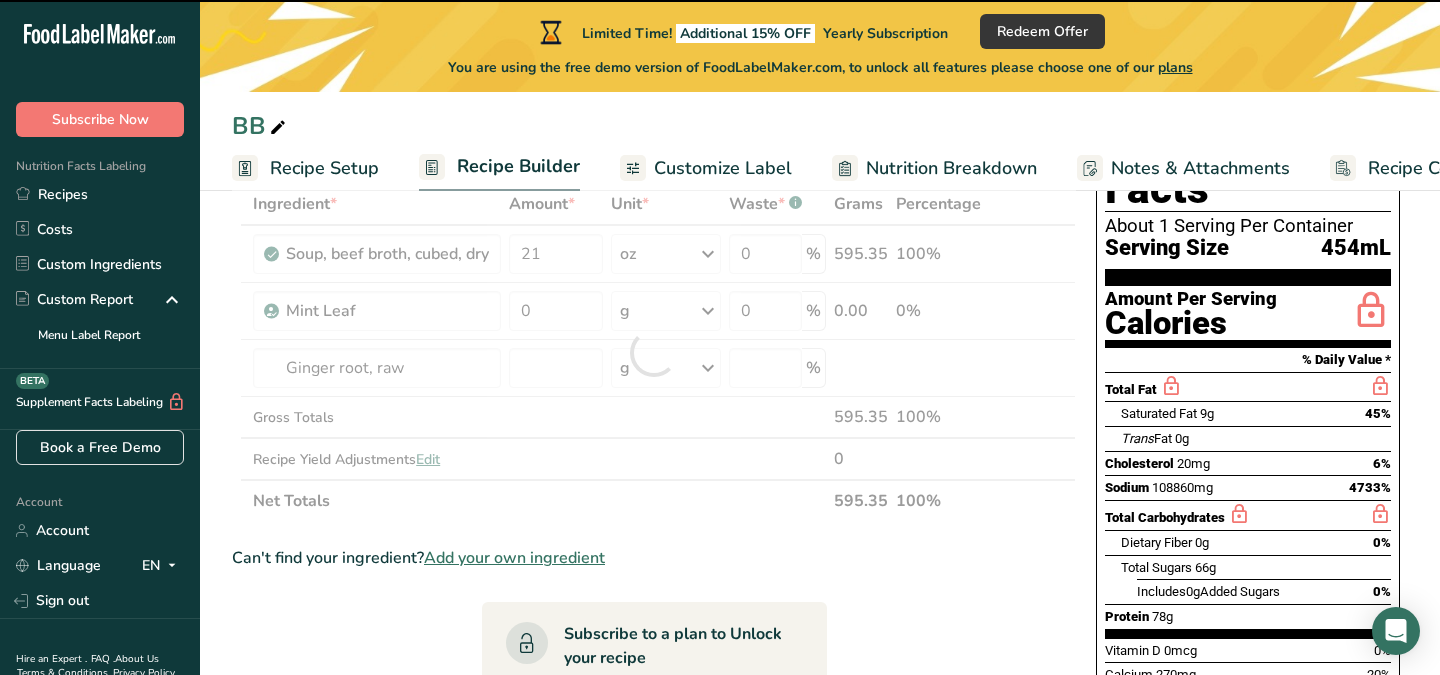type on "0" 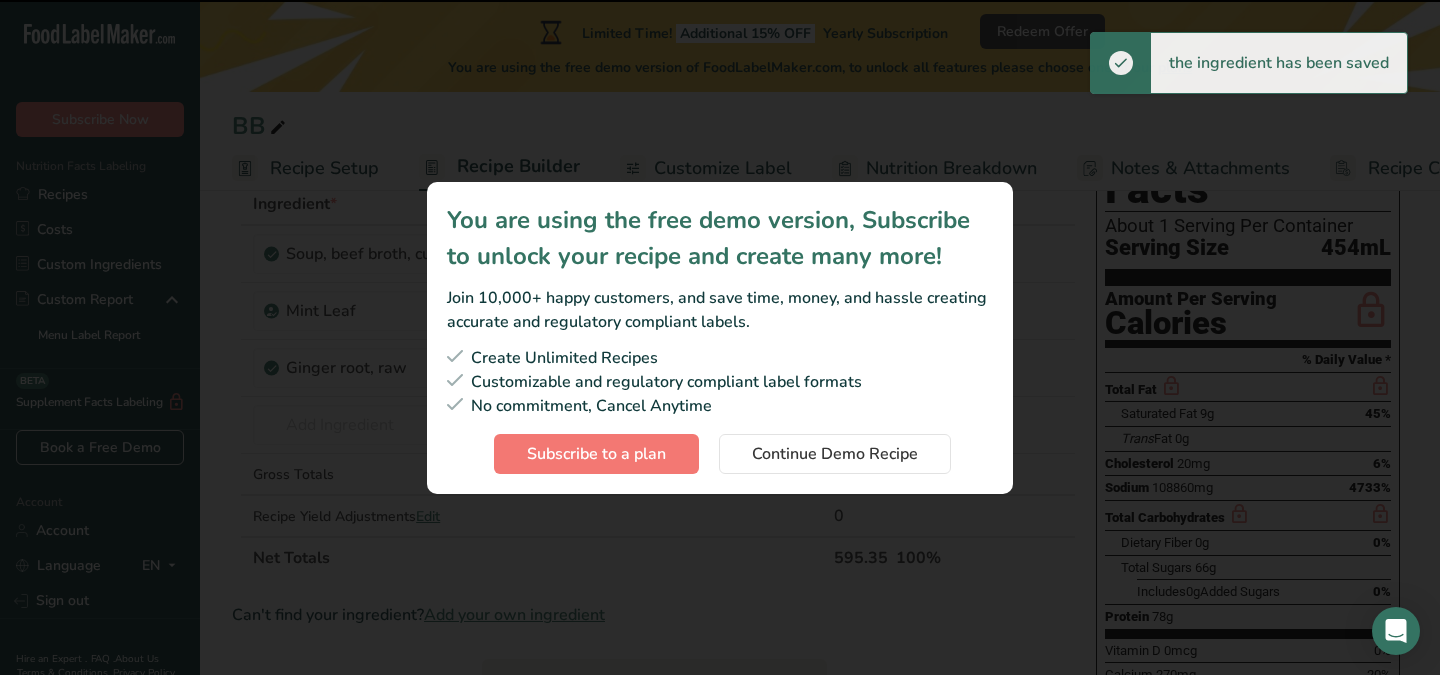 click on "Customizable and regulatory compliant label formats" at bounding box center (720, 382) 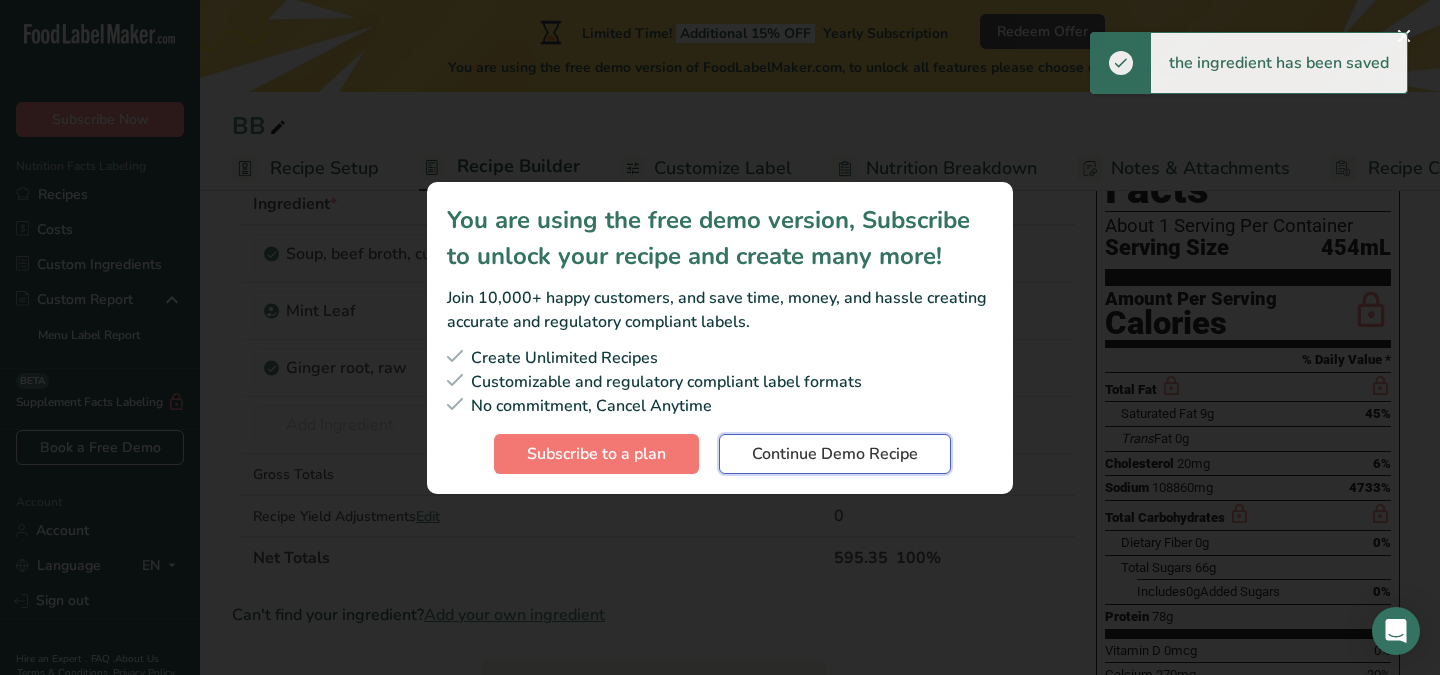 click on "Continue Demo Recipe" at bounding box center [835, 454] 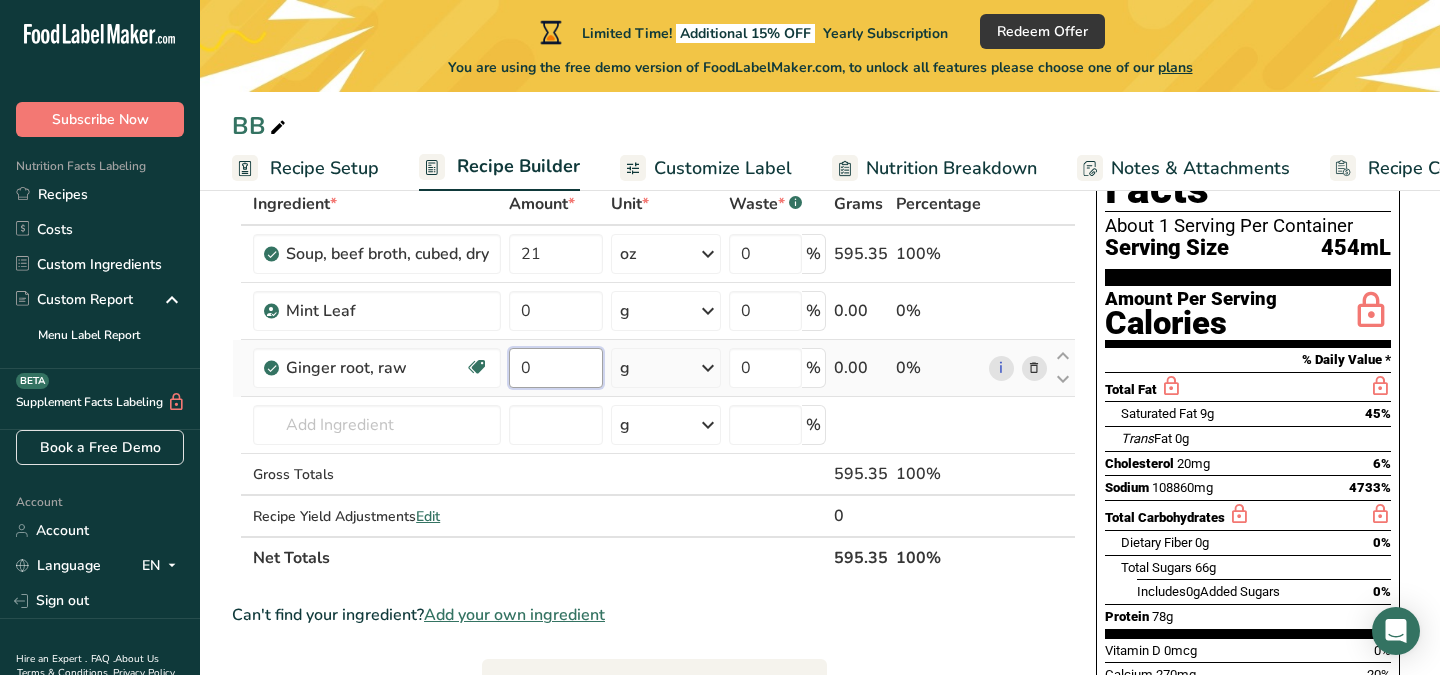 click on "0" at bounding box center [556, 368] 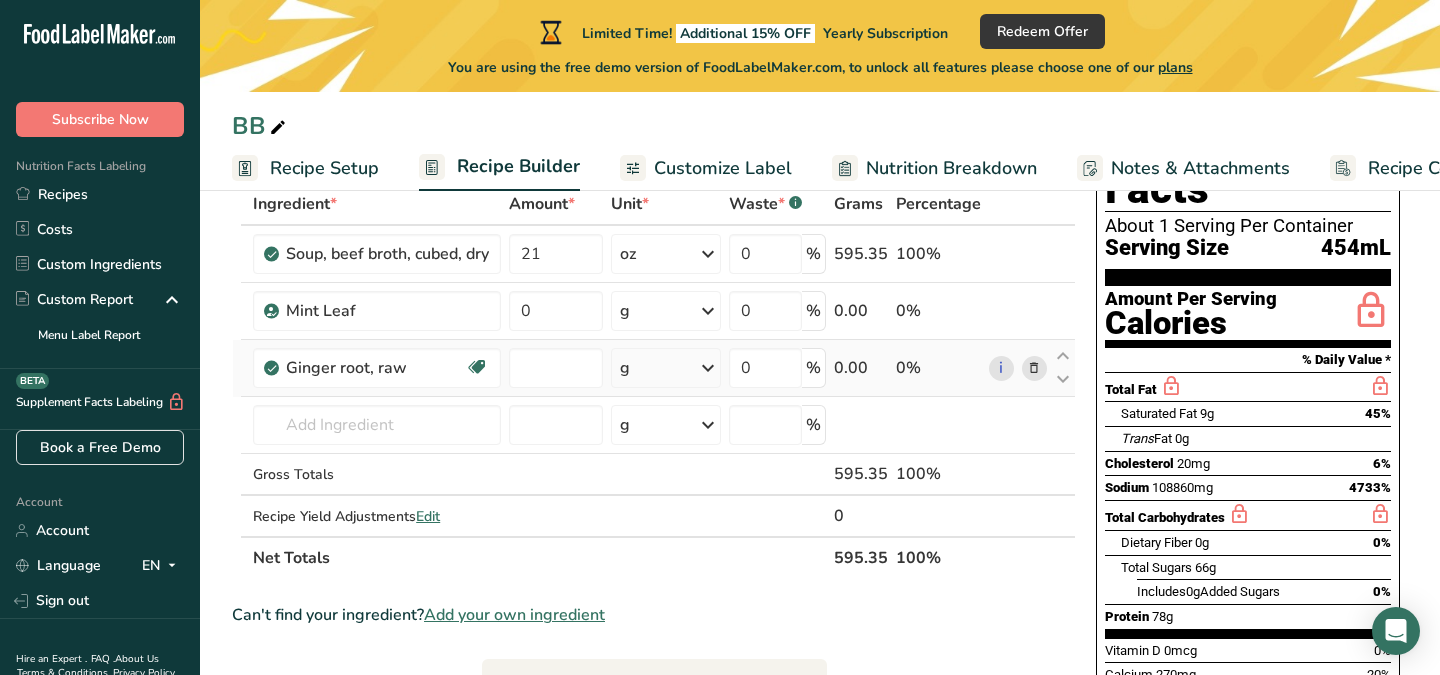 click on "Ingredient *
Amount *
Unit *
Waste *   .a-a{fill:#347362;}.b-a{fill:#fff;}          Grams
Percentage
Soup, beef broth, cubed, dry
21
oz
Portions
1 cube
Weight Units
g
kg
mg
mcg
lb
oz
See less
Volume Units
l
Volume units require a density conversion. If you know your ingredient's density enter it below. Otherwise, click on "RIA" our AI Regulatory bot - she will be able to help you
lb/ft3
g/cm3
Confirm
mL
lb/ft3
g/cm3
Confirm
fl oz" at bounding box center (654, 381) 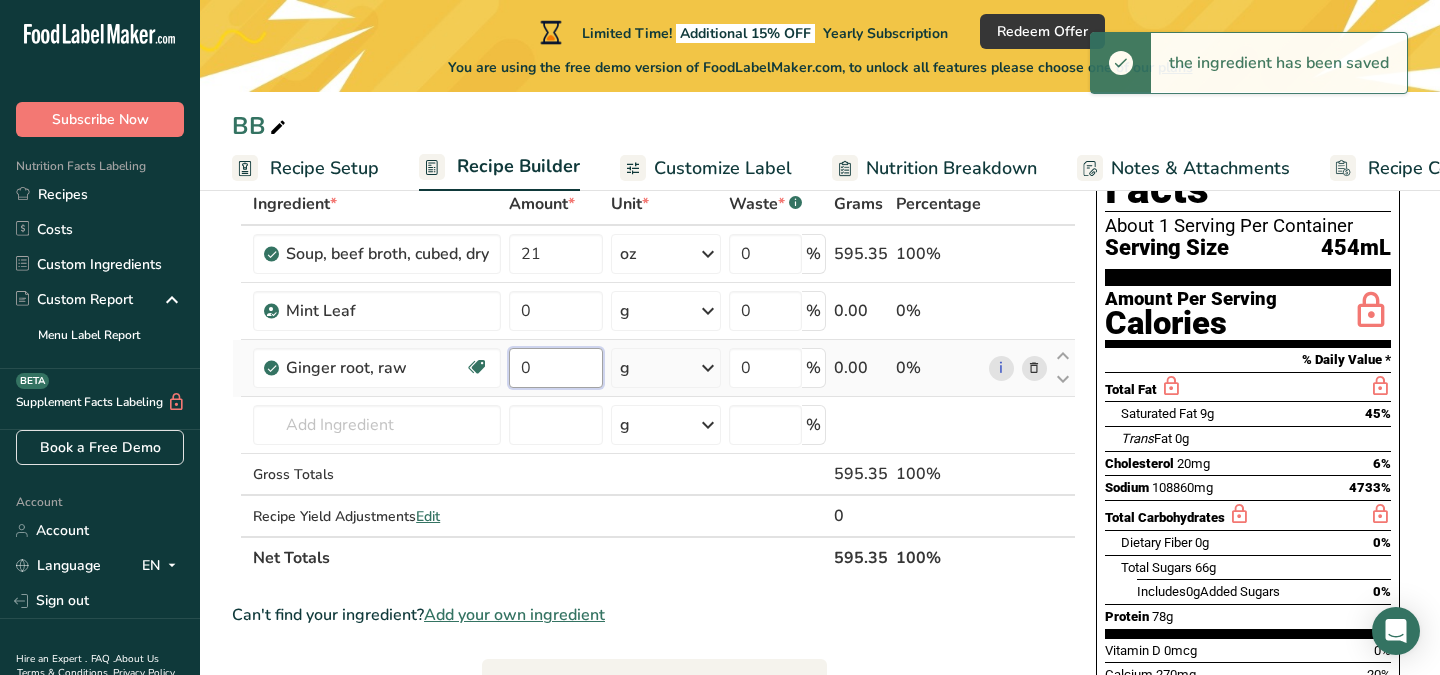 click on "0" at bounding box center (556, 368) 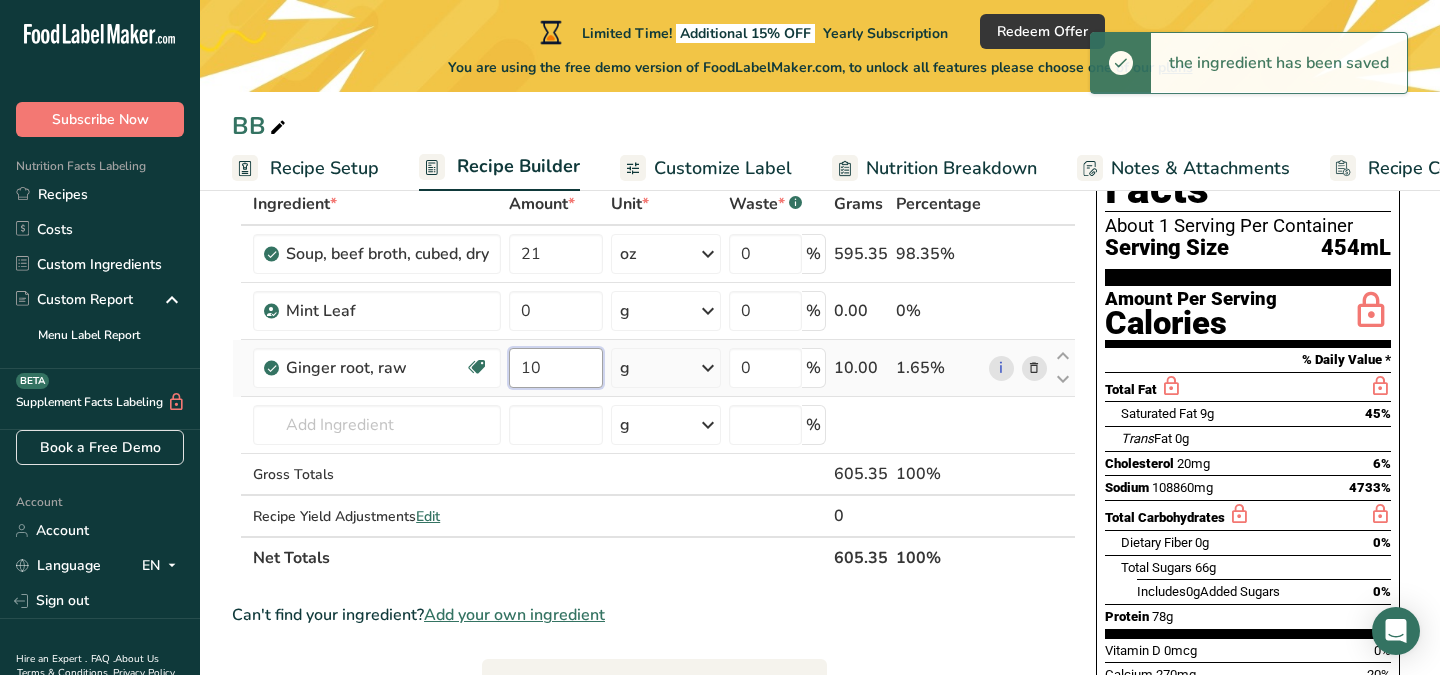 click on "10" at bounding box center (556, 368) 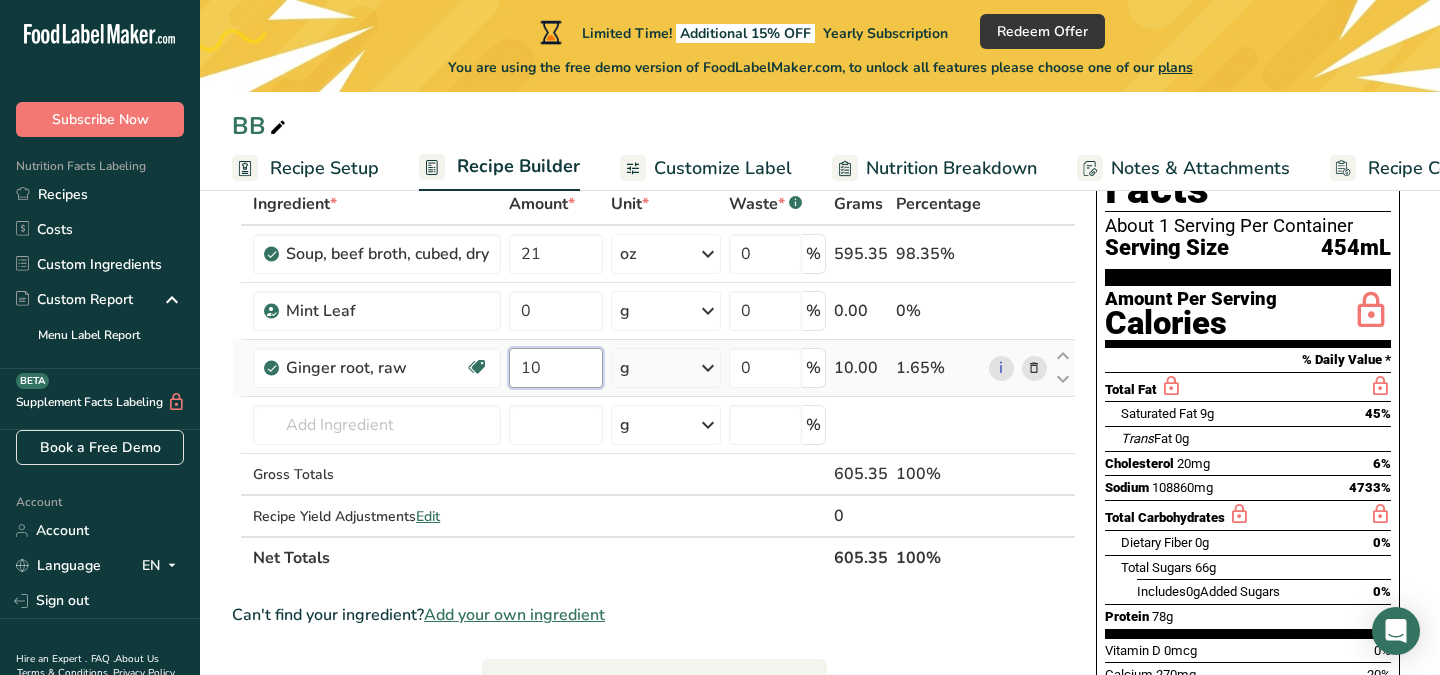 click on "10" at bounding box center (556, 368) 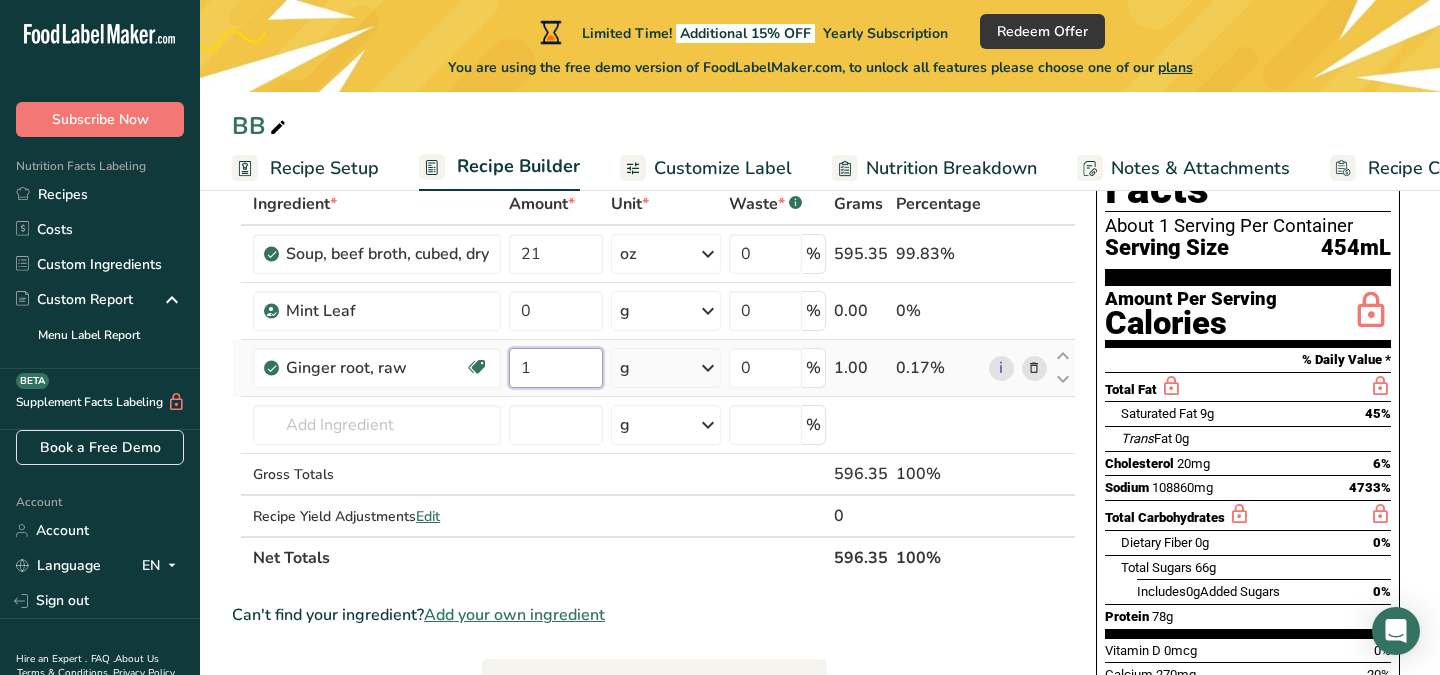 type on "1" 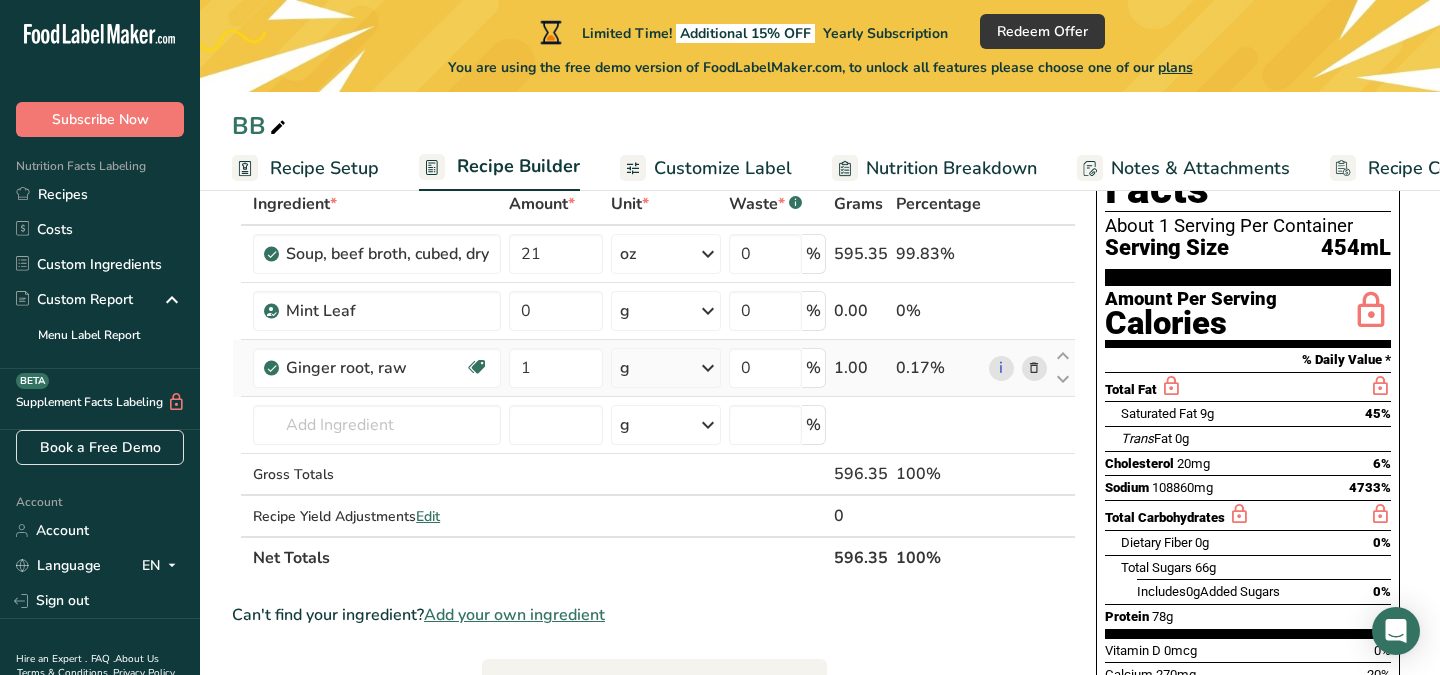 click on "Ingredient *
Amount *
Unit *
Waste *   .a-a{fill:#347362;}.b-a{fill:#fff;}          Grams
Percentage
Soup, beef broth, cubed, dry
21
oz
Portions
1 cube
Weight Units
g
kg
mg
mcg
lb
oz
See less
Volume Units
l
Volume units require a density conversion. If you know your ingredient's density enter it below. Otherwise, click on "RIA" our AI Regulatory bot - she will be able to help you
lb/ft3
g/cm3
Confirm
mL
lb/ft3
g/cm3
Confirm
fl oz" at bounding box center (654, 381) 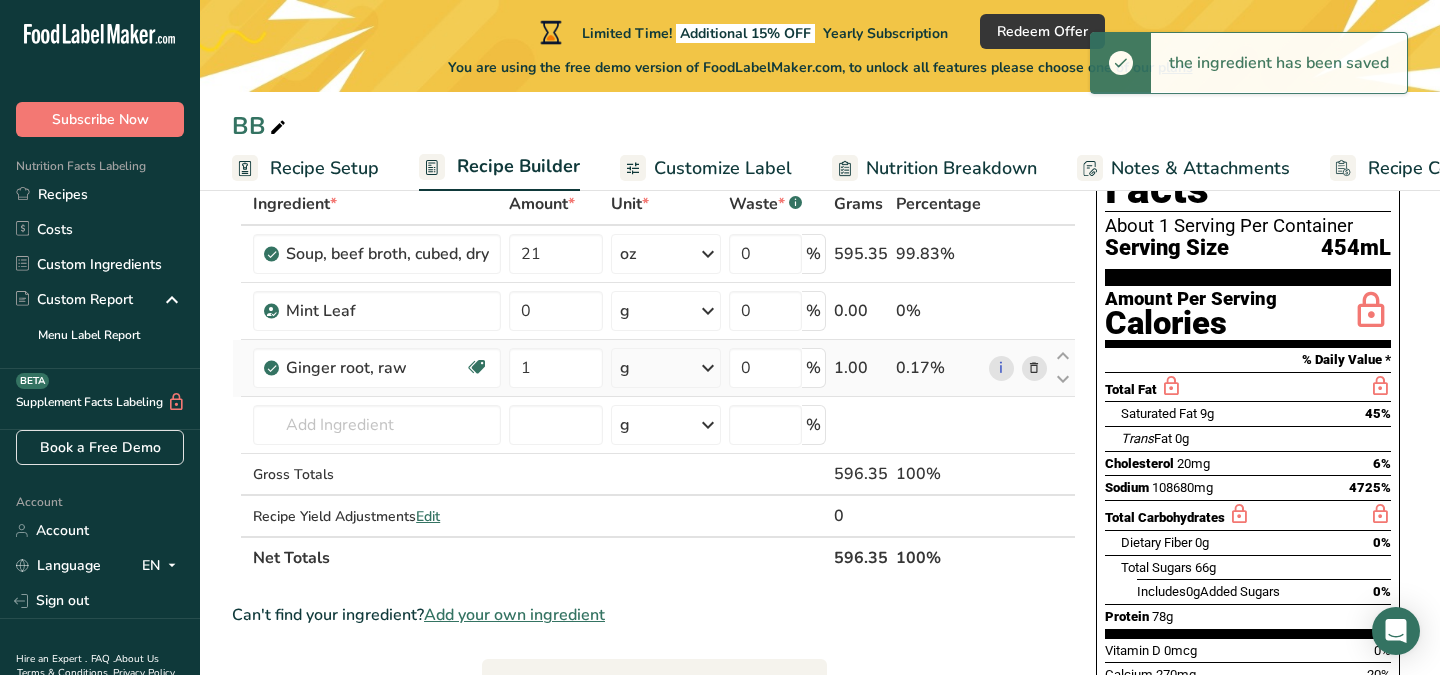 click at bounding box center (708, 368) 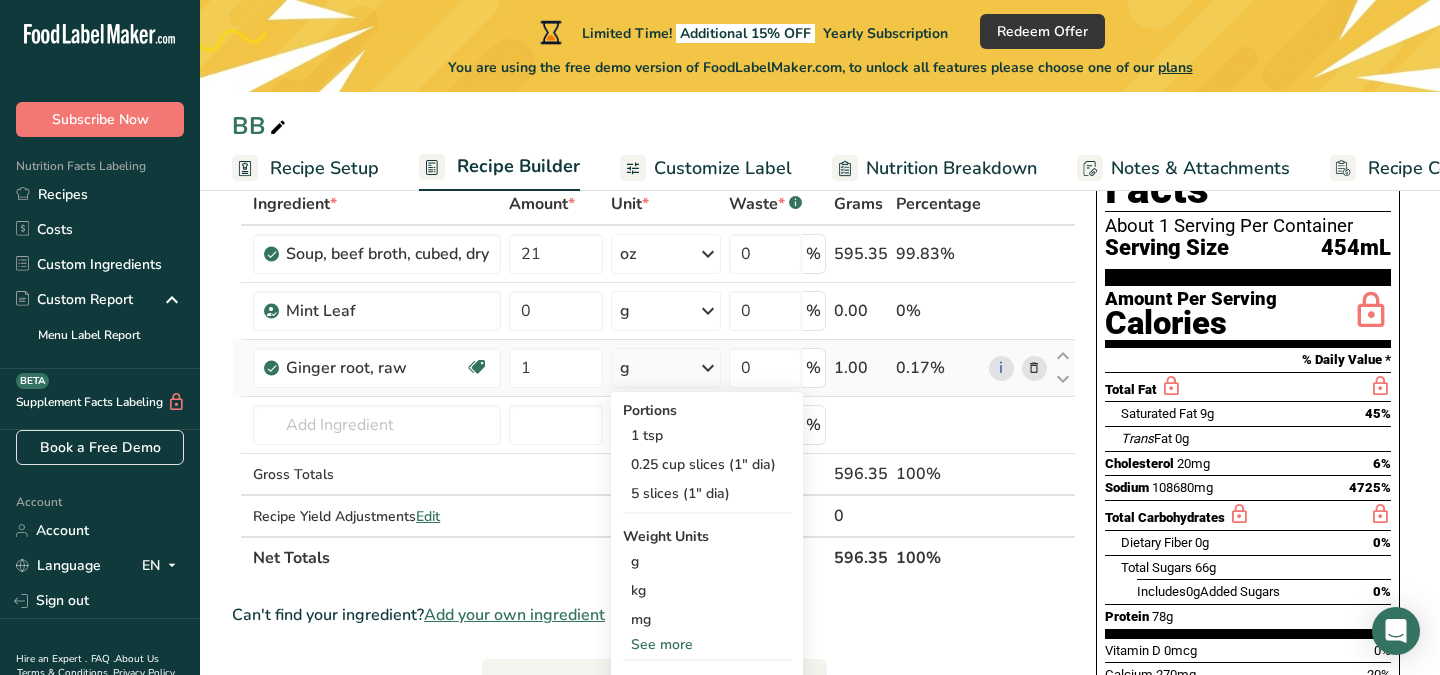 click on "See more" at bounding box center [707, 644] 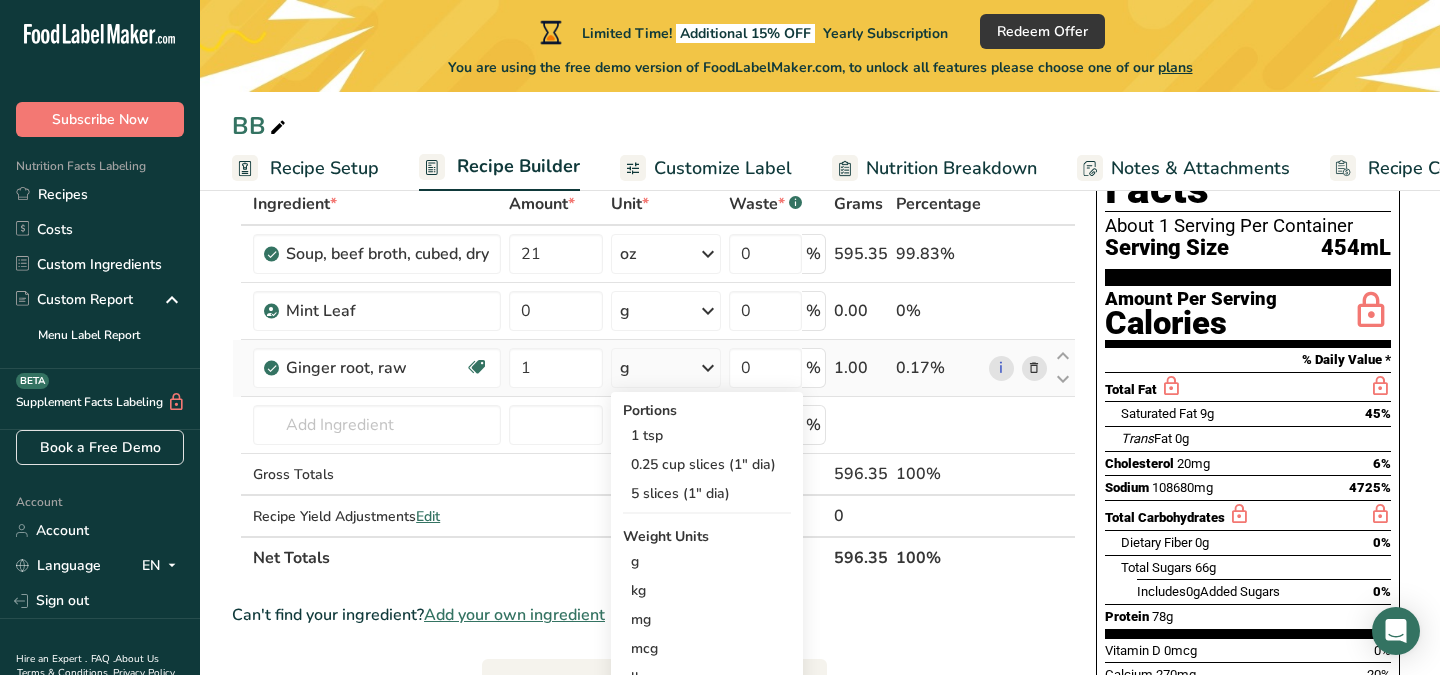 scroll, scrollTop: 209, scrollLeft: 0, axis: vertical 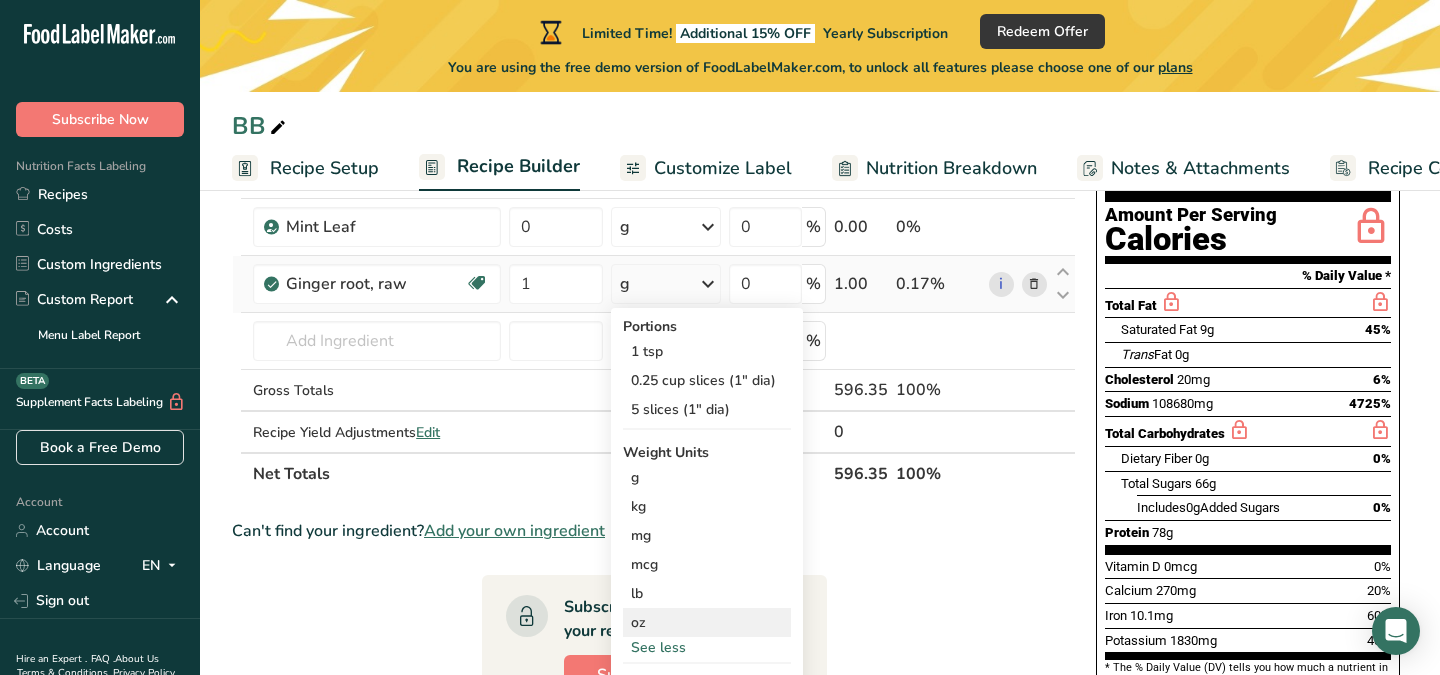 click on "oz" at bounding box center (707, 622) 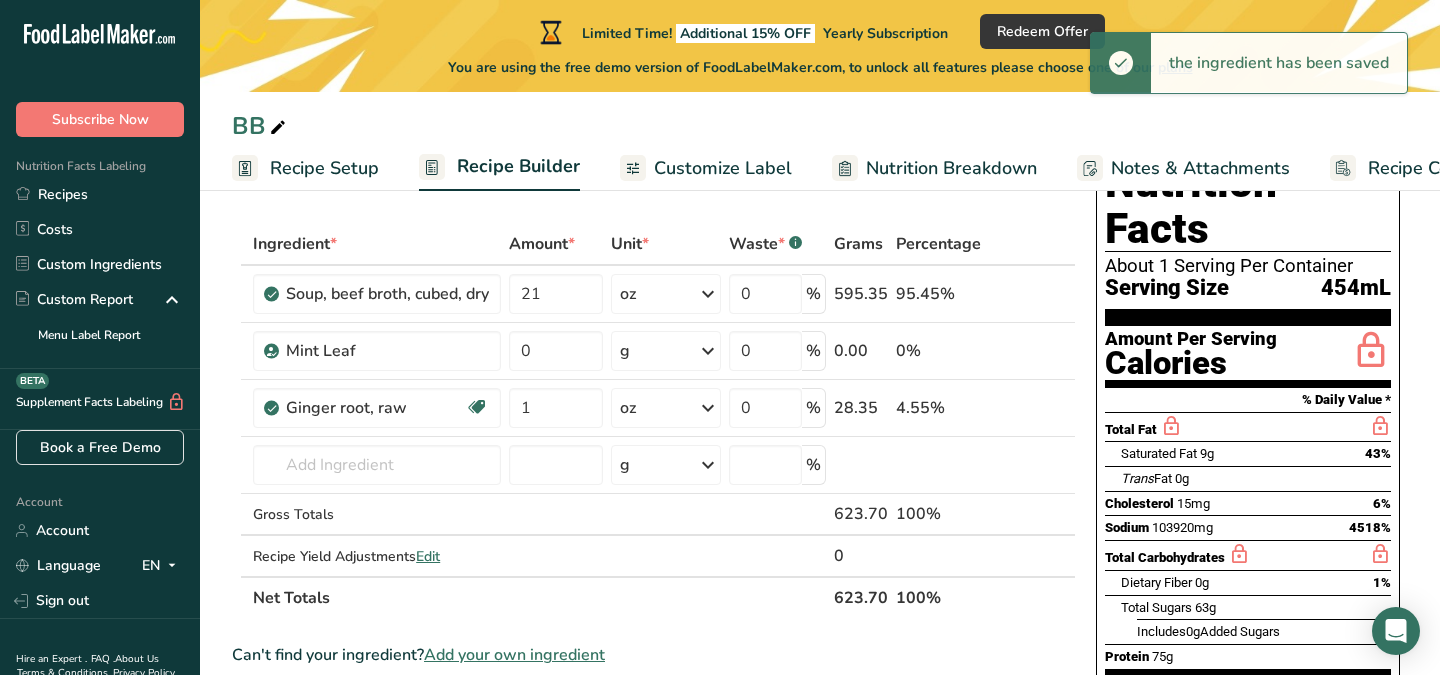 scroll, scrollTop: 84, scrollLeft: 0, axis: vertical 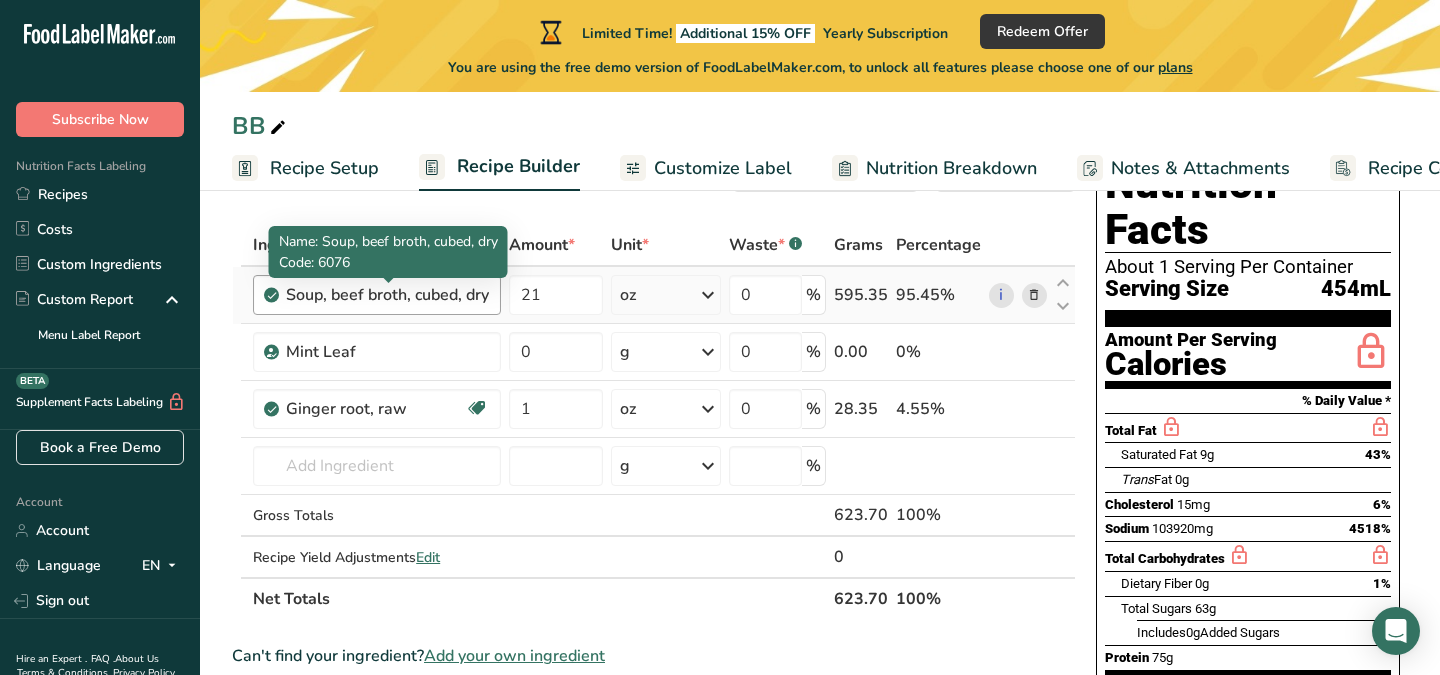 click on "Soup, beef broth, cubed, dry" at bounding box center (387, 295) 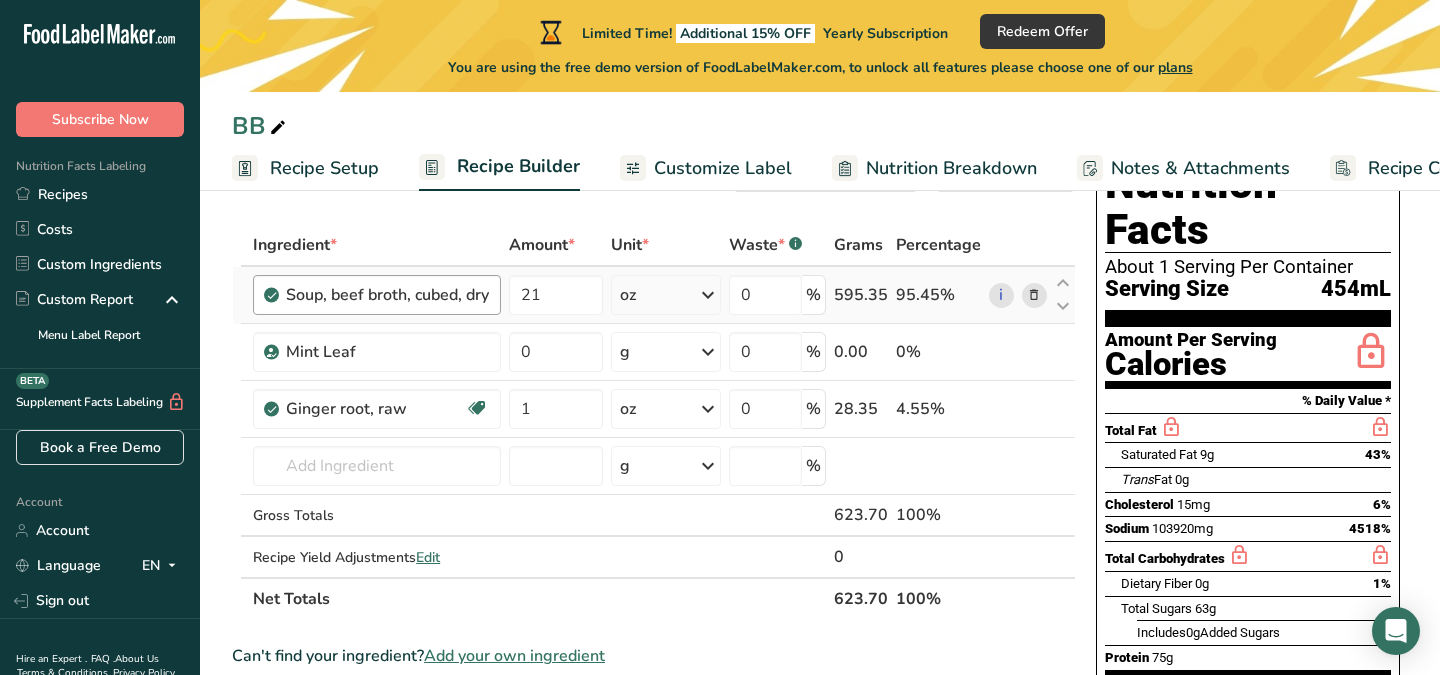 click on "Soup, beef broth, cubed, dry" at bounding box center [387, 295] 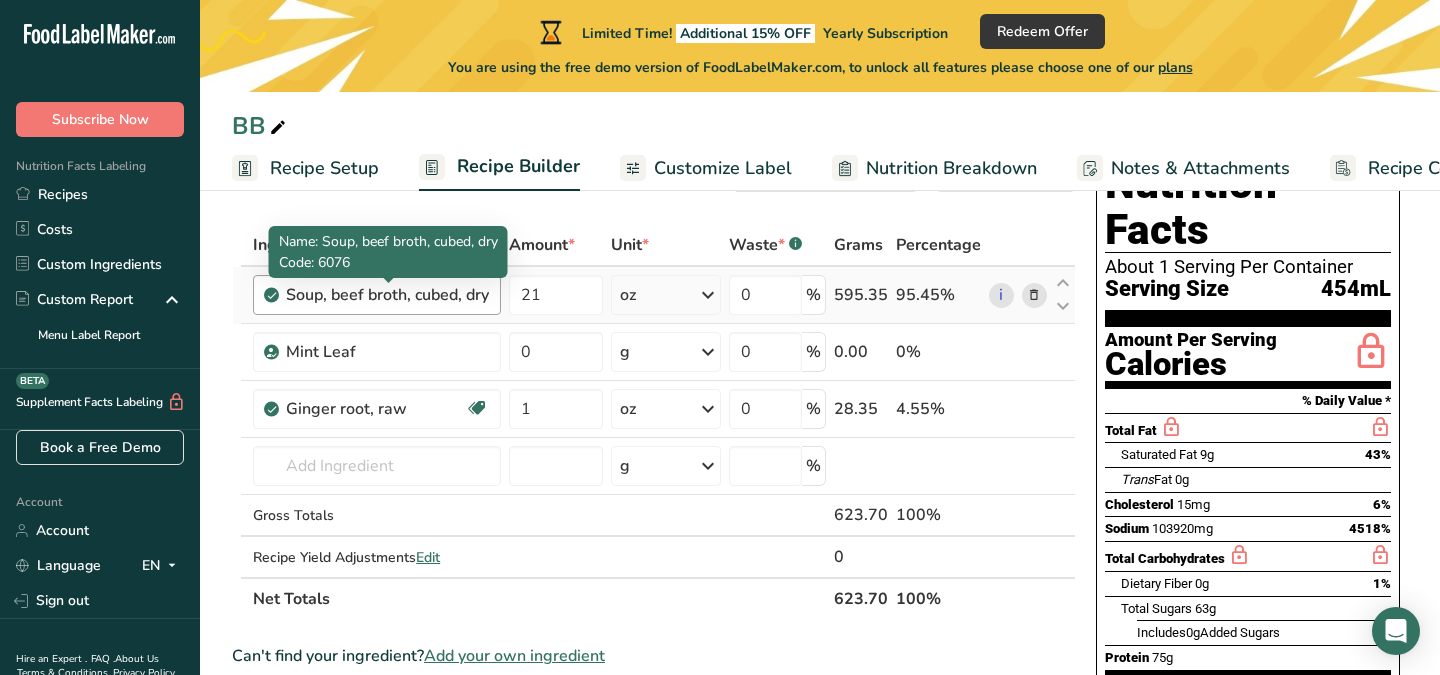 click on "Soup, beef broth, cubed, dry" at bounding box center [387, 295] 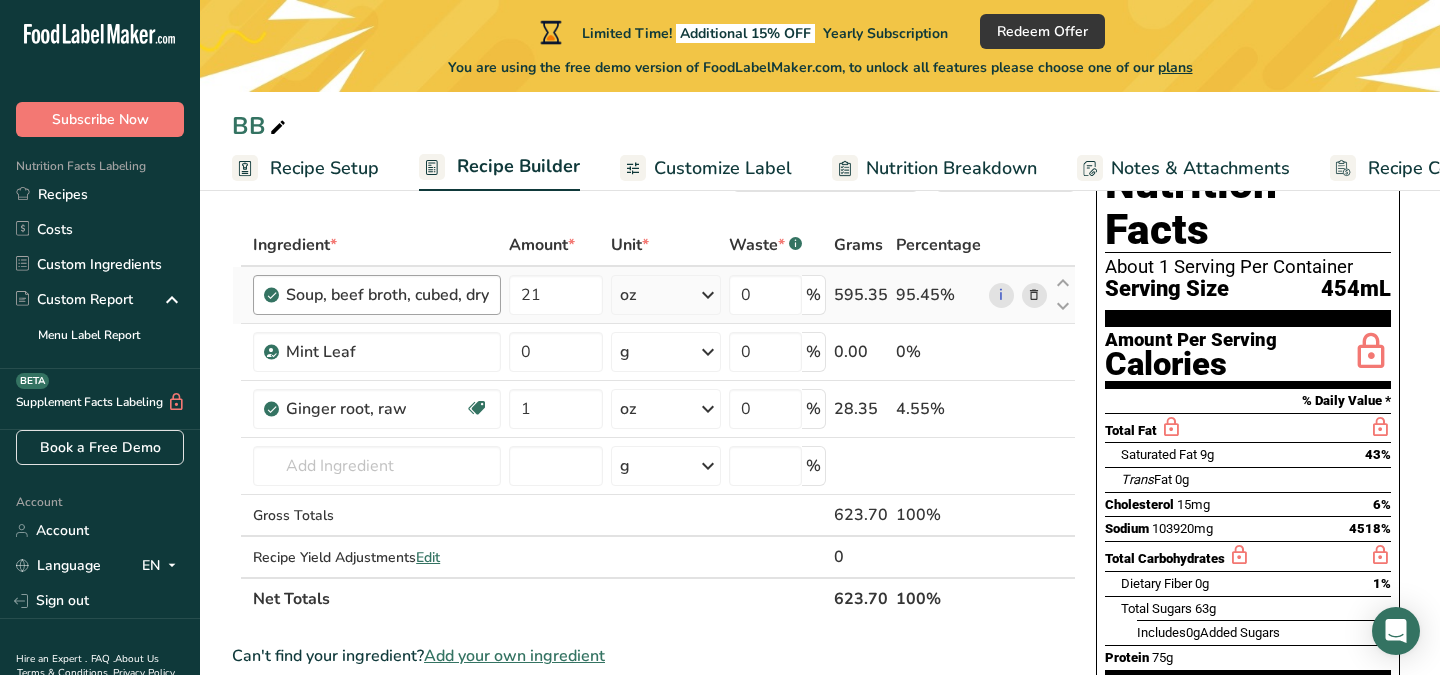 click on "Soup, beef broth, cubed, dry" at bounding box center (387, 295) 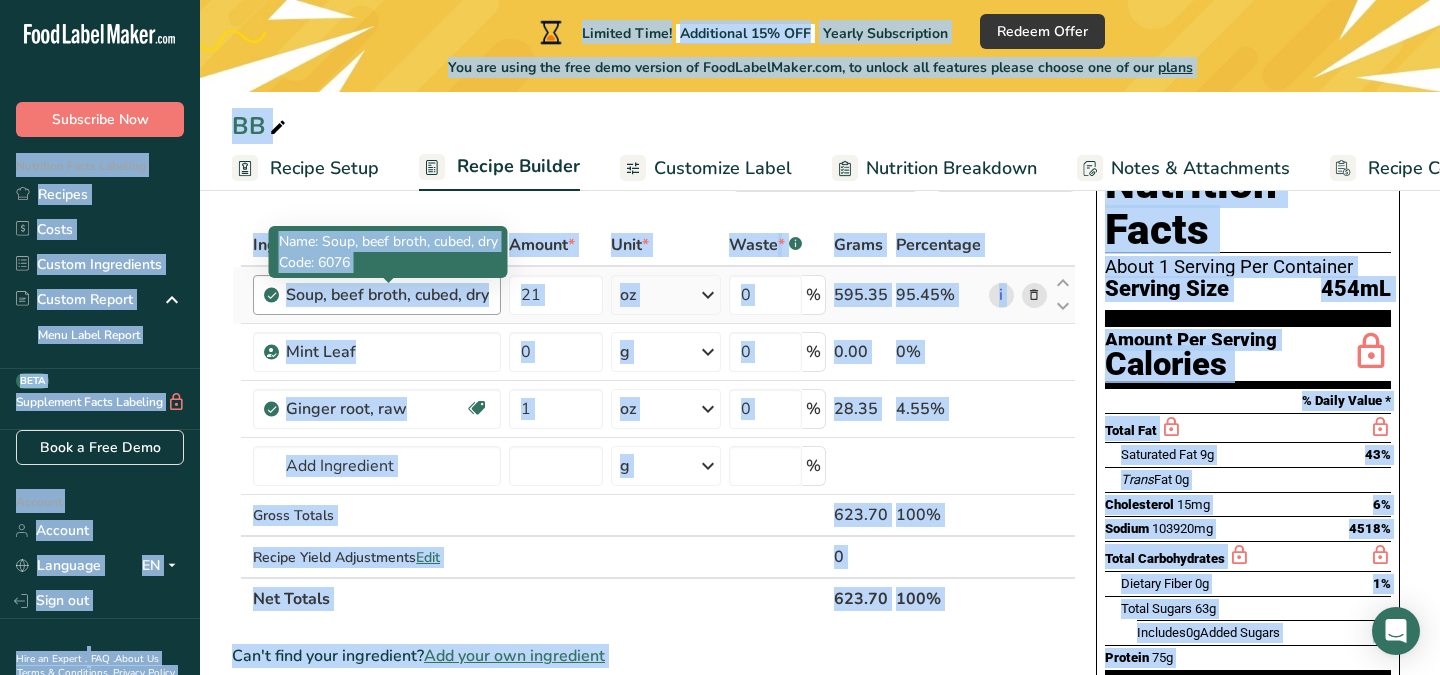 click on "Soup, beef broth, cubed, dry" at bounding box center [387, 295] 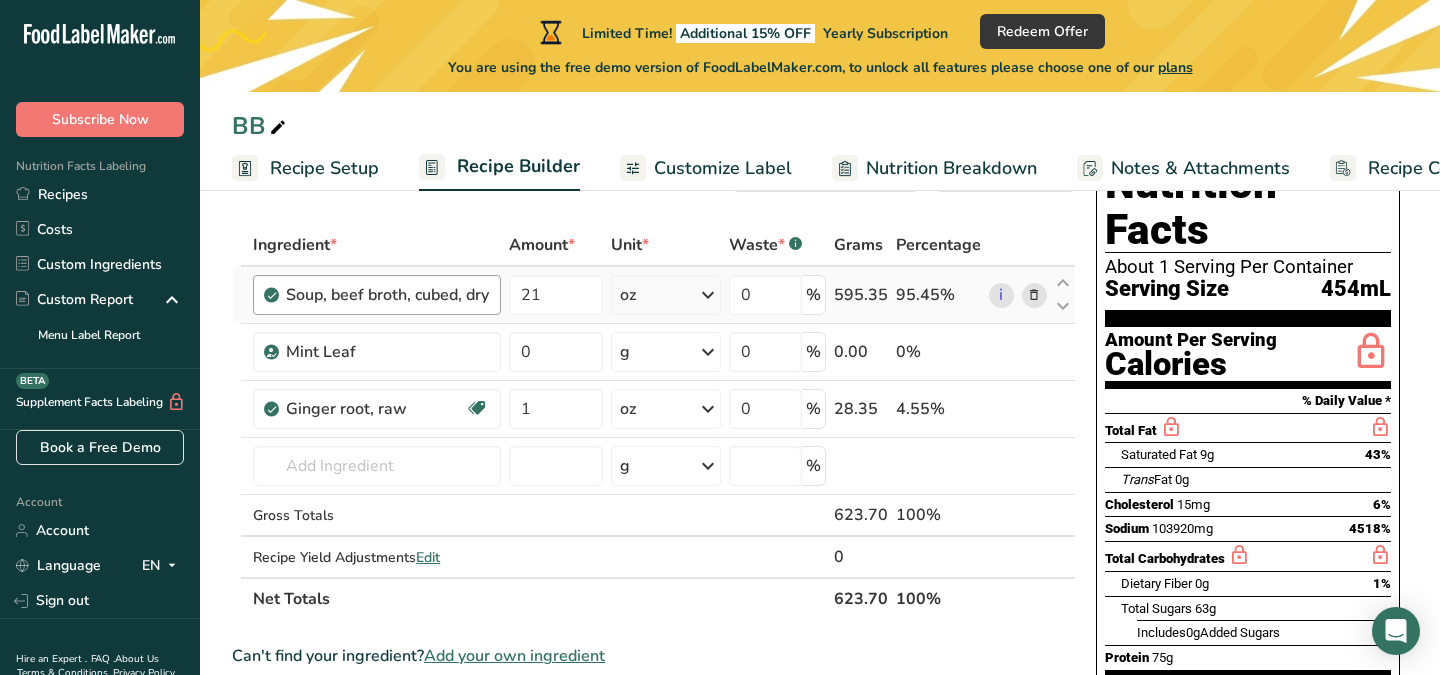 click on "Soup, beef broth, cubed, dry" at bounding box center [387, 295] 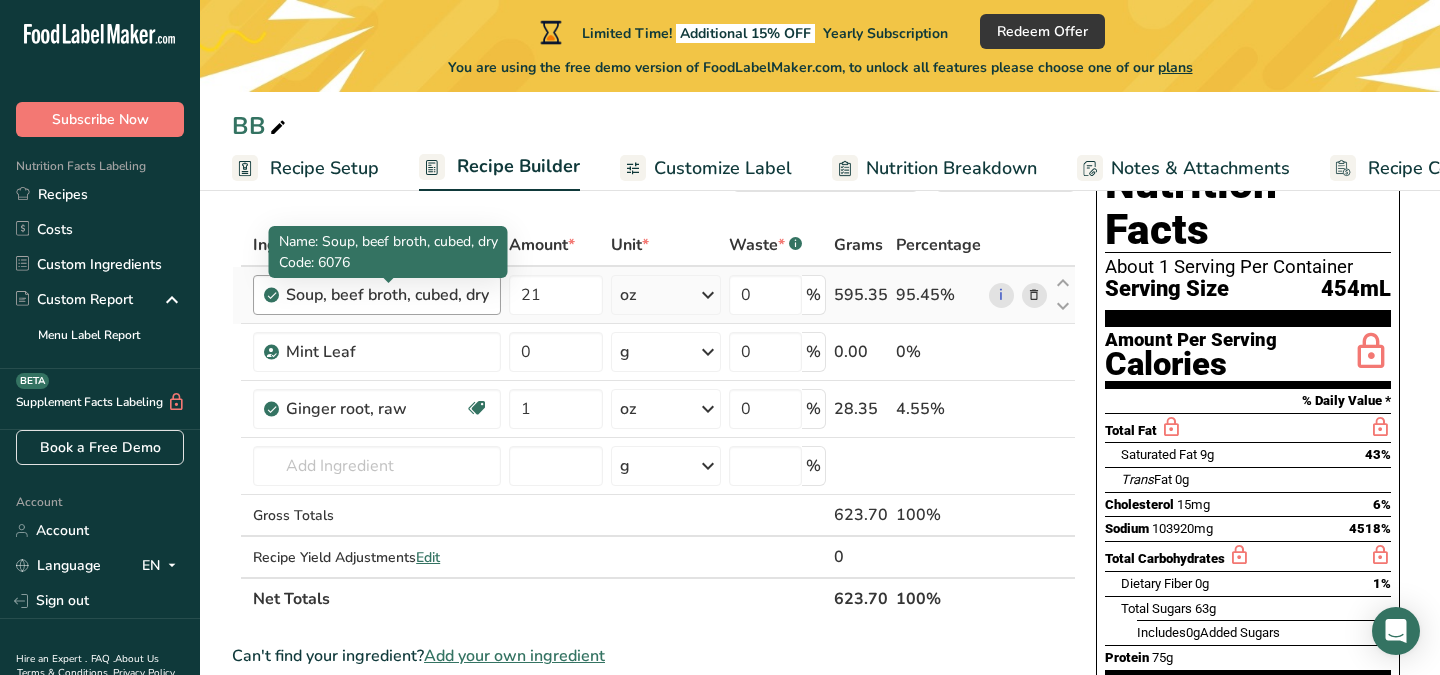 click on "Soup, beef broth, cubed, dry" at bounding box center [387, 295] 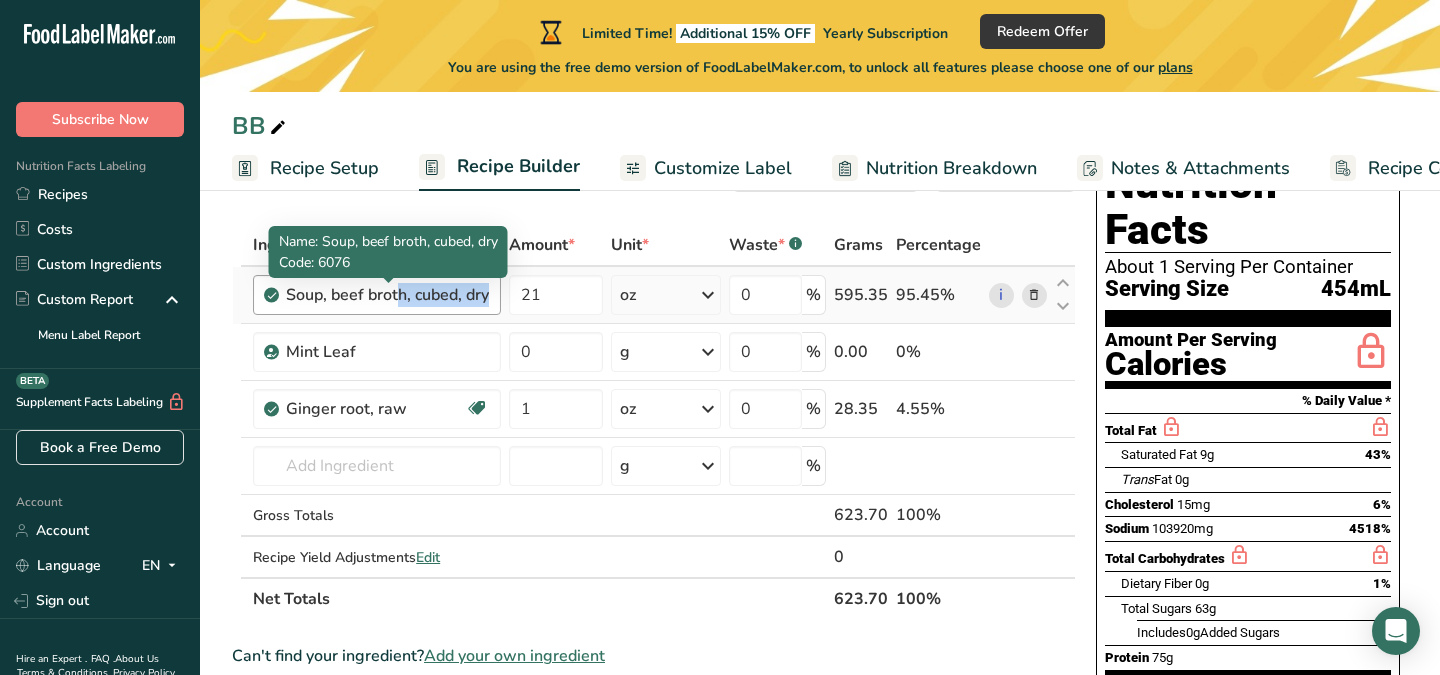 click on "Soup, beef broth, cubed, dry" at bounding box center [387, 295] 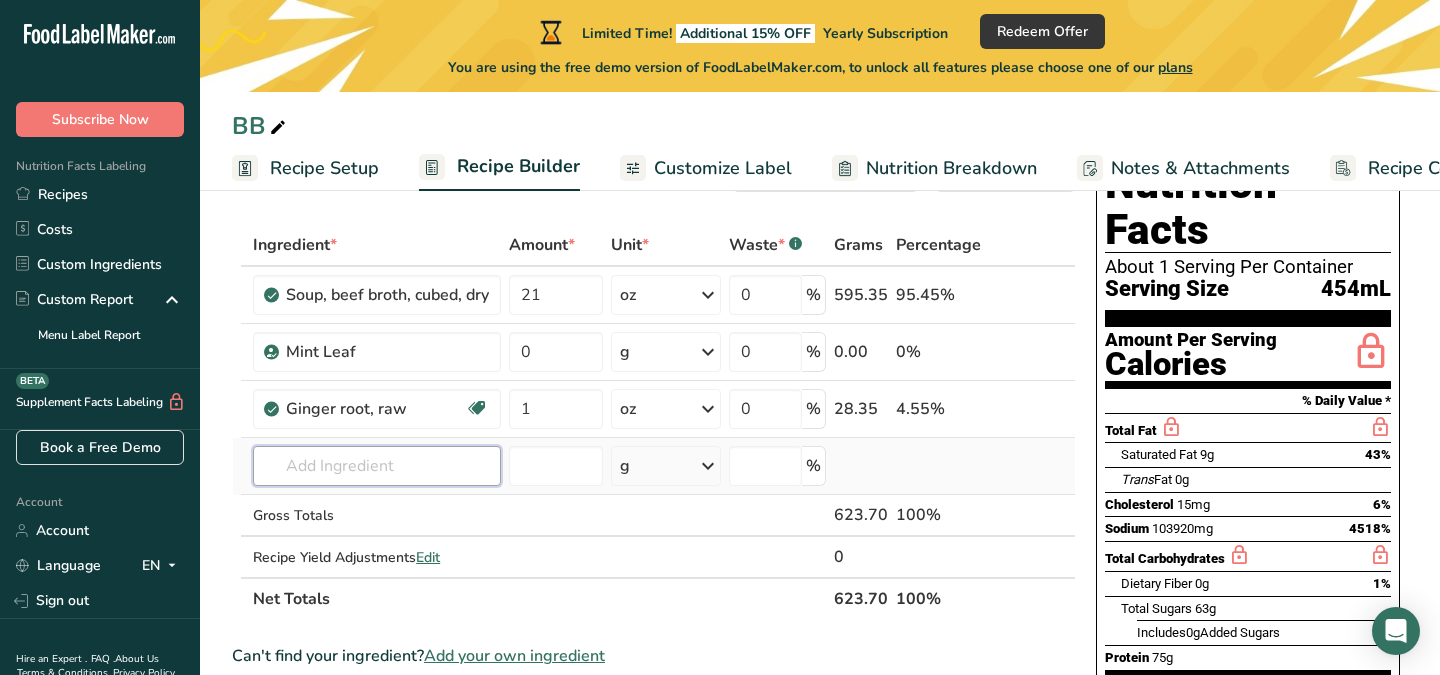 click at bounding box center (377, 466) 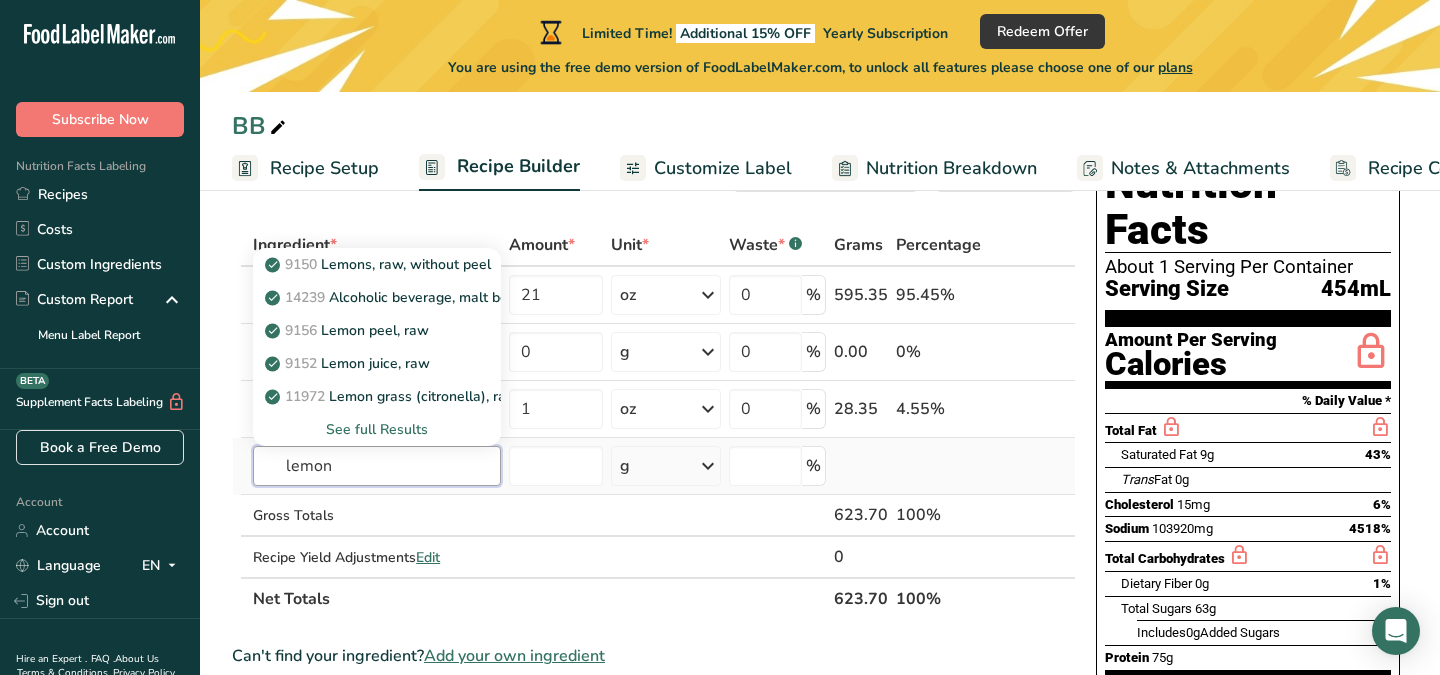 type on "lemon" 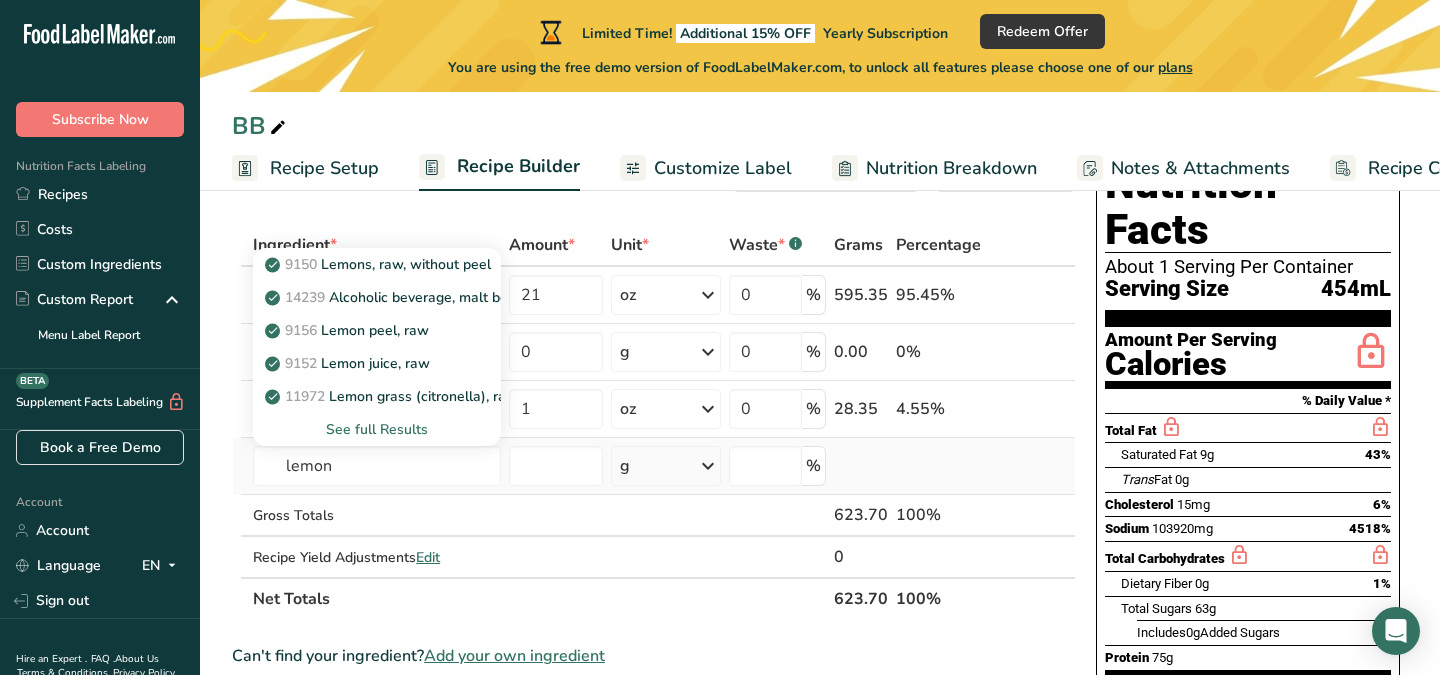 type 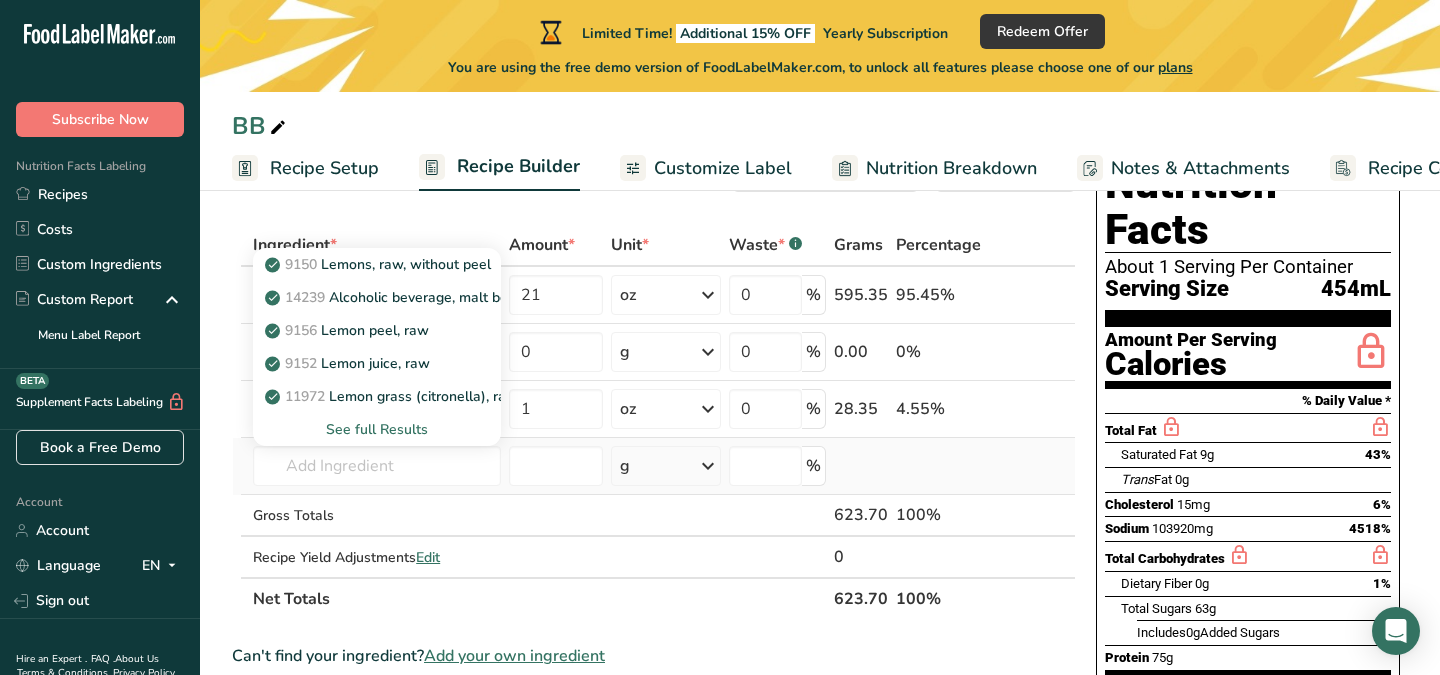 click on "See full Results" at bounding box center [377, 429] 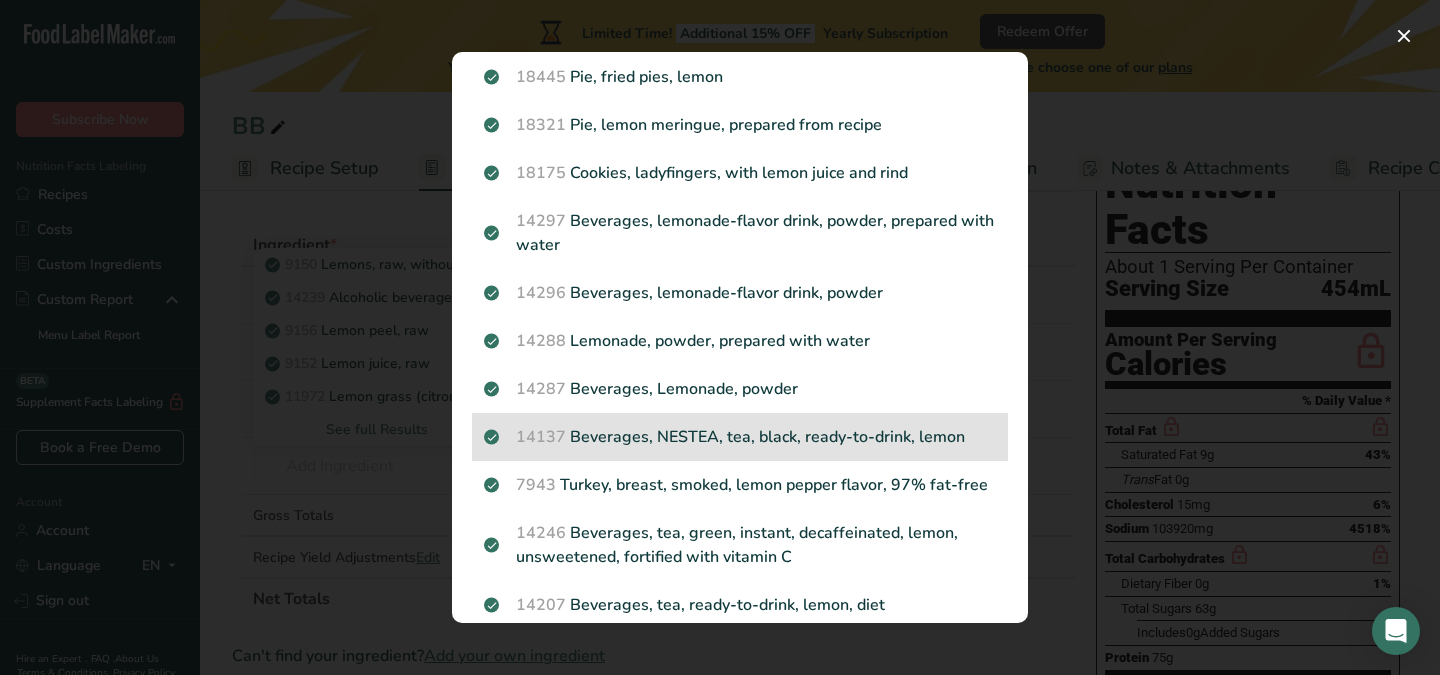 scroll, scrollTop: 0, scrollLeft: 0, axis: both 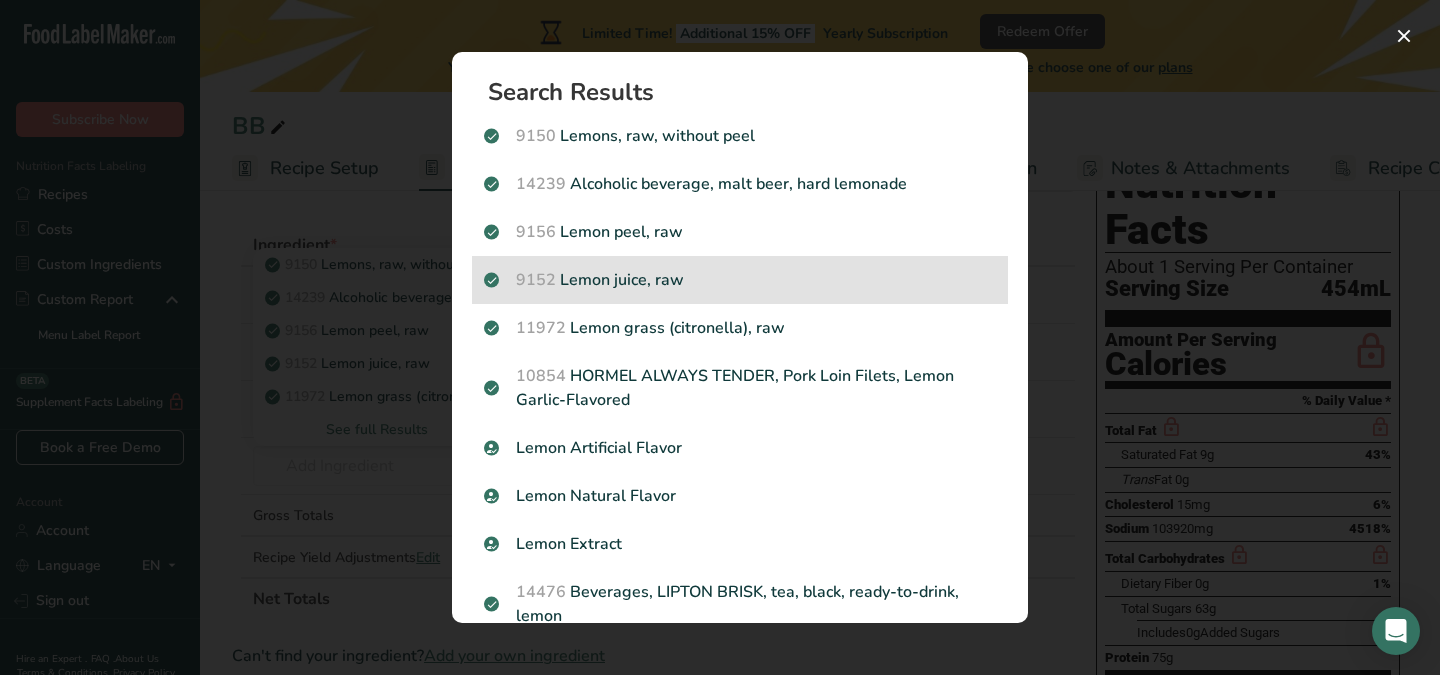 click on "9152
Lemon juice, raw" at bounding box center (740, 280) 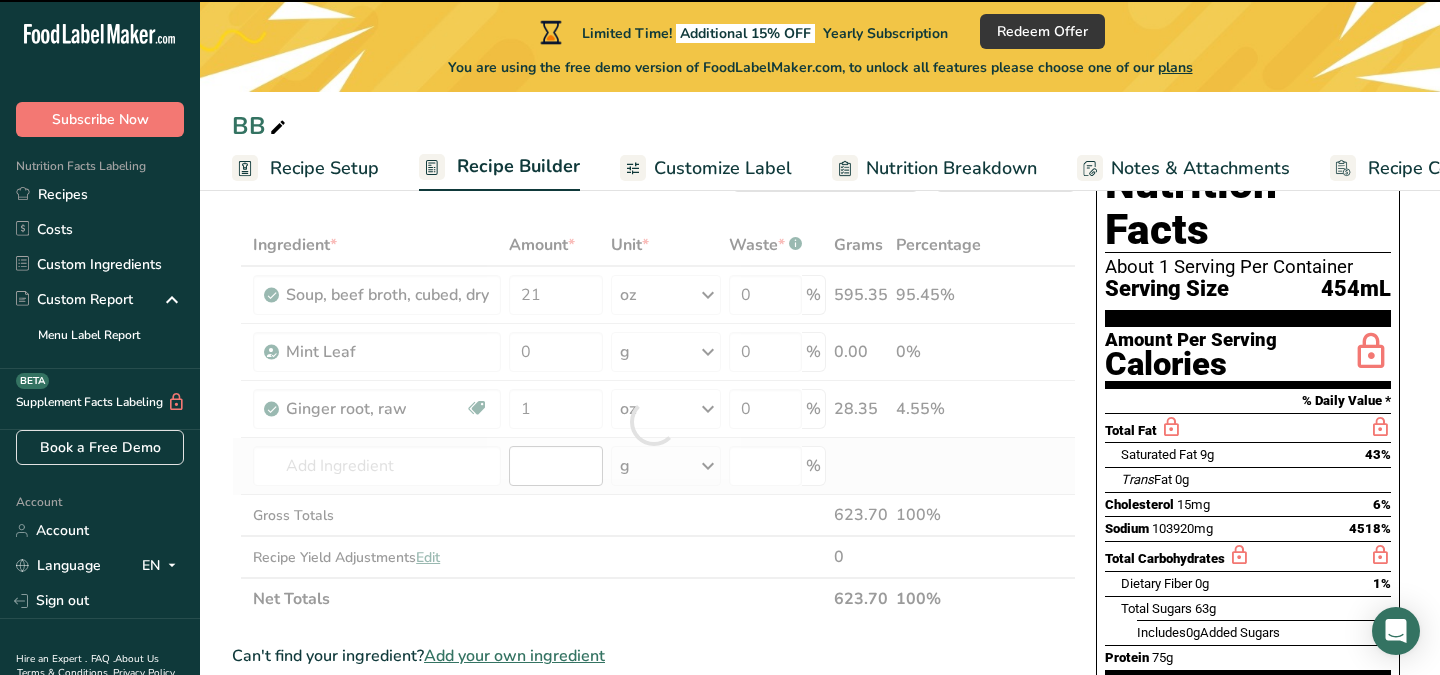 type on "0" 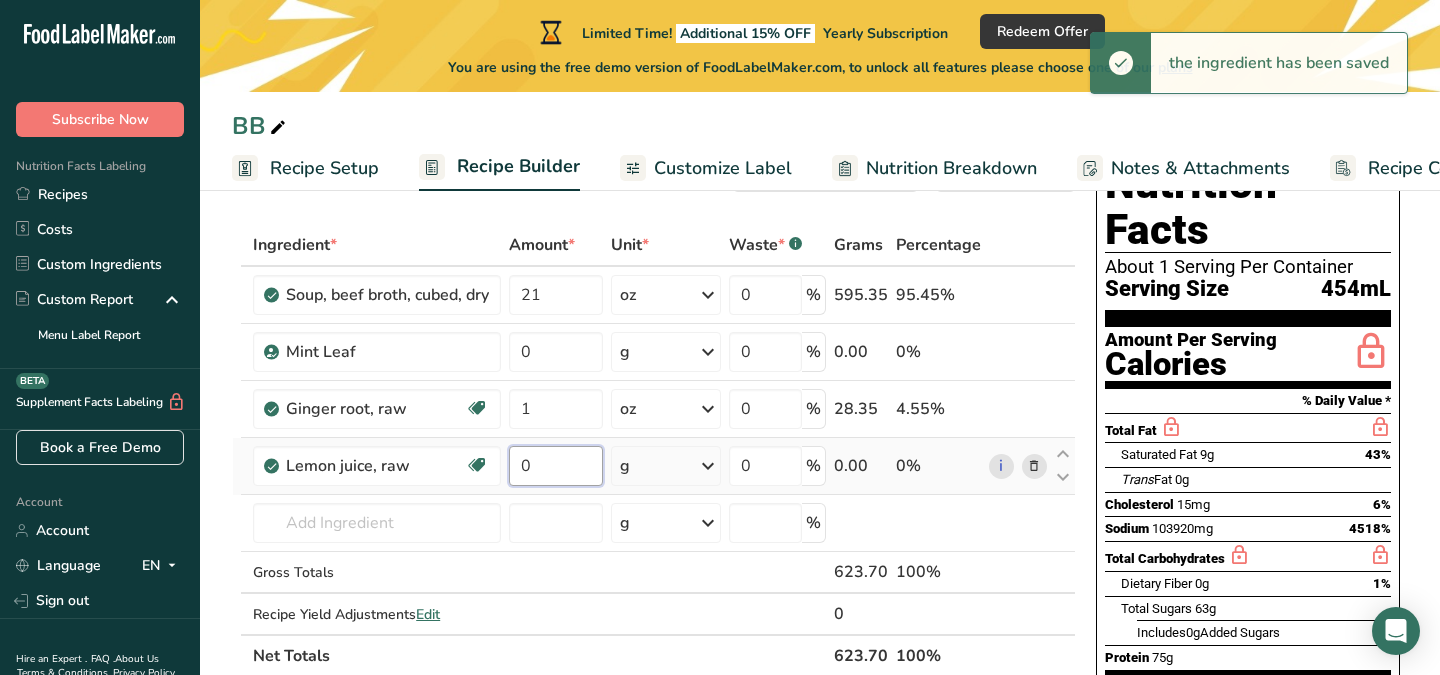 click on "0" at bounding box center [556, 466] 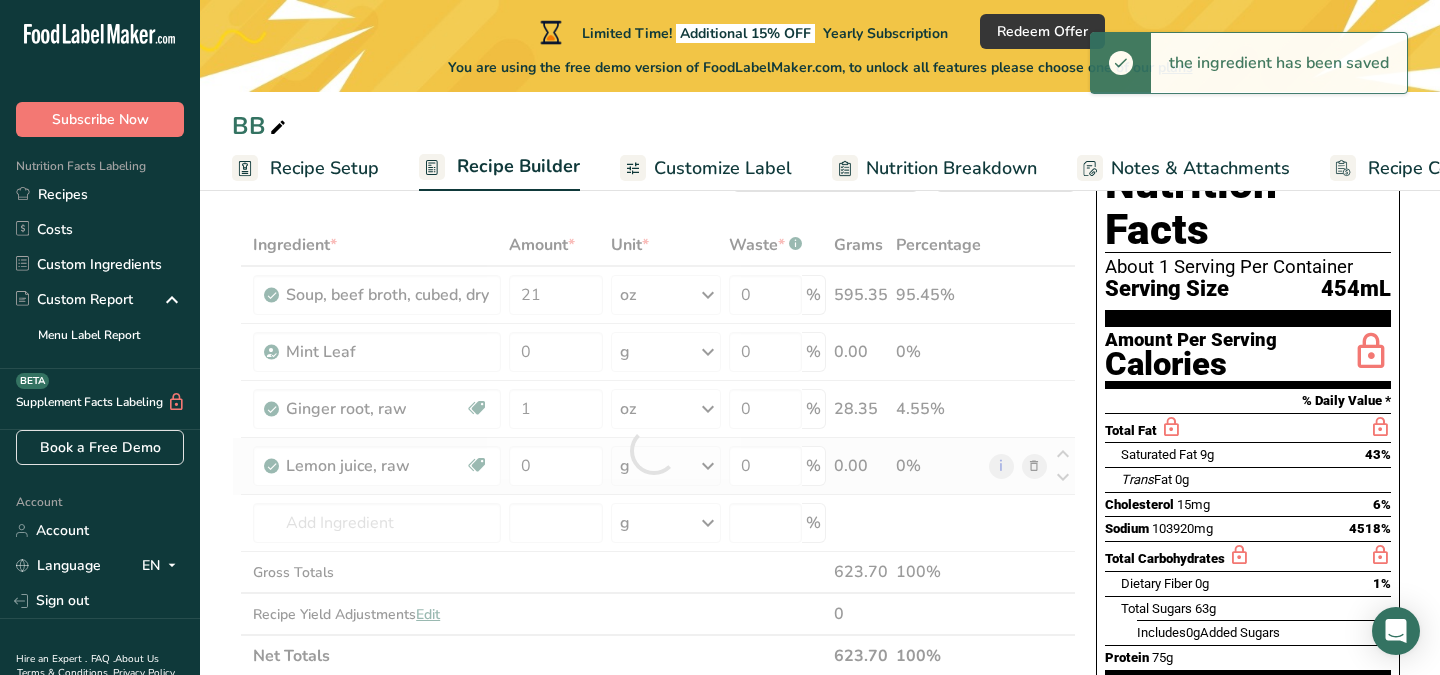 click on "Ingredient *
Amount *
Unit *
Waste *   .a-a{fill:#347362;}.b-a{fill:#fff;}          Grams
Percentage
Soup, beef broth, cubed, dry
21
oz
Portions
1 cube
Weight Units
g
kg
mg
mcg
lb
oz
See less
Volume Units
l
Volume units require a density conversion. If you know your ingredient's density enter it below. Otherwise, click on "RIA" our AI Regulatory bot - she will be able to help you
lb/ft3
g/cm3
Confirm
mL
lb/ft3
g/cm3
Confirm
fl oz" at bounding box center (654, 450) 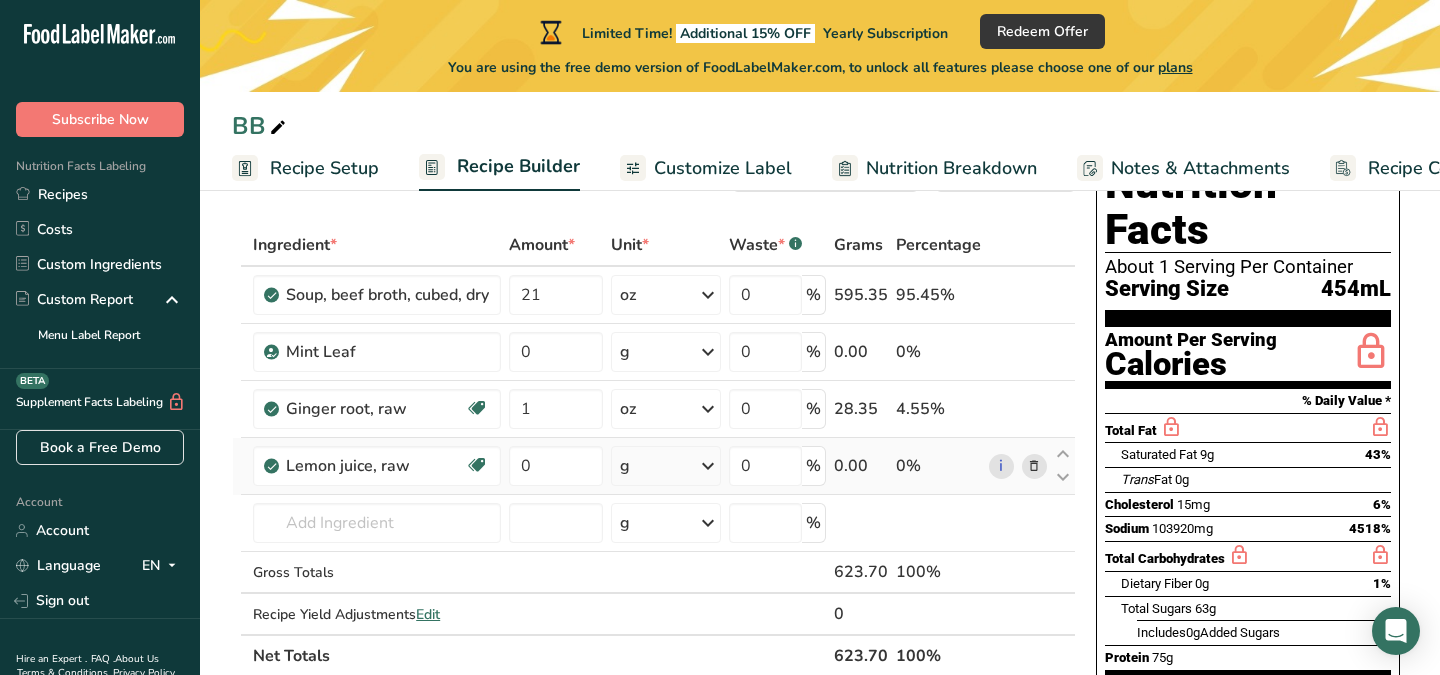 click at bounding box center [708, 466] 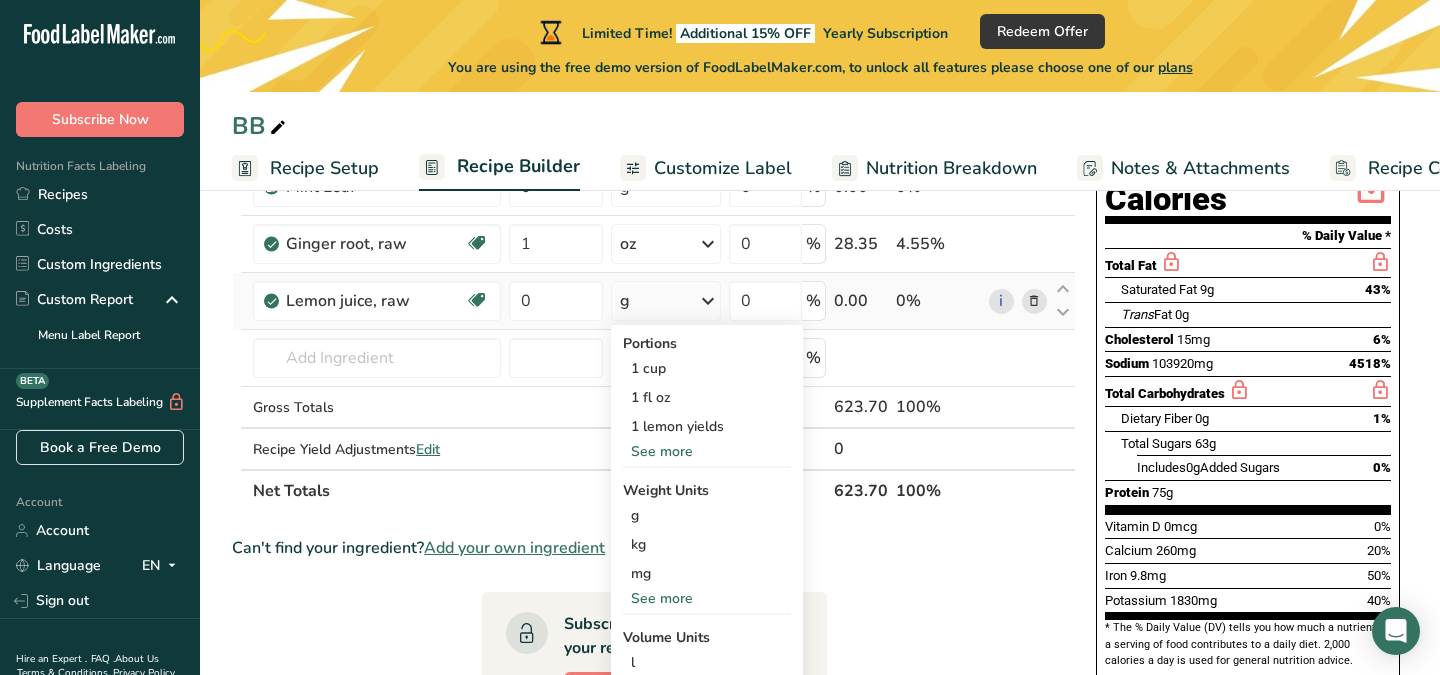 scroll, scrollTop: 276, scrollLeft: 0, axis: vertical 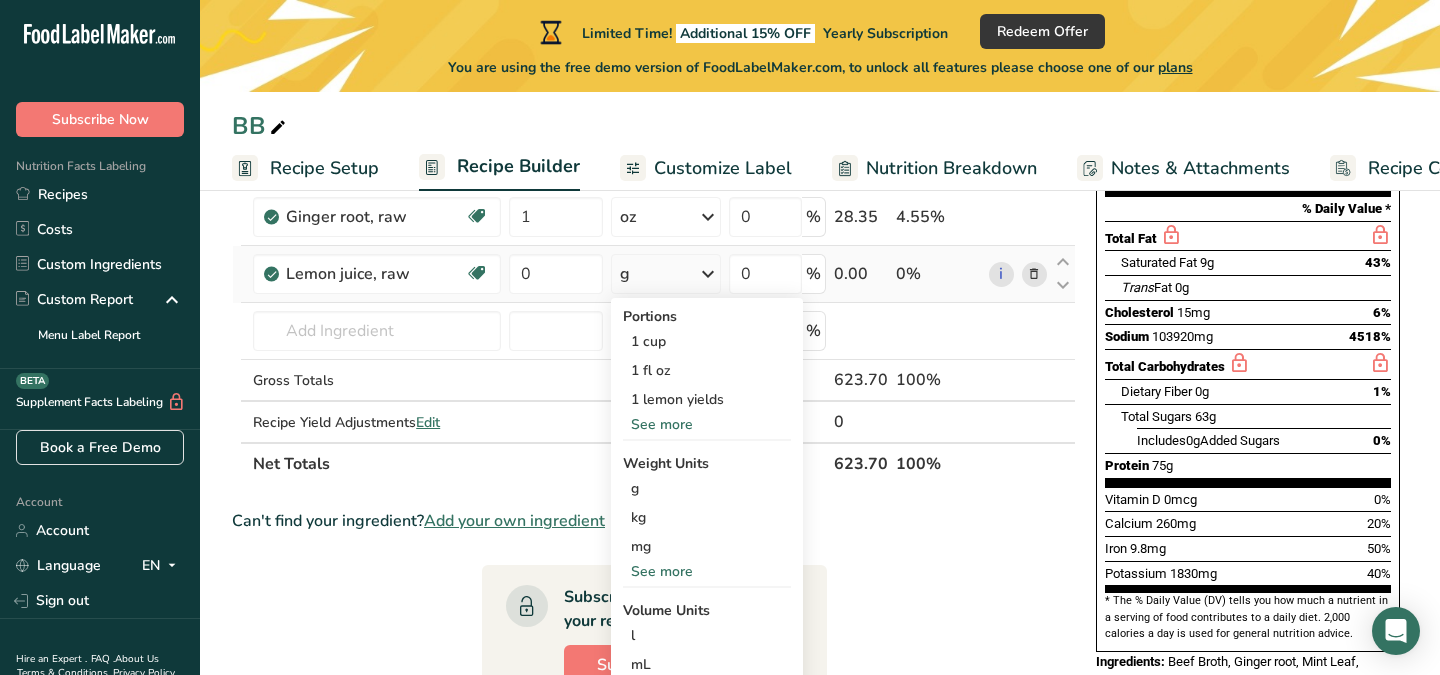 click on "See more" at bounding box center [707, 571] 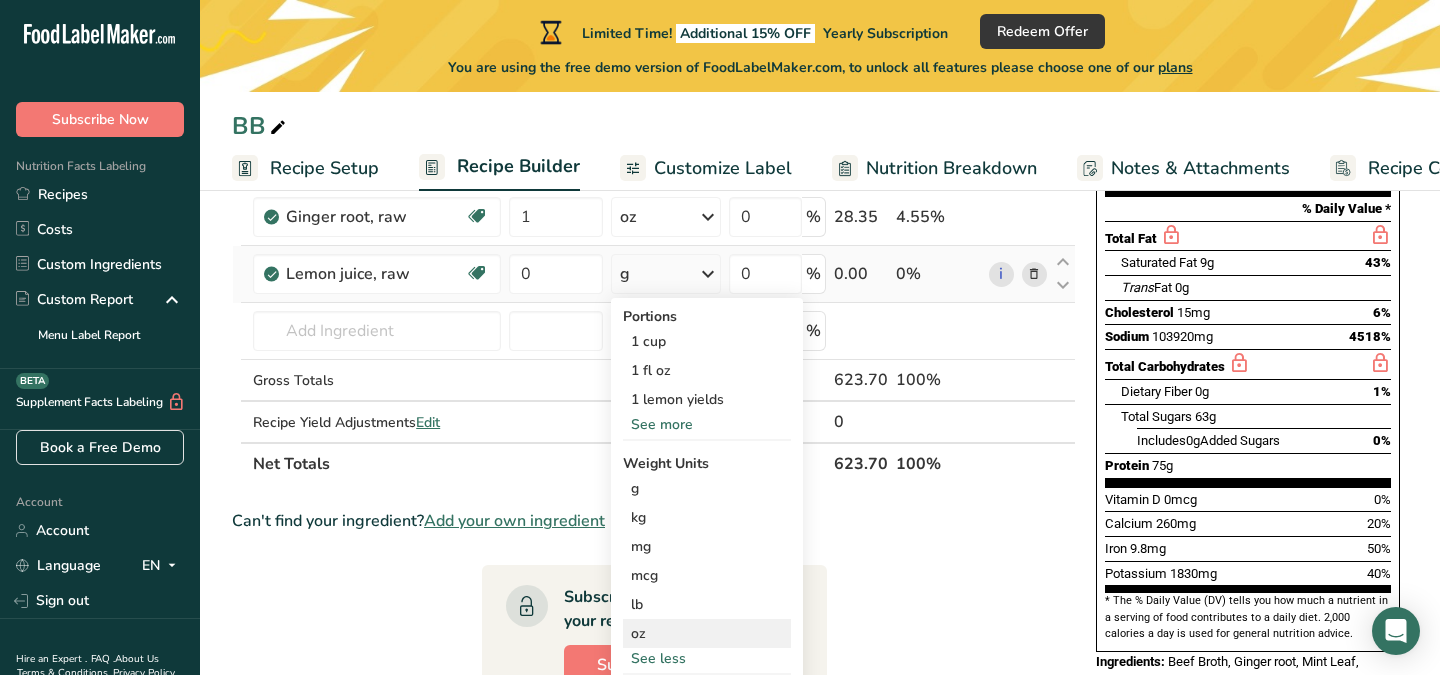 click on "oz" at bounding box center [707, 633] 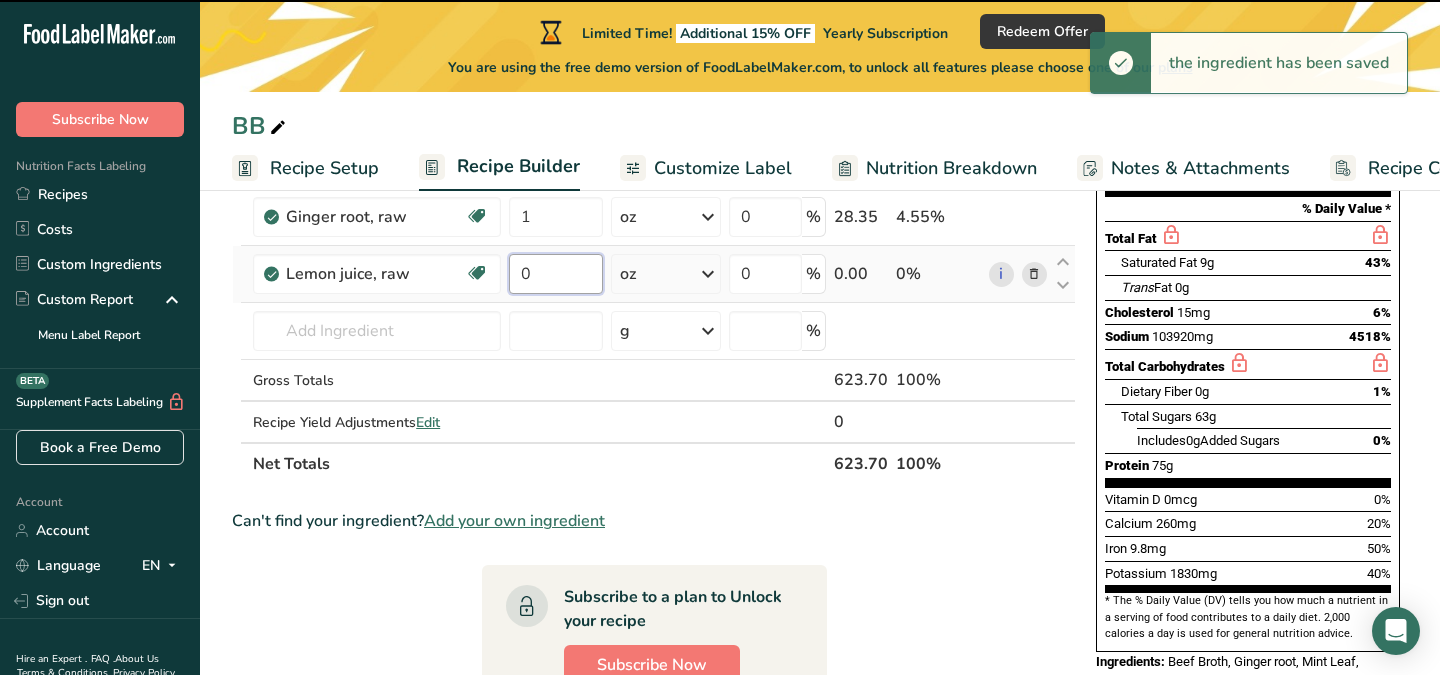 click on "0" at bounding box center (556, 274) 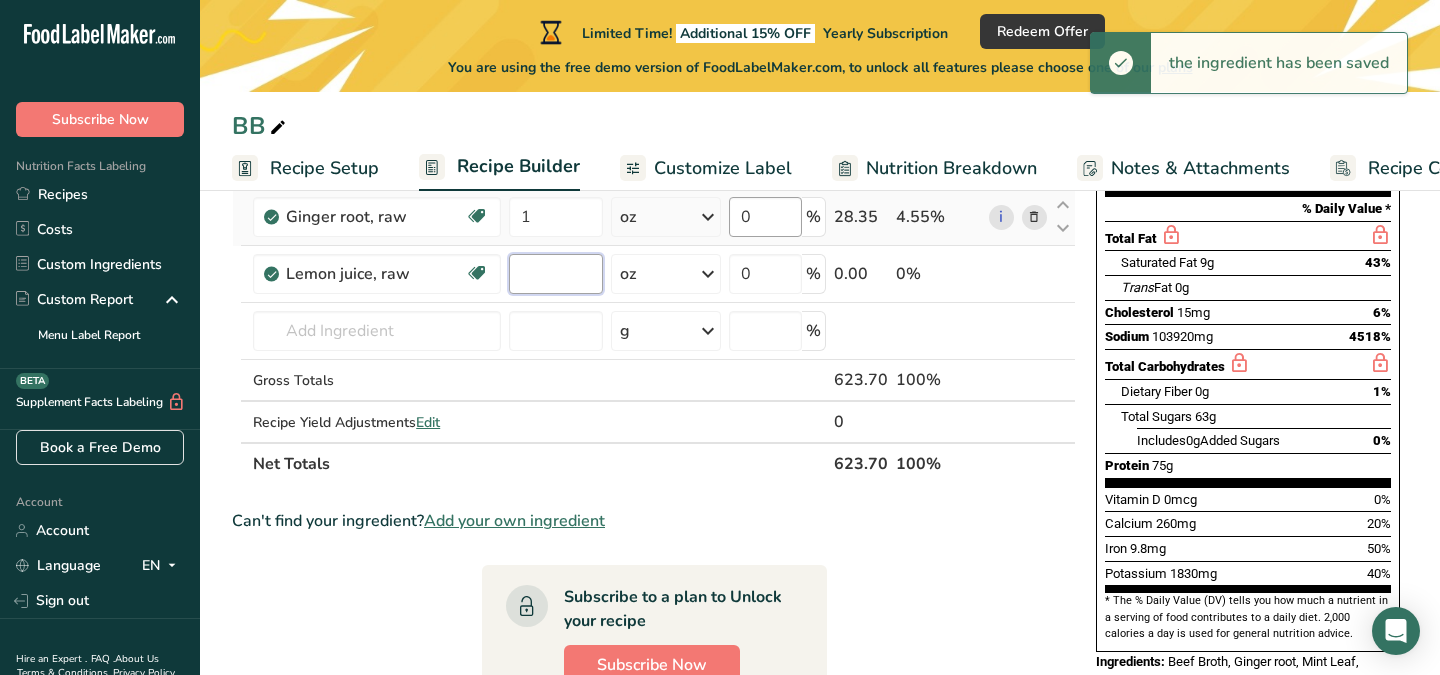 type on "5" 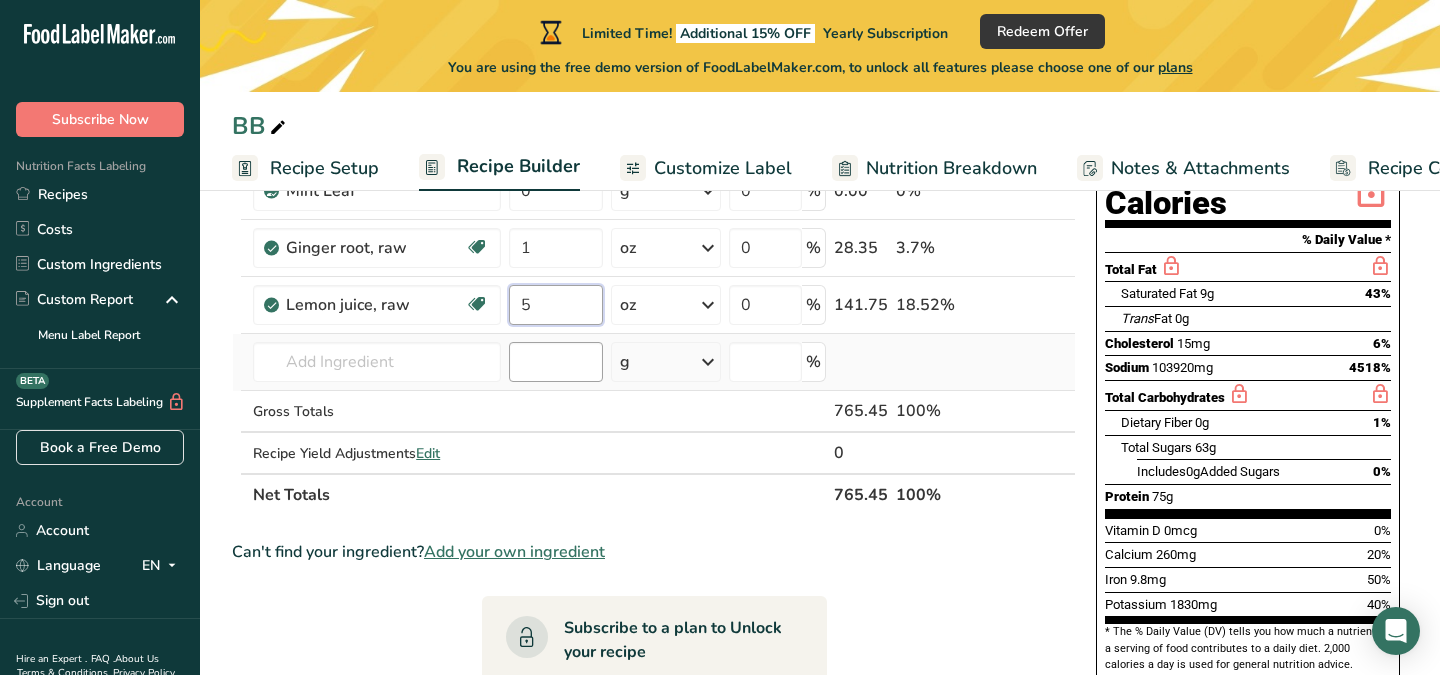 scroll, scrollTop: 240, scrollLeft: 0, axis: vertical 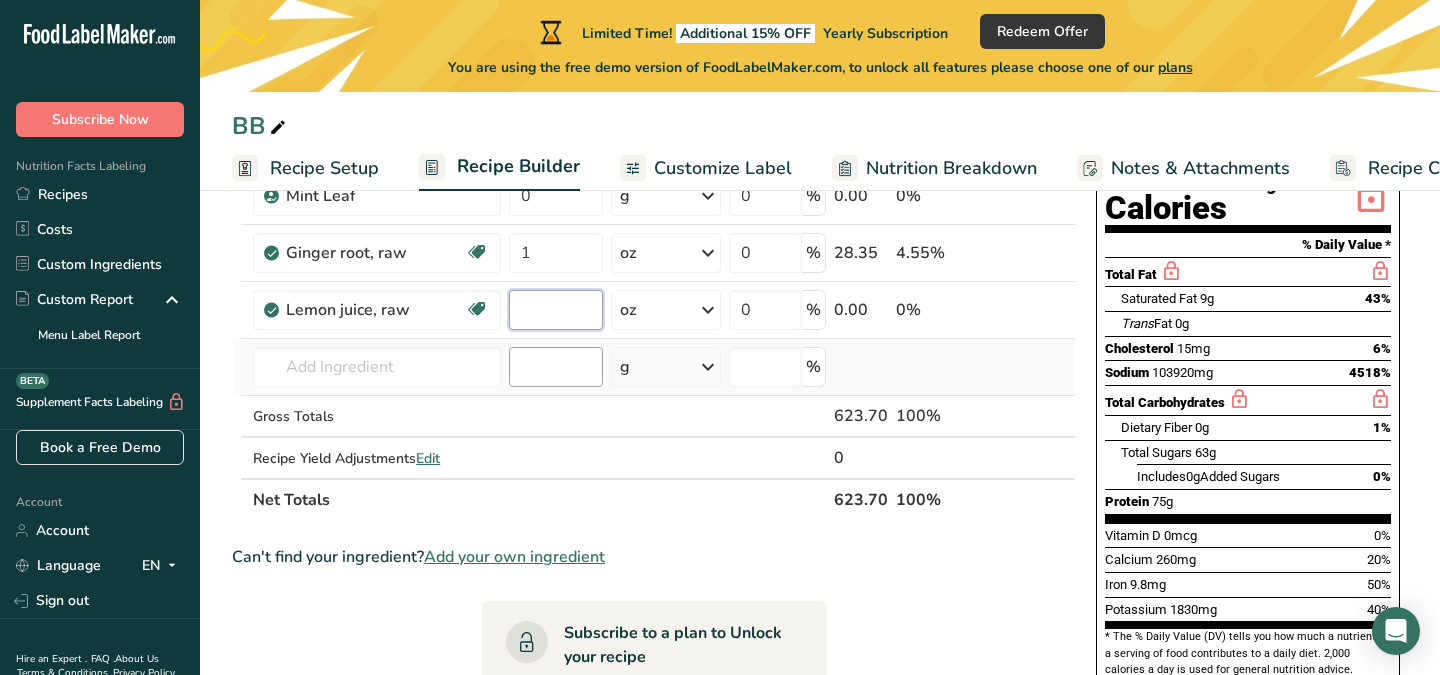 type on "4" 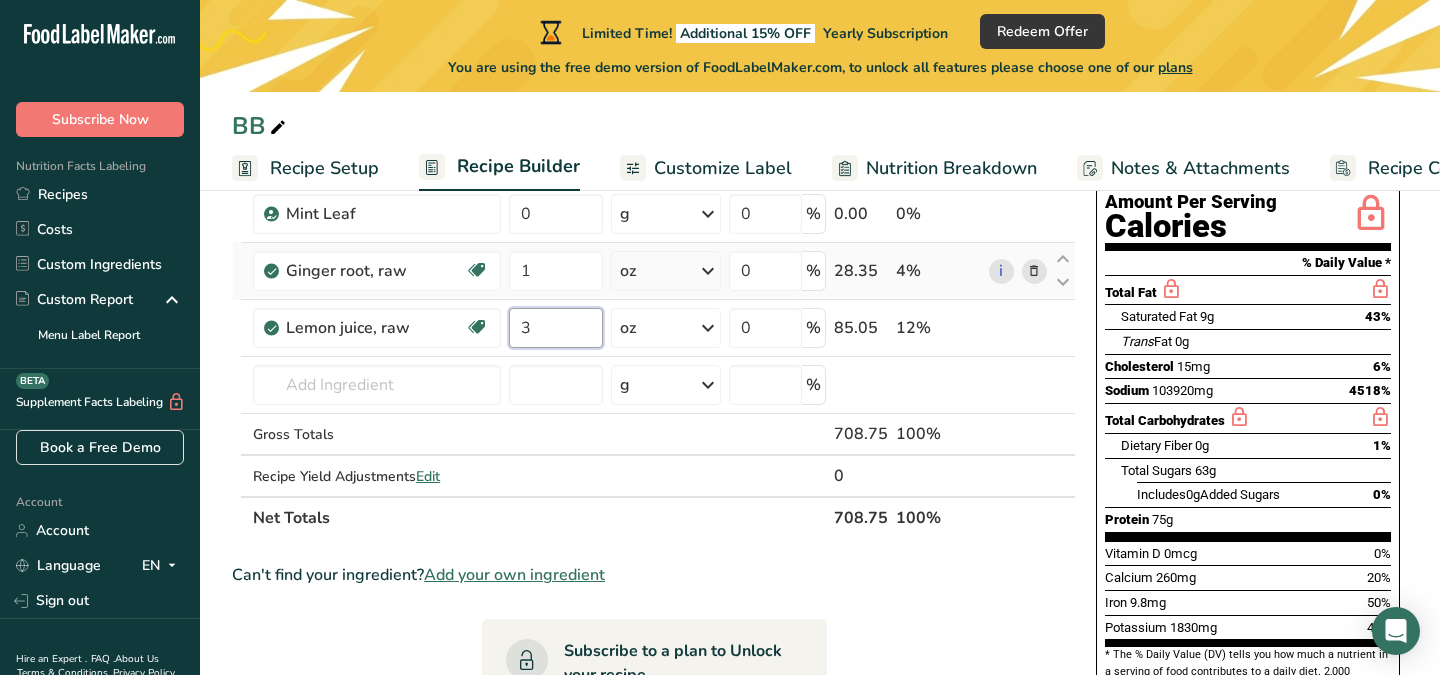 scroll, scrollTop: 218, scrollLeft: 0, axis: vertical 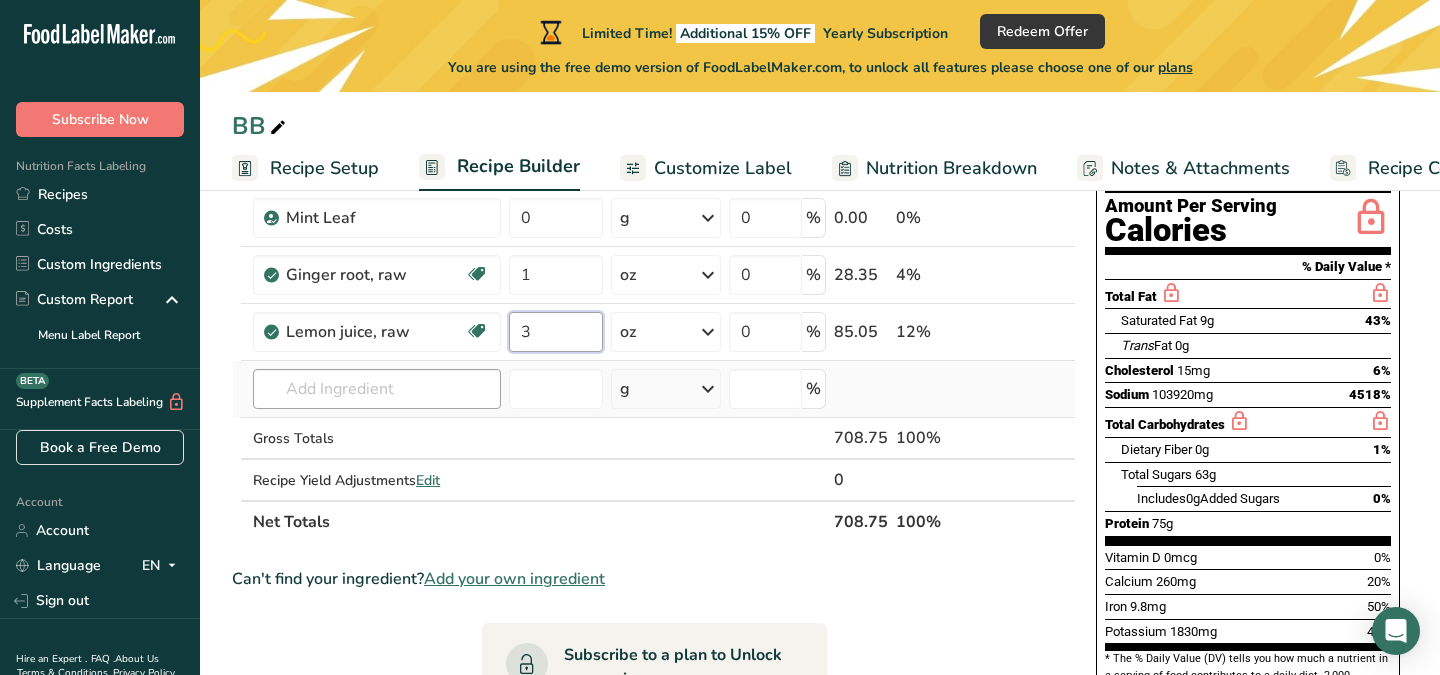 type on "3" 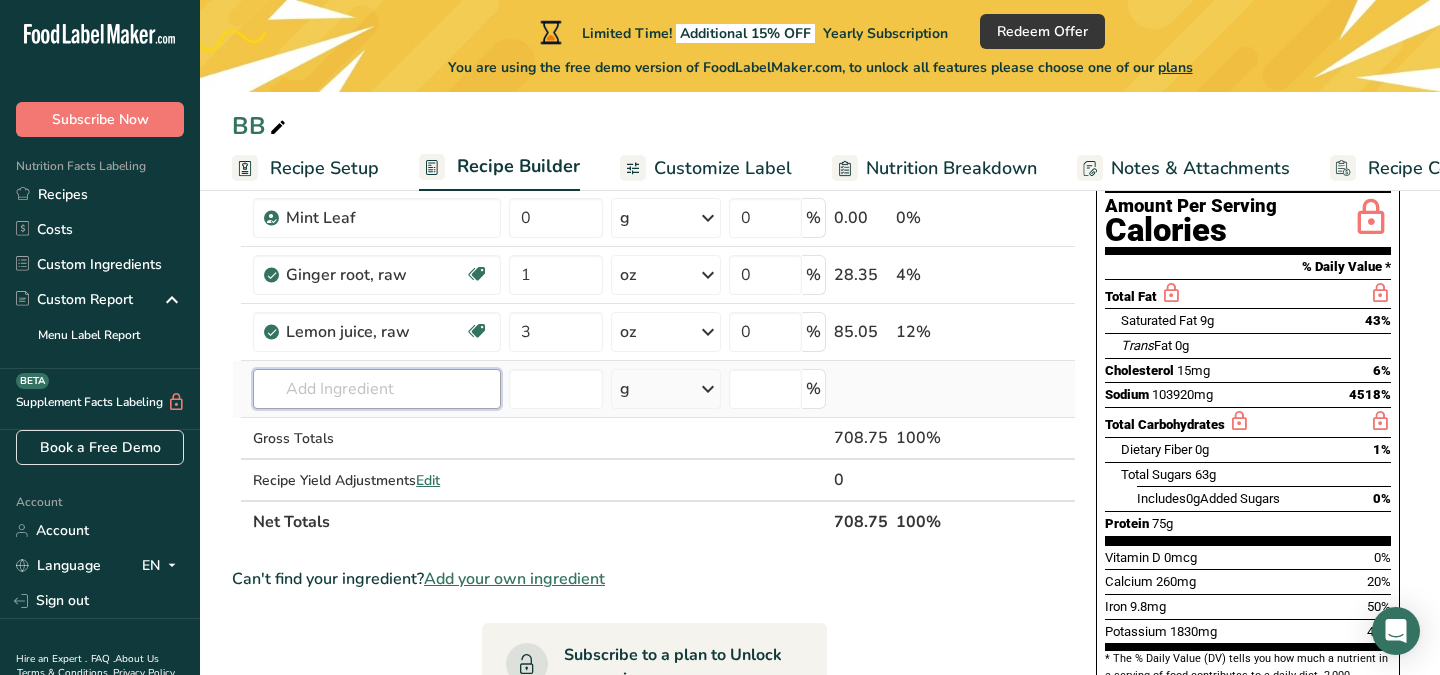 click on "Ingredient *
Amount *
Unit *
Waste *   .a-a{fill:#347362;}.b-a{fill:#fff;}          Grams
Percentage
Soup, beef broth, cubed, dry
21
oz
Portions
1 cube
Weight Units
g
kg
mg
mcg
lb
oz
See less
Volume Units
l
Volume units require a density conversion. If you know your ingredient's density enter it below. Otherwise, click on "RIA" our AI Regulatory bot - she will be able to help you
lb/ft3
g/cm3
Confirm
mL
lb/ft3
g/cm3
Confirm
fl oz" at bounding box center [654, 316] 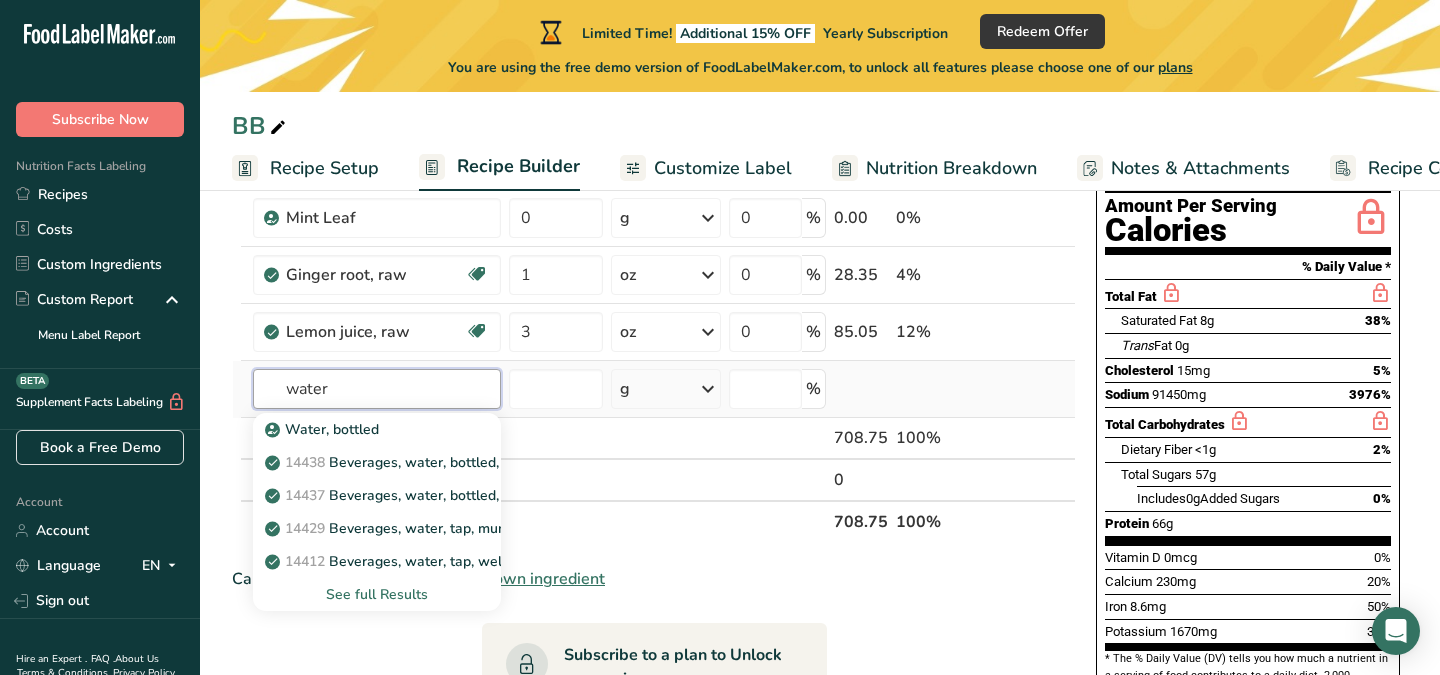 type on "water" 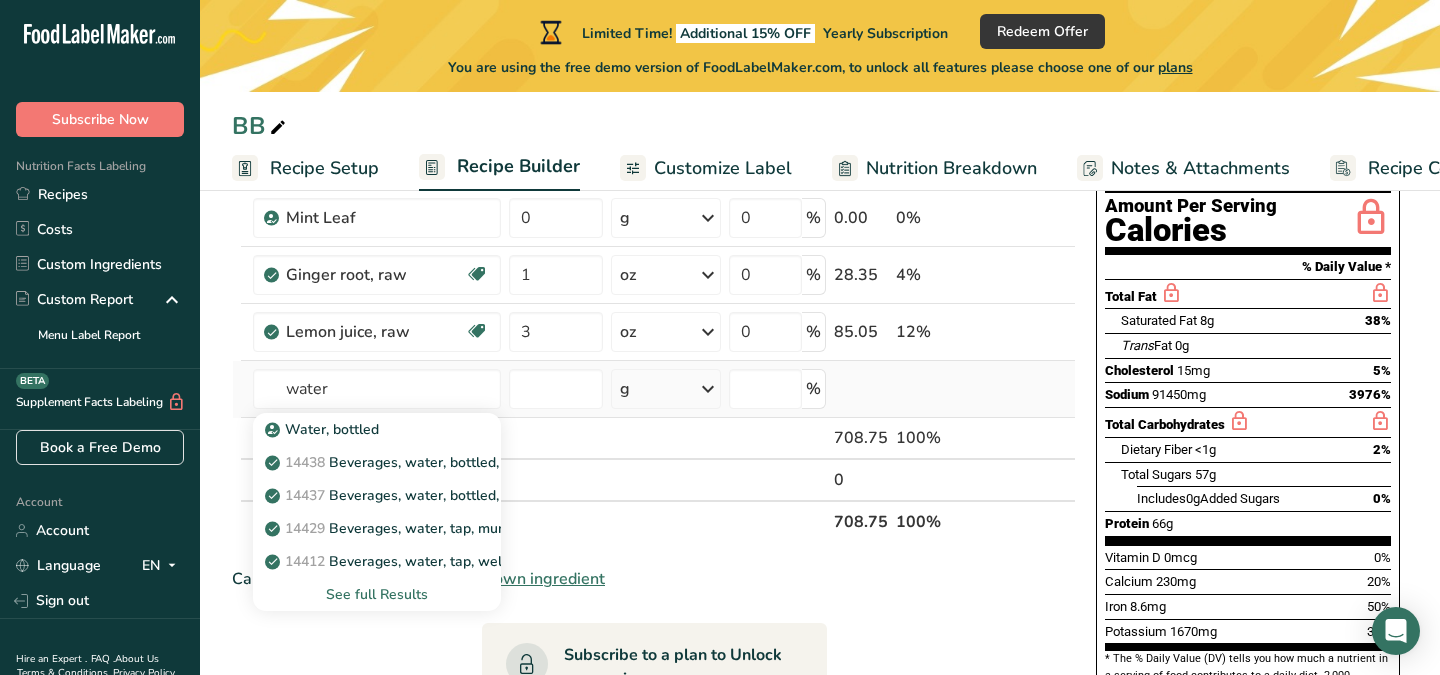 type 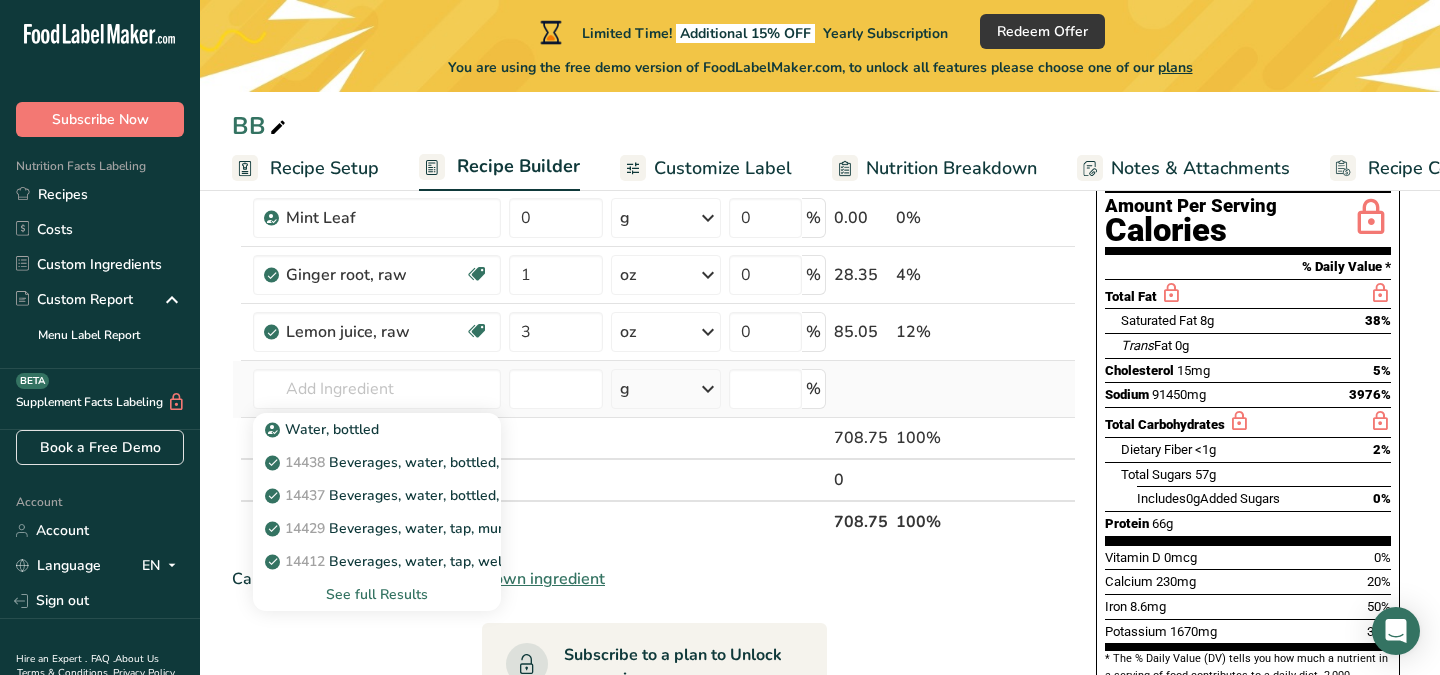 click on "See full Results" at bounding box center [377, 594] 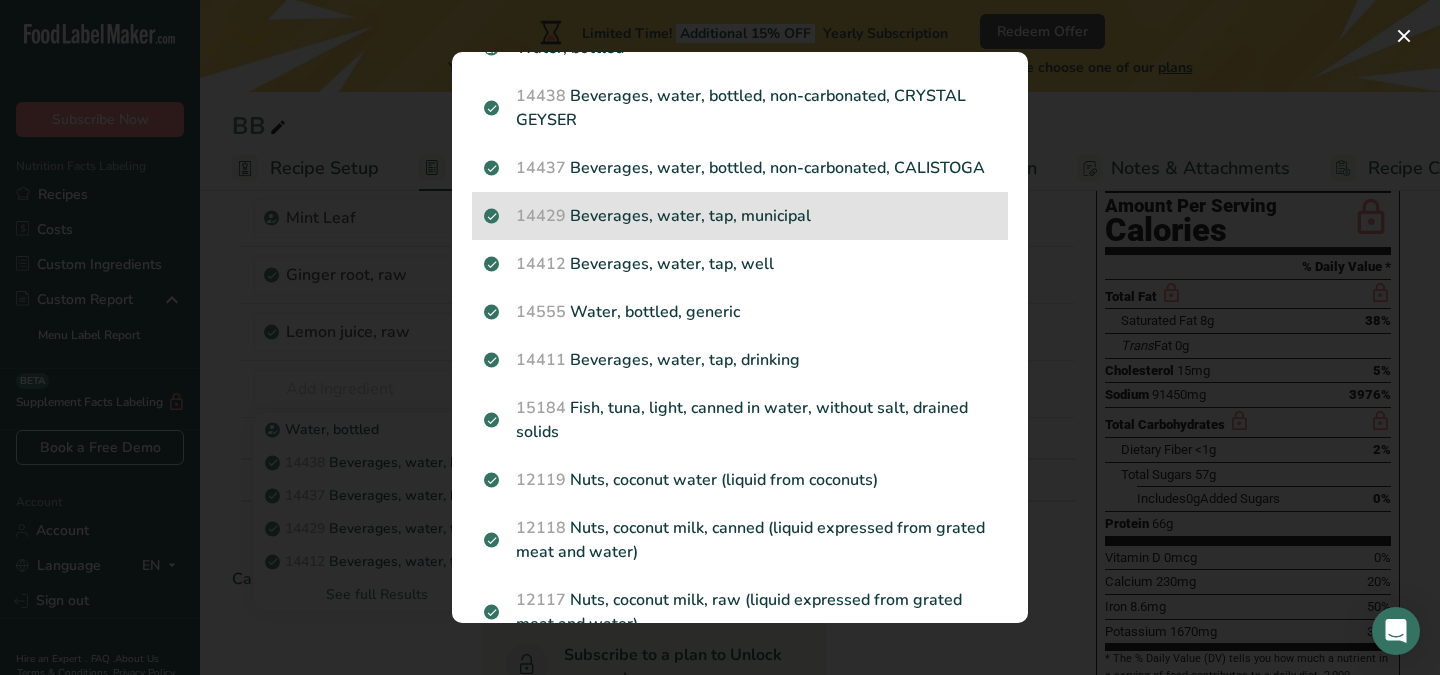 scroll, scrollTop: 89, scrollLeft: 0, axis: vertical 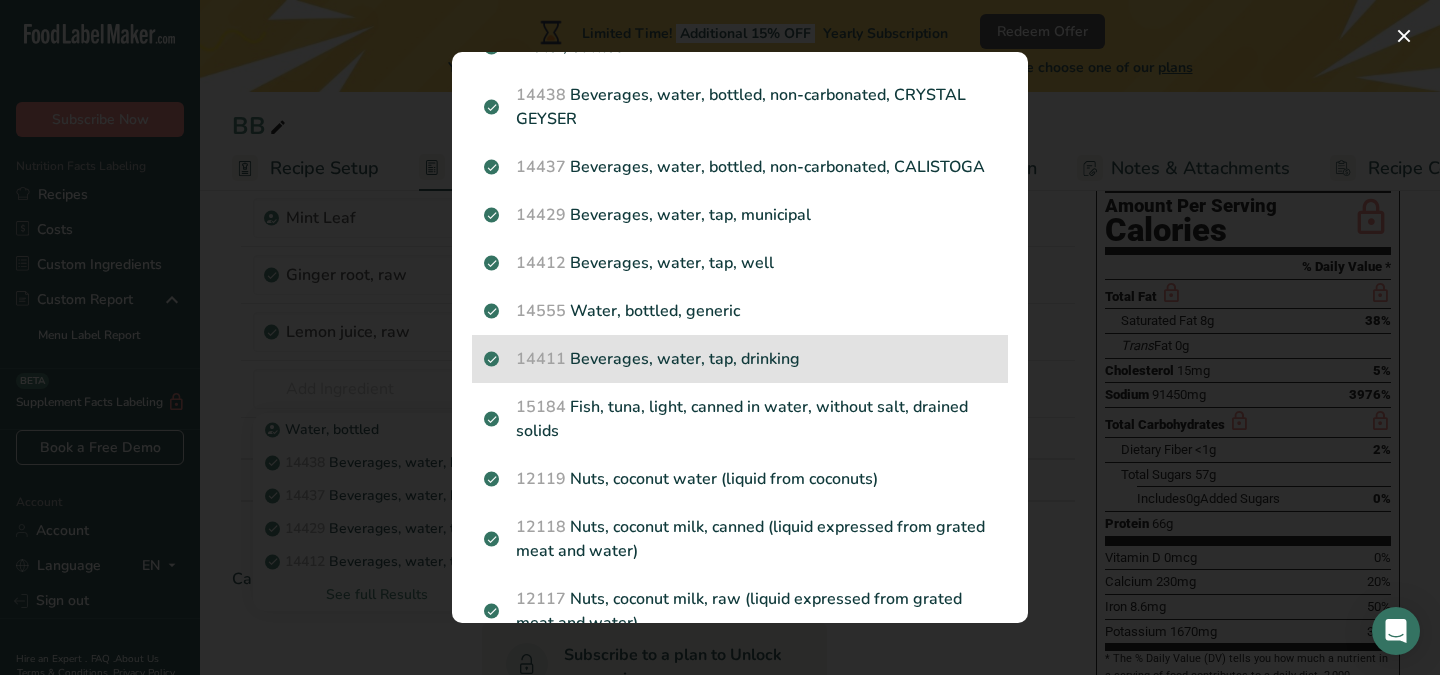 click on "14411
Beverages, water, tap, drinking" at bounding box center [740, 359] 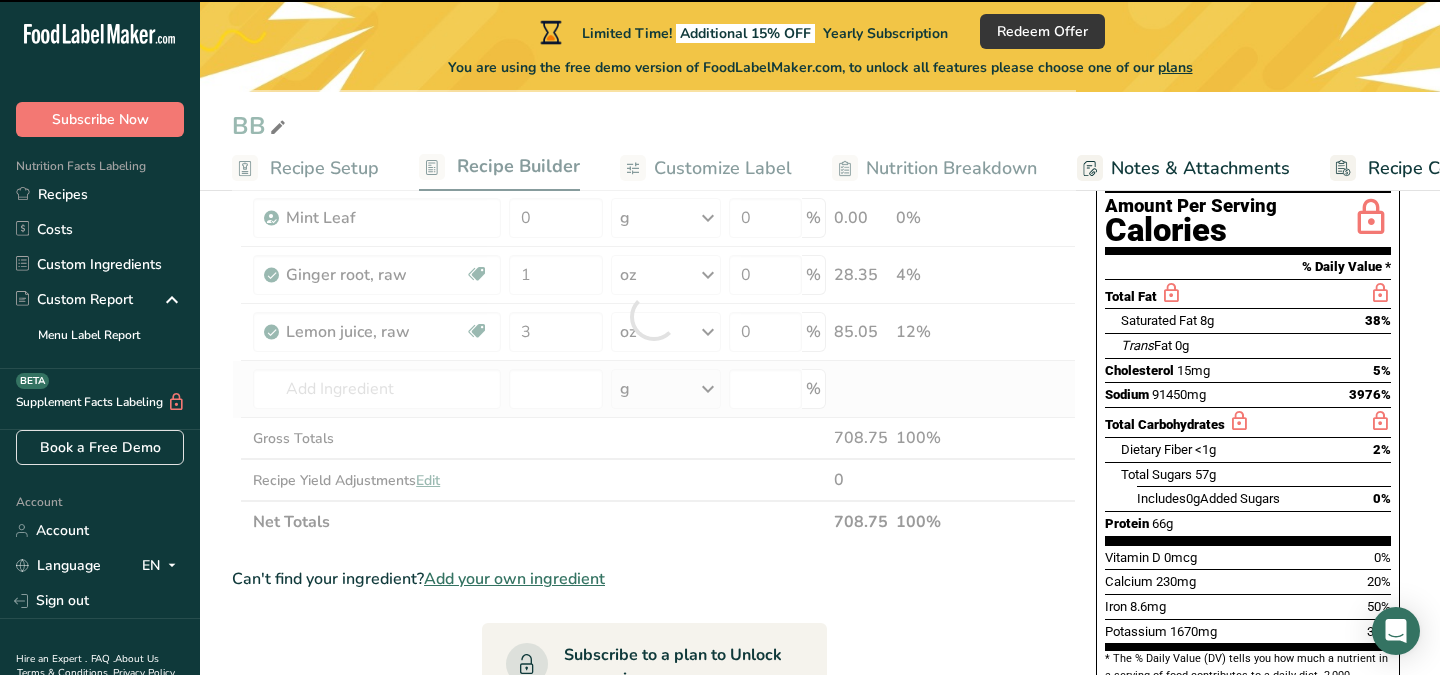 type on "0" 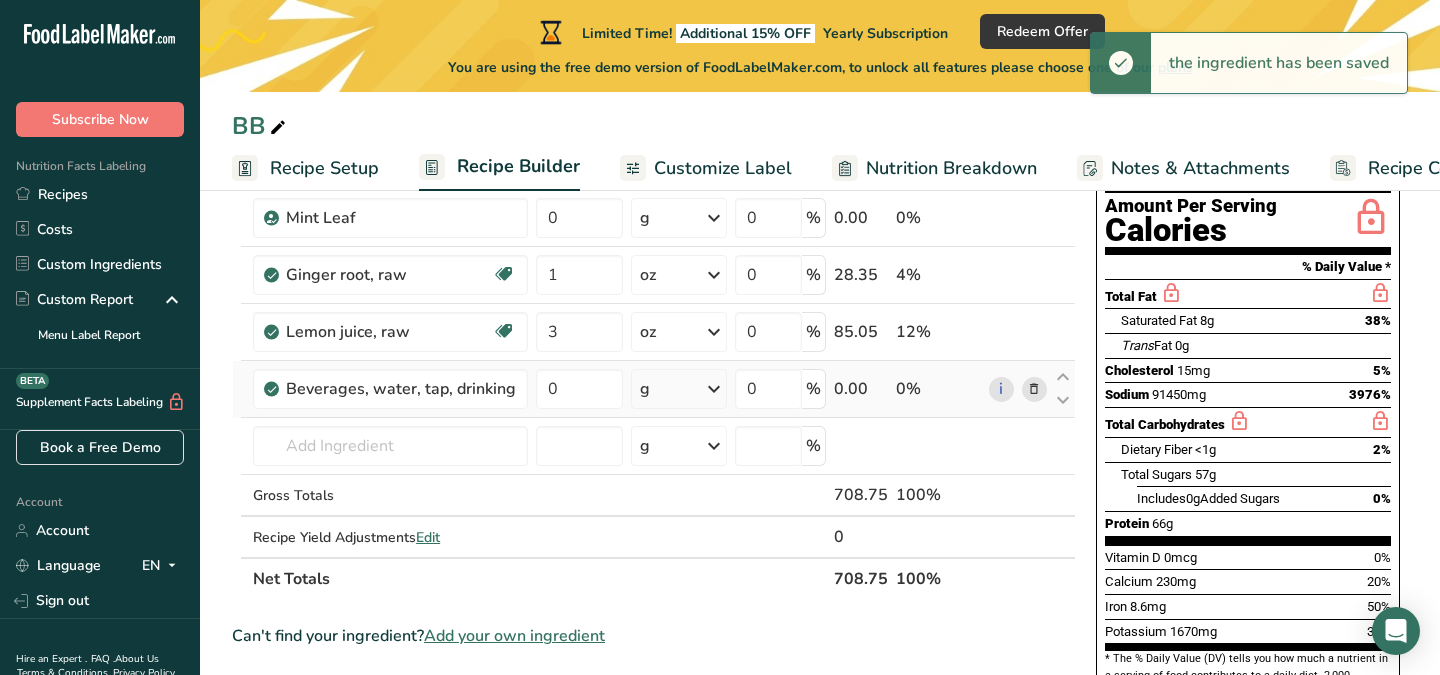 click on "g" at bounding box center [678, 389] 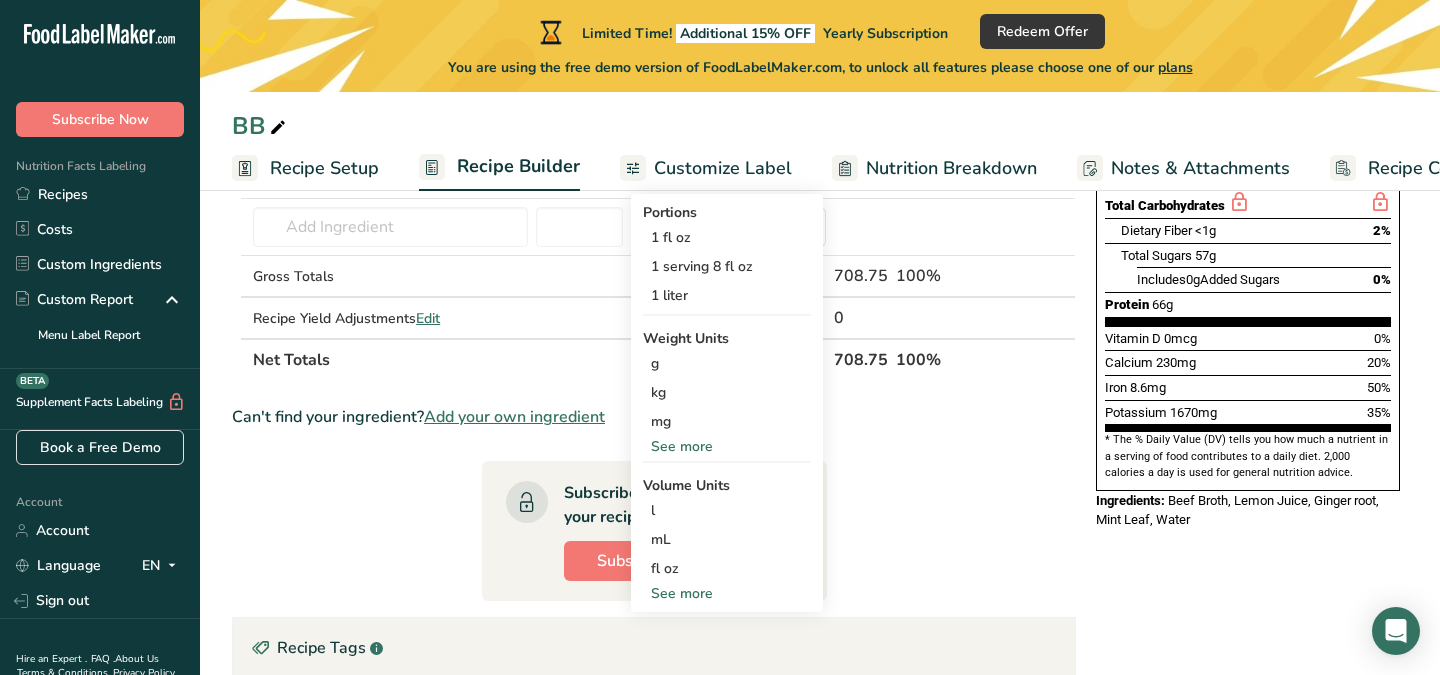 scroll, scrollTop: 456, scrollLeft: 0, axis: vertical 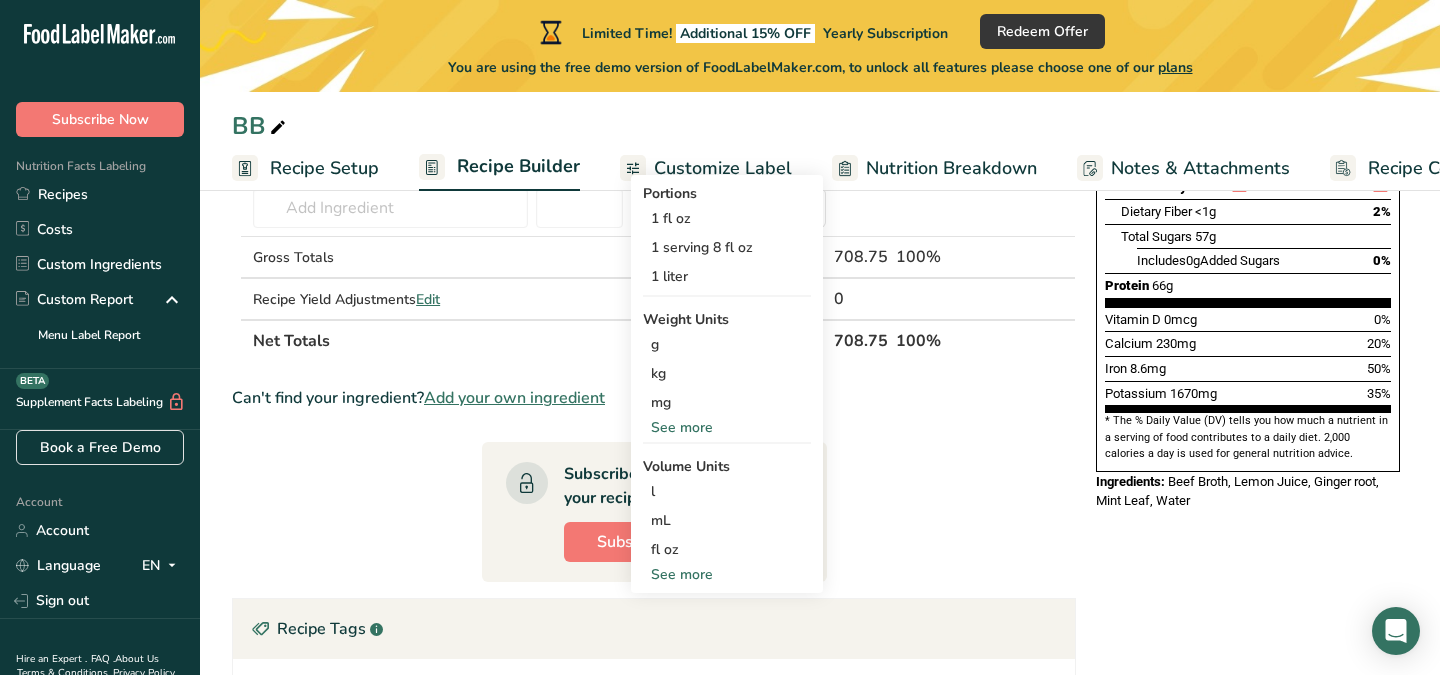 click on "See more" at bounding box center [727, 427] 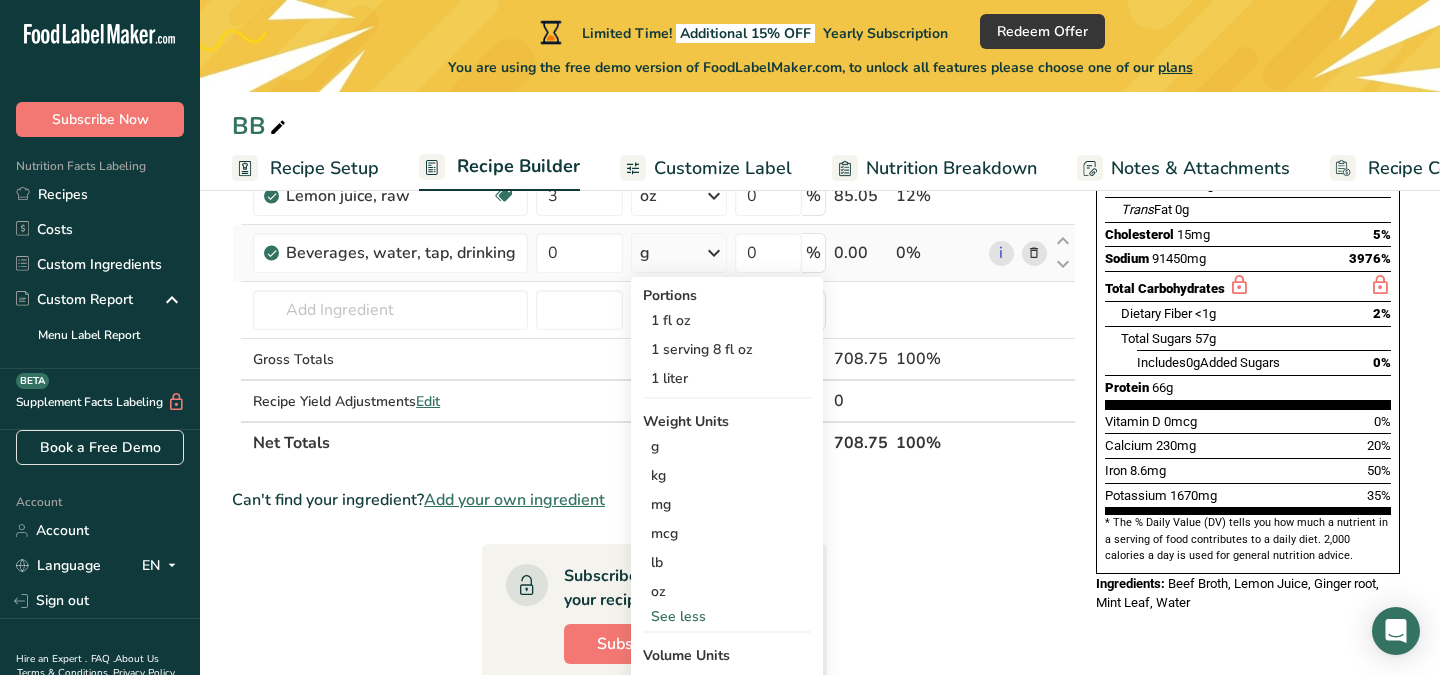 scroll, scrollTop: 346, scrollLeft: 0, axis: vertical 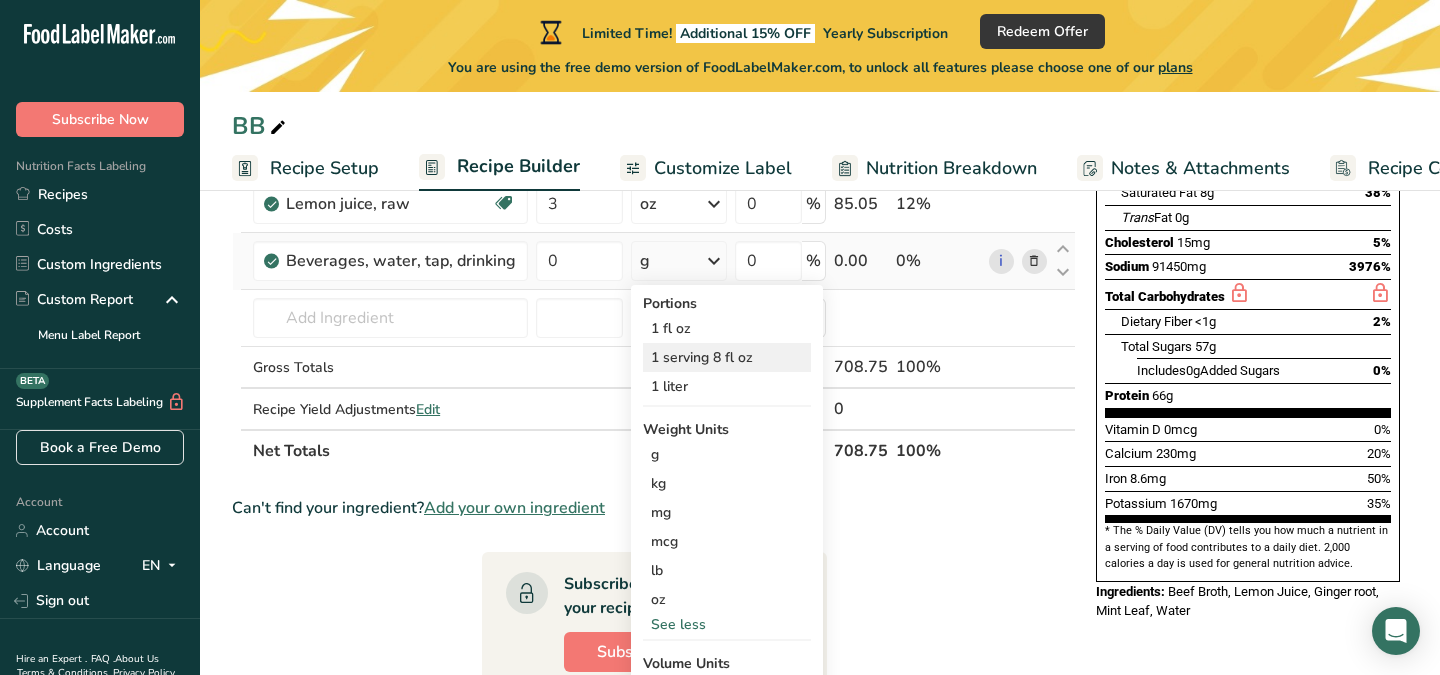 click on "1 serving 8 fl oz" at bounding box center [727, 357] 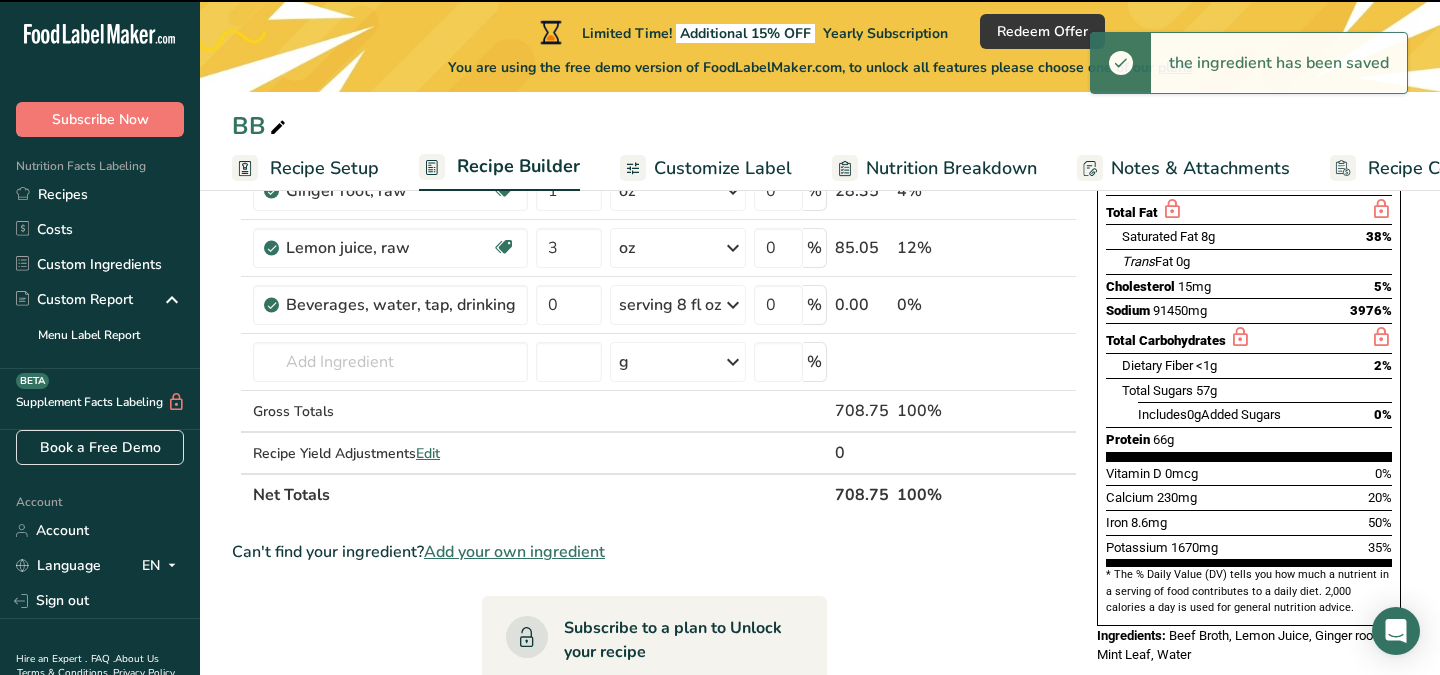 scroll, scrollTop: 276, scrollLeft: 0, axis: vertical 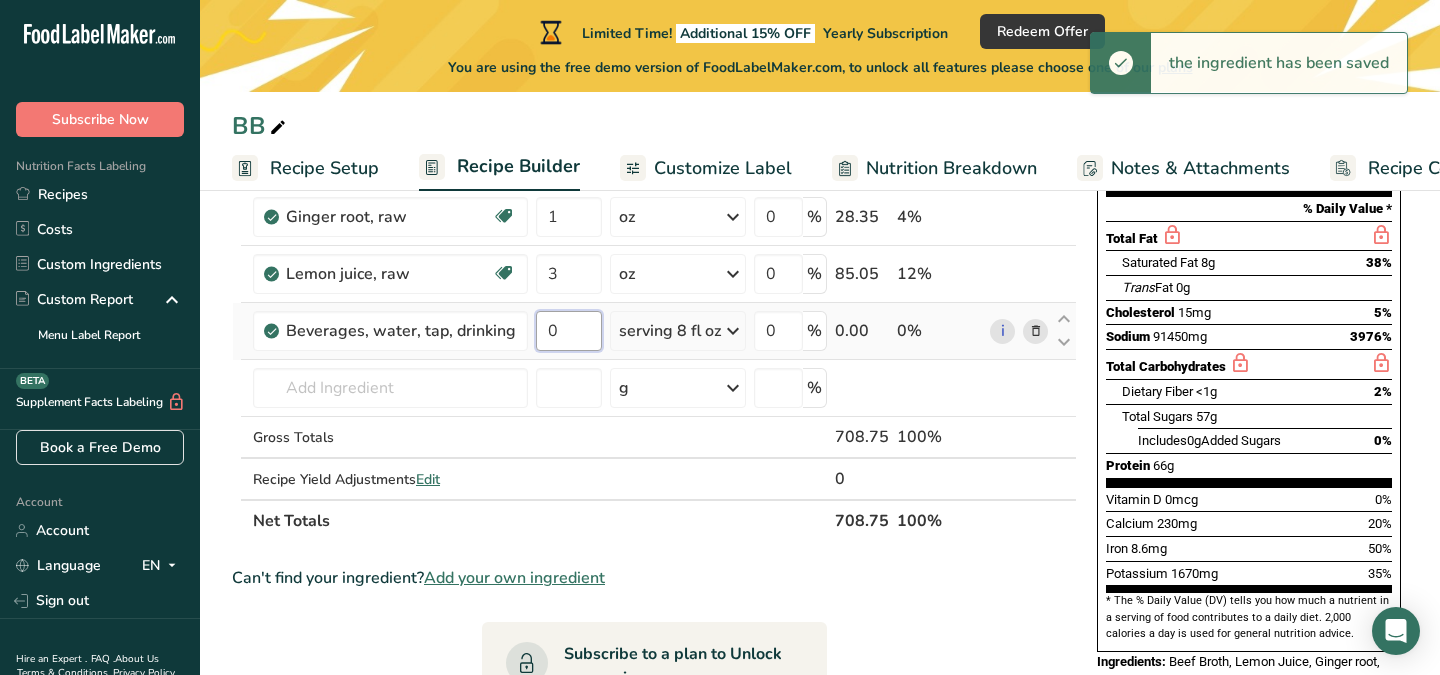 click on "0" at bounding box center (569, 331) 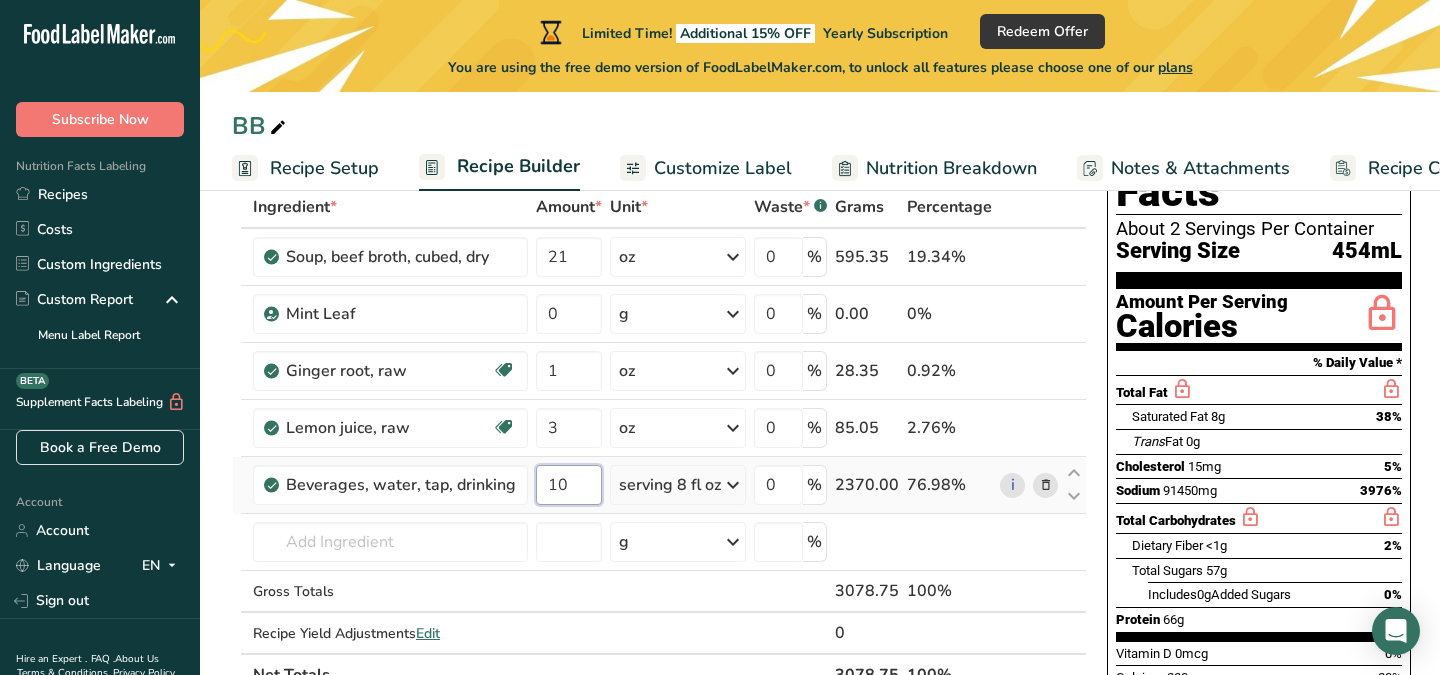scroll, scrollTop: 0, scrollLeft: 0, axis: both 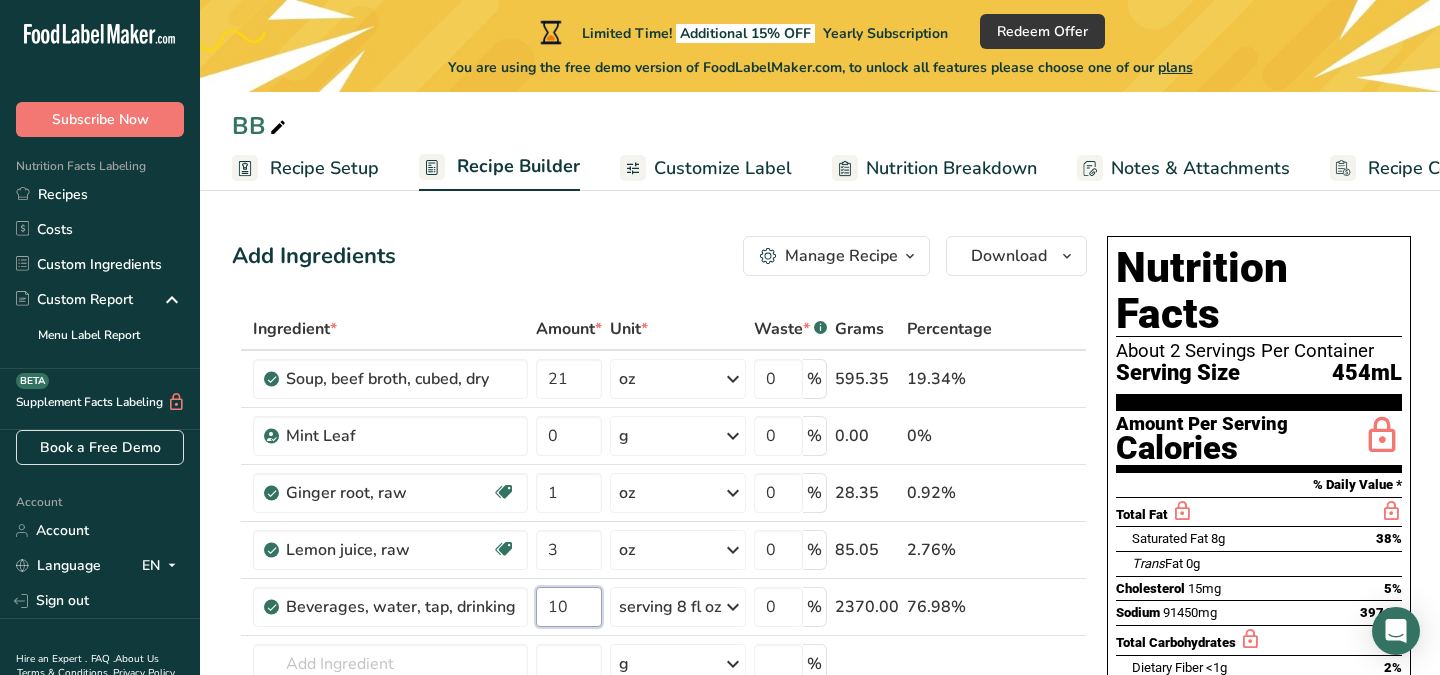 type on "10" 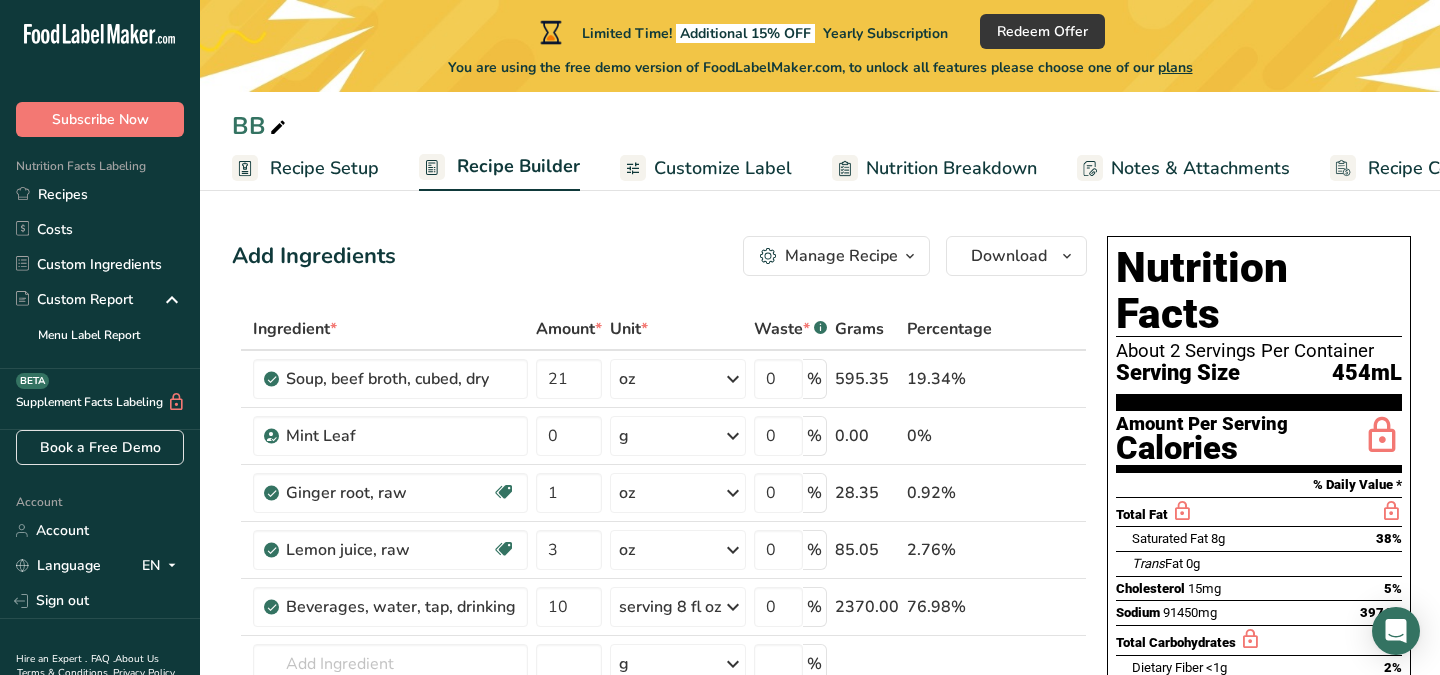 click on "Add Ingredients
Manage Recipe         Delete Recipe             Duplicate Recipe               Scale Recipe               Save as Sub-Recipe   .a-a{fill:#347362;}.b-a{fill:#fff;}                                 Nutrition Breakdown                 Recipe Card
NEW
Amino Acids Pattern Report             Activity History
Download
Choose your preferred label style
Standard FDA label
Standard FDA label
The most common format for nutrition facts labels in compliance with the FDA's typeface, style and requirements
Tabular FDA label
A label format compliant with the FDA regulations presented in a tabular (horizontal) display.
Linear FDA label
A simple linear display for small sized packages.
Simplified FDA label" at bounding box center [659, 256] 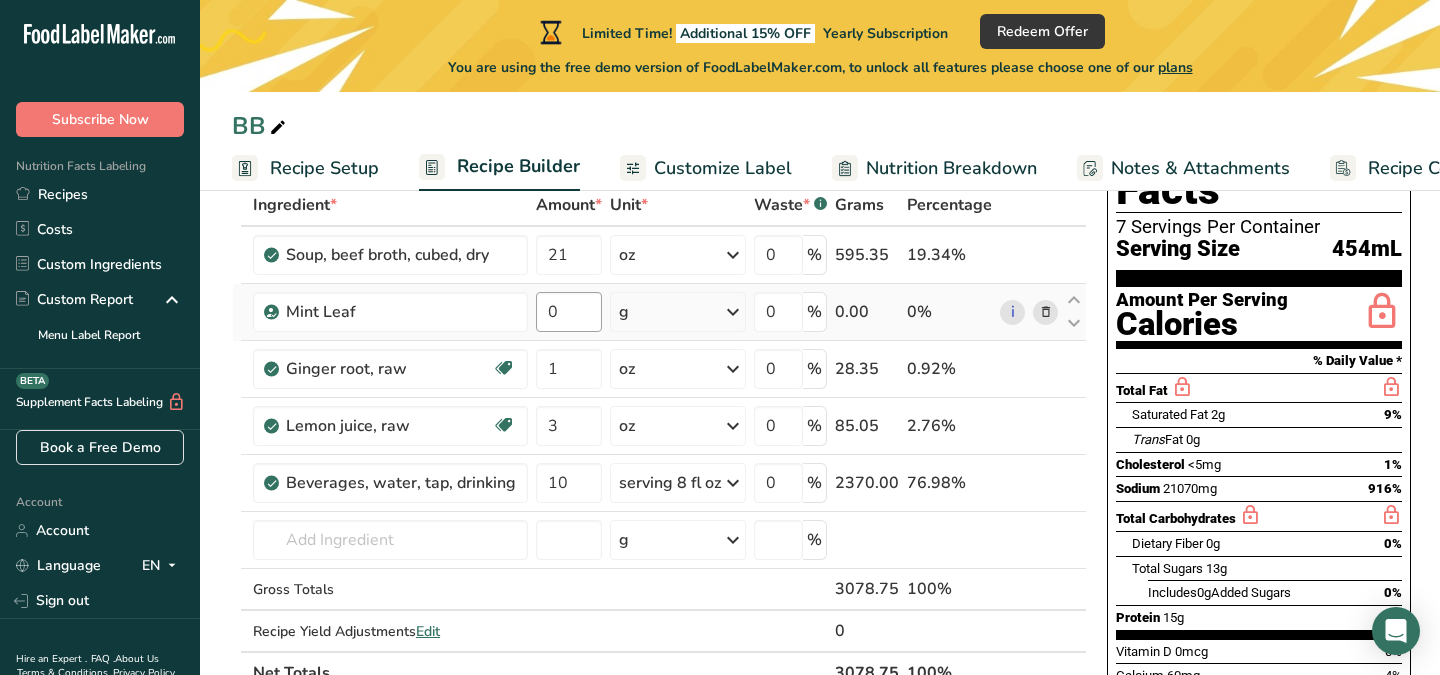 scroll, scrollTop: 0, scrollLeft: 0, axis: both 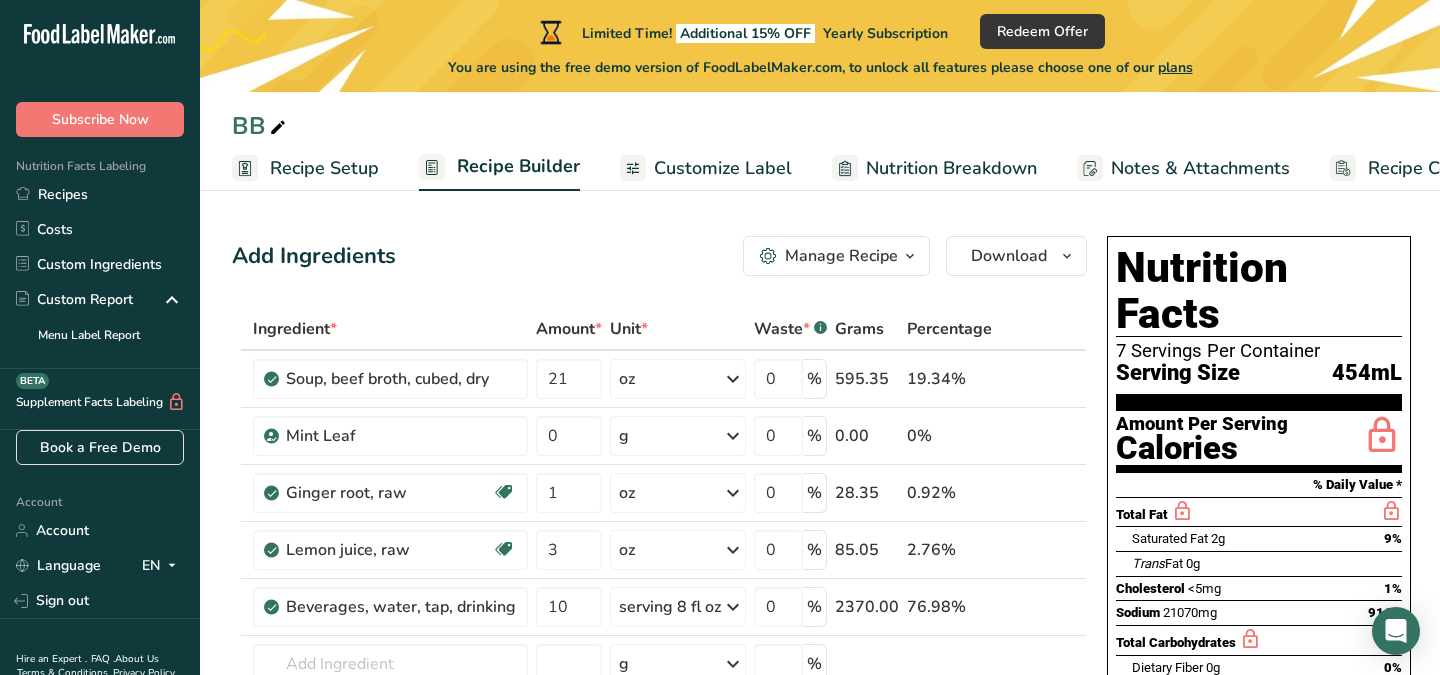 click on "Recipe Setup" at bounding box center [324, 168] 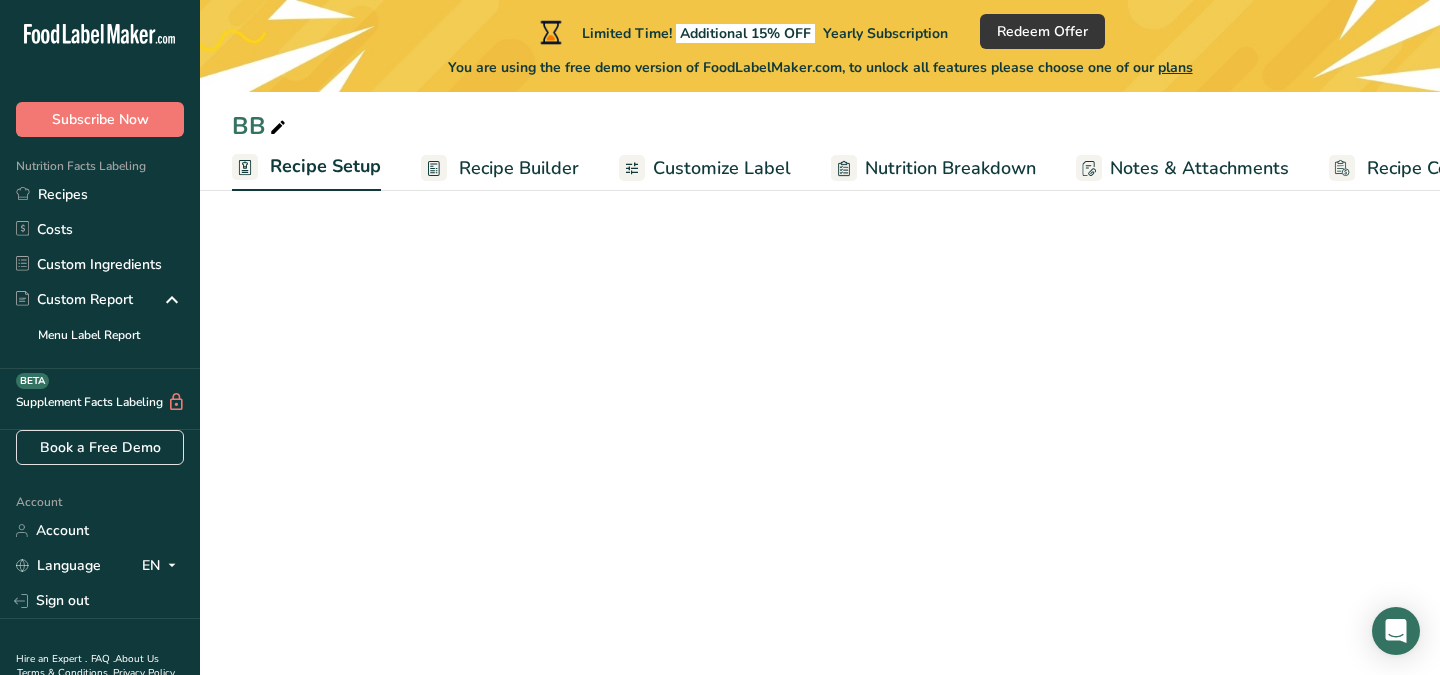 scroll, scrollTop: 0, scrollLeft: 7, axis: horizontal 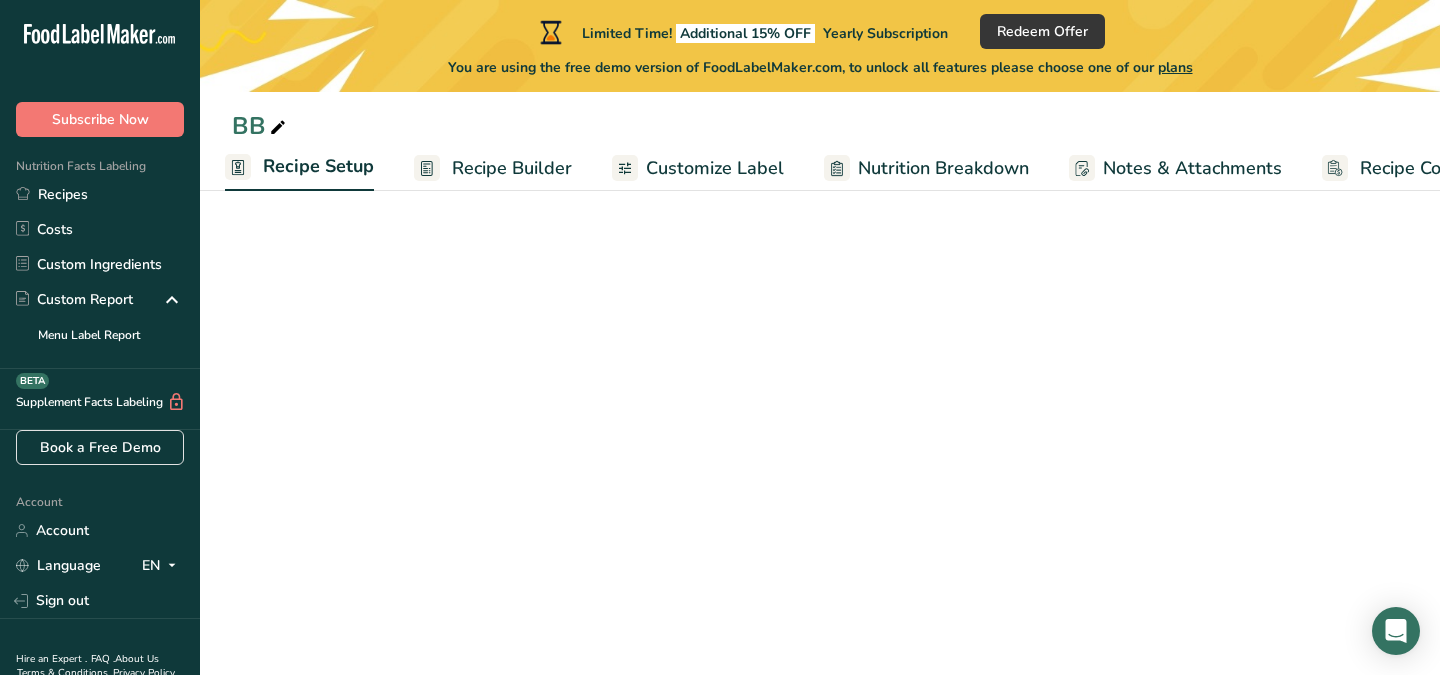 select on "5" 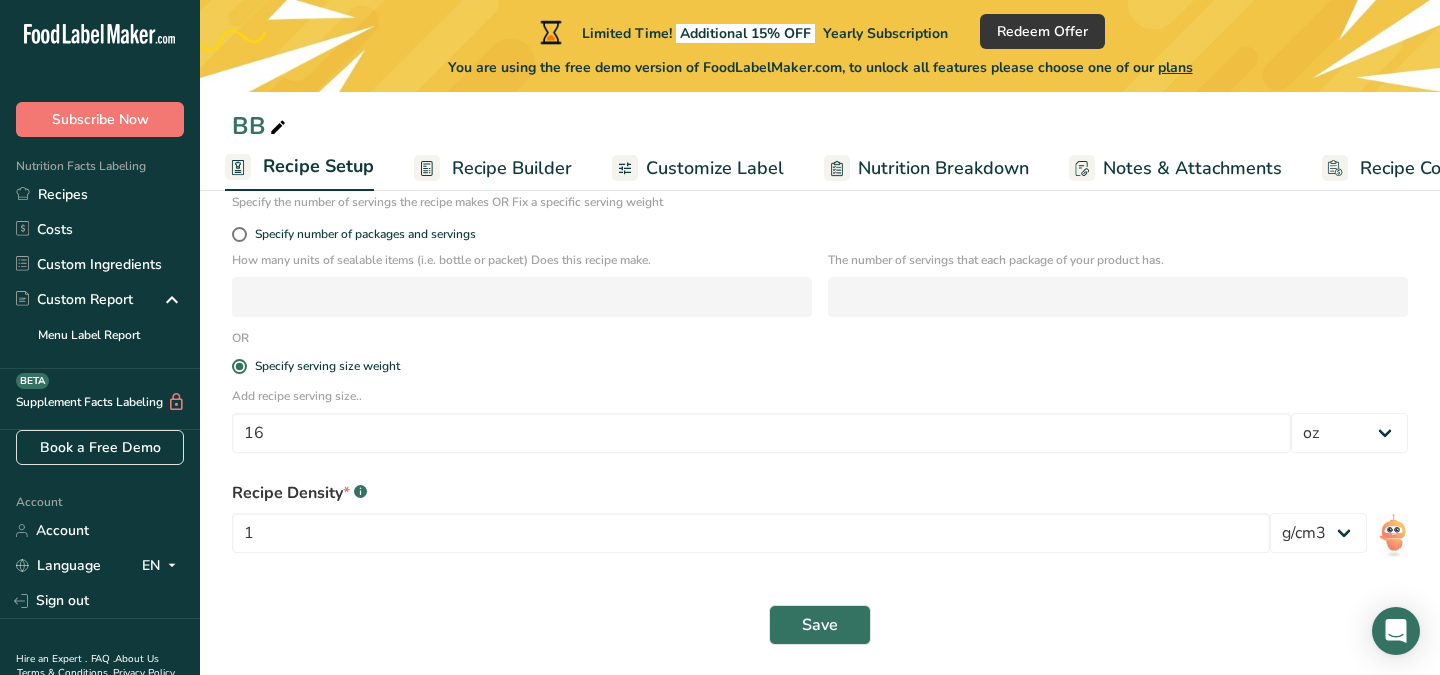 scroll, scrollTop: 315, scrollLeft: 0, axis: vertical 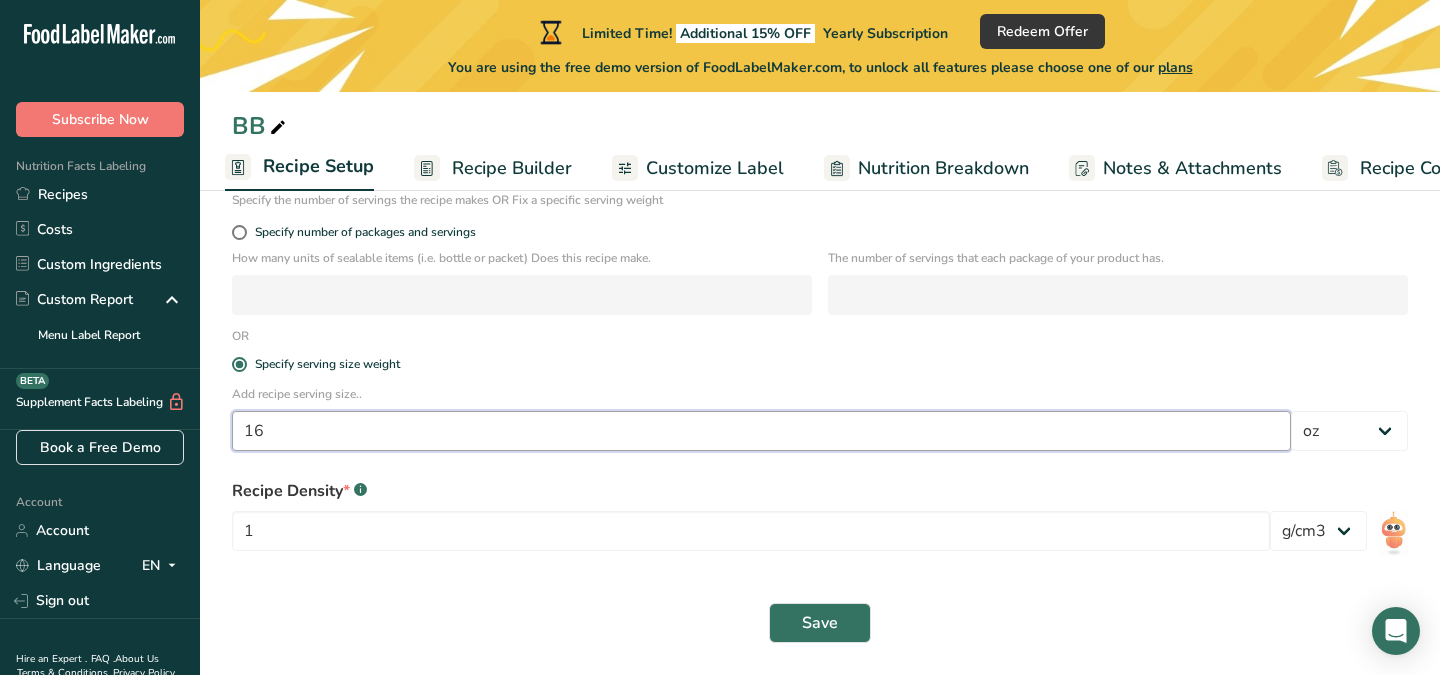 click on "16" at bounding box center [761, 431] 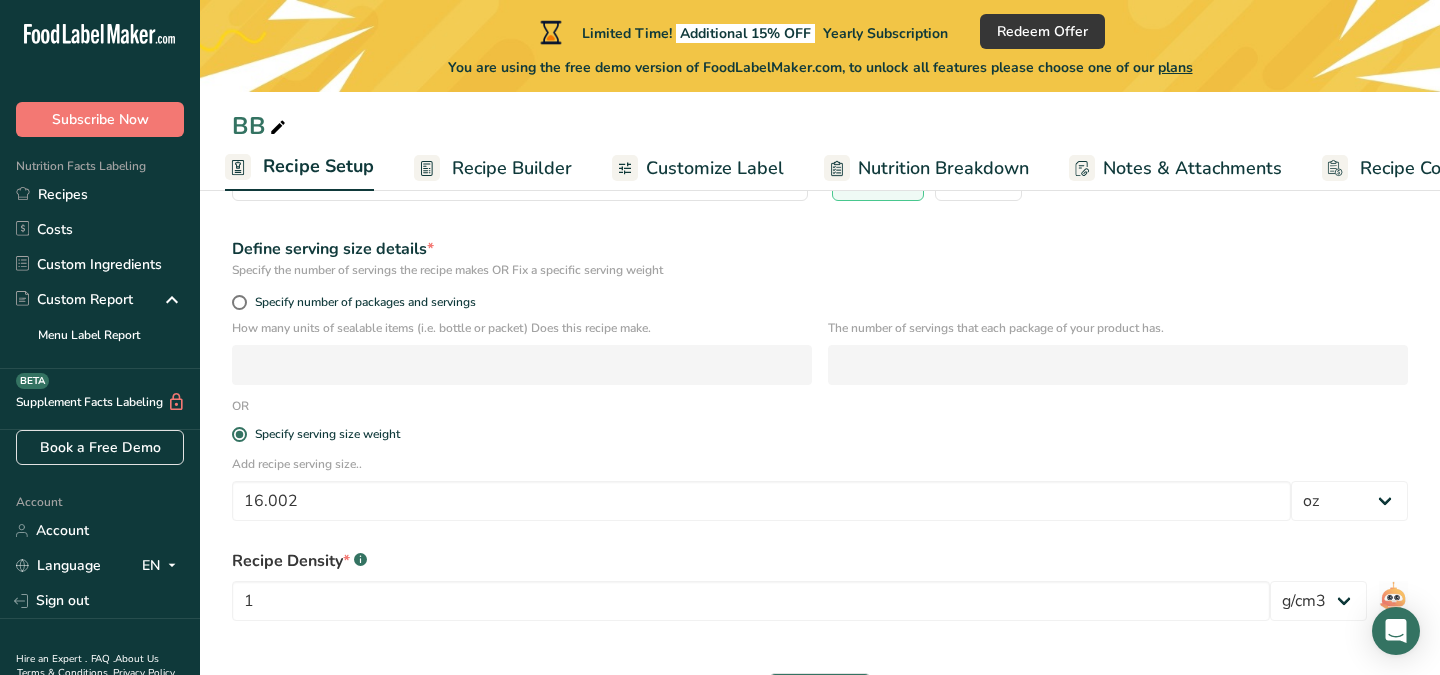 scroll, scrollTop: 315, scrollLeft: 0, axis: vertical 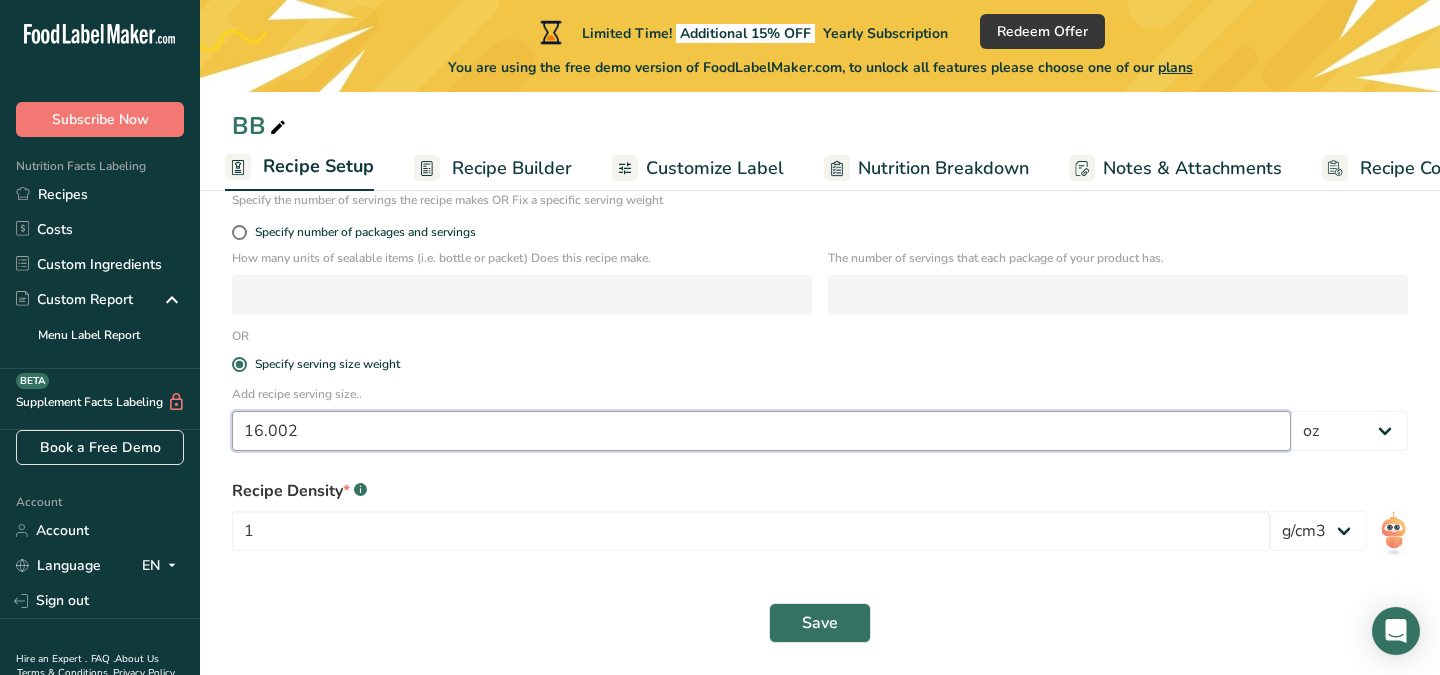 click on "16.002" at bounding box center (761, 431) 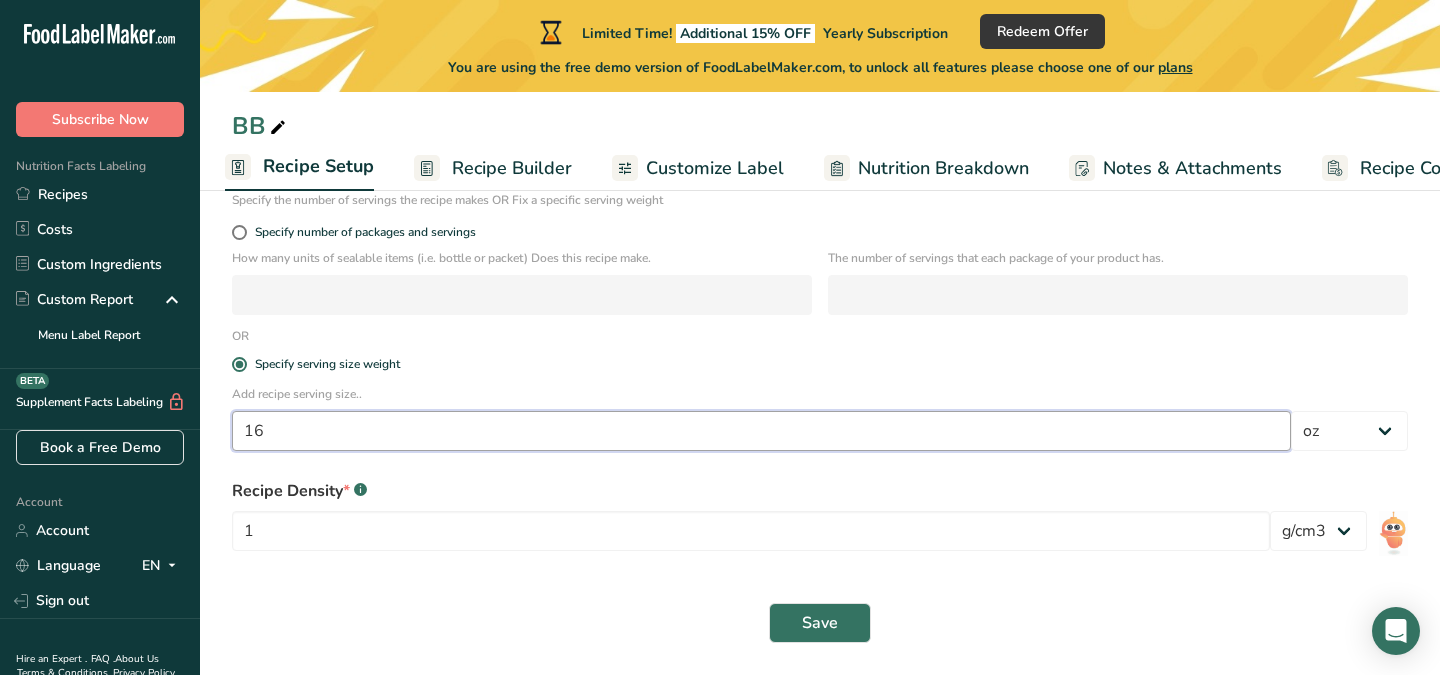 type on "16" 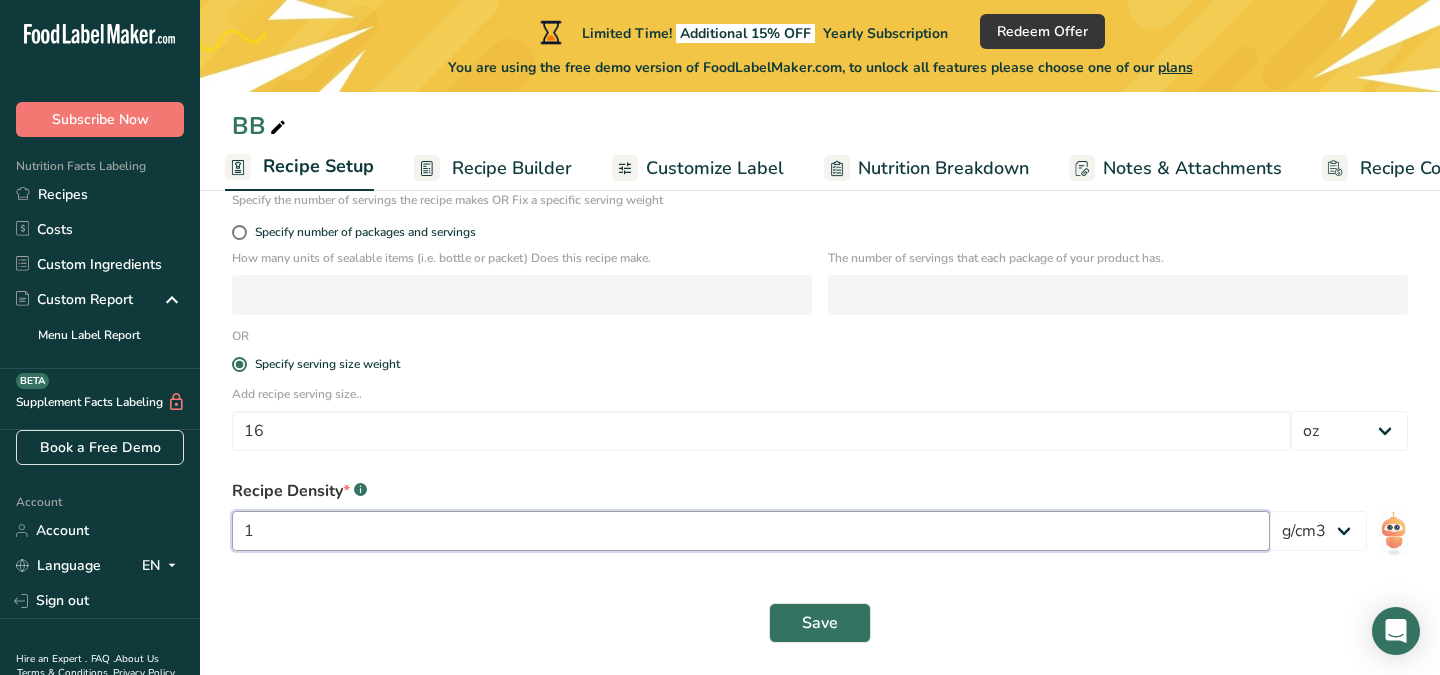 click on "1" at bounding box center [751, 531] 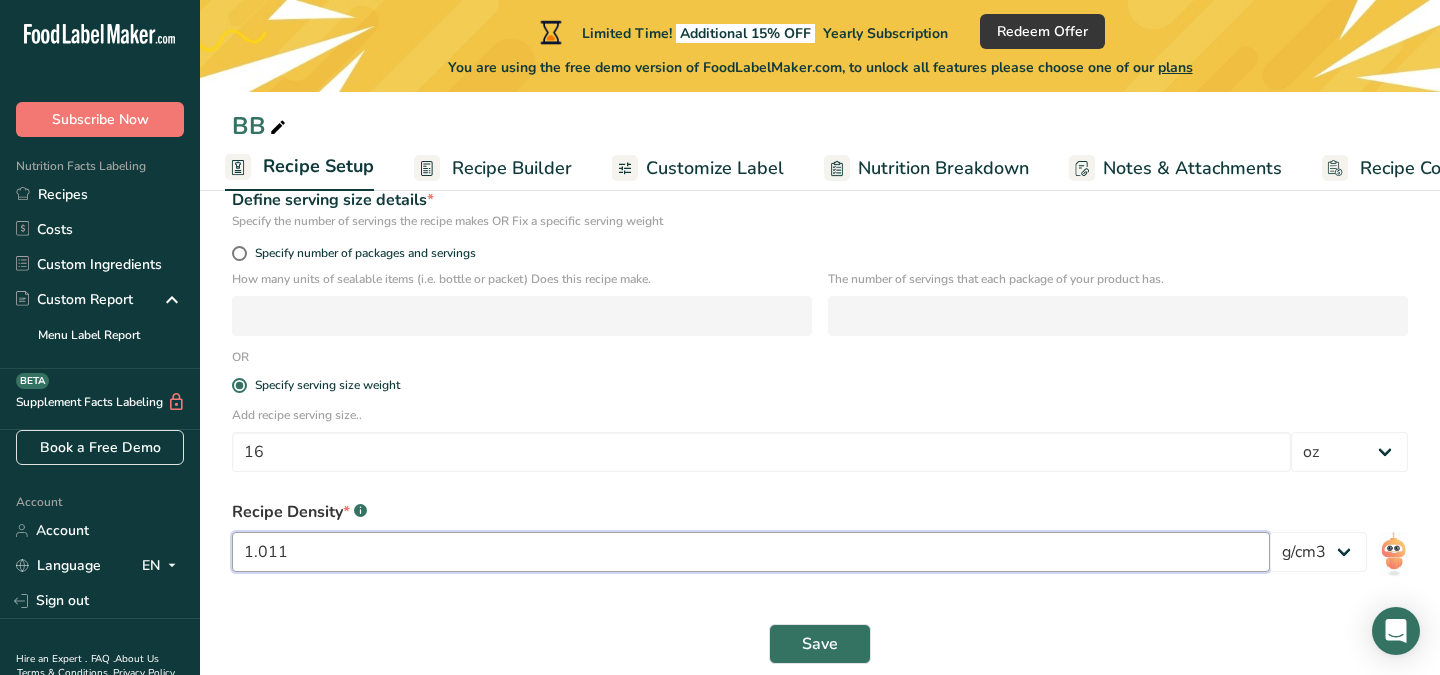 scroll, scrollTop: 289, scrollLeft: 0, axis: vertical 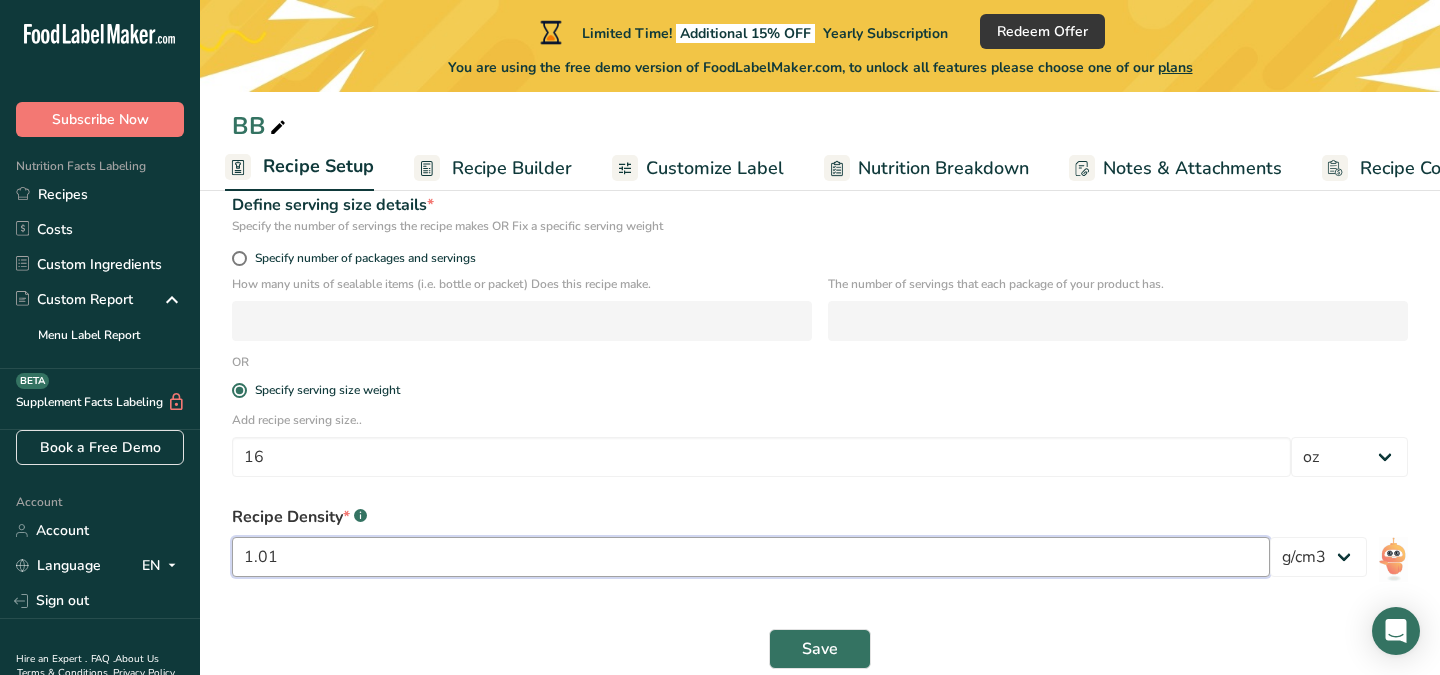 type on "1" 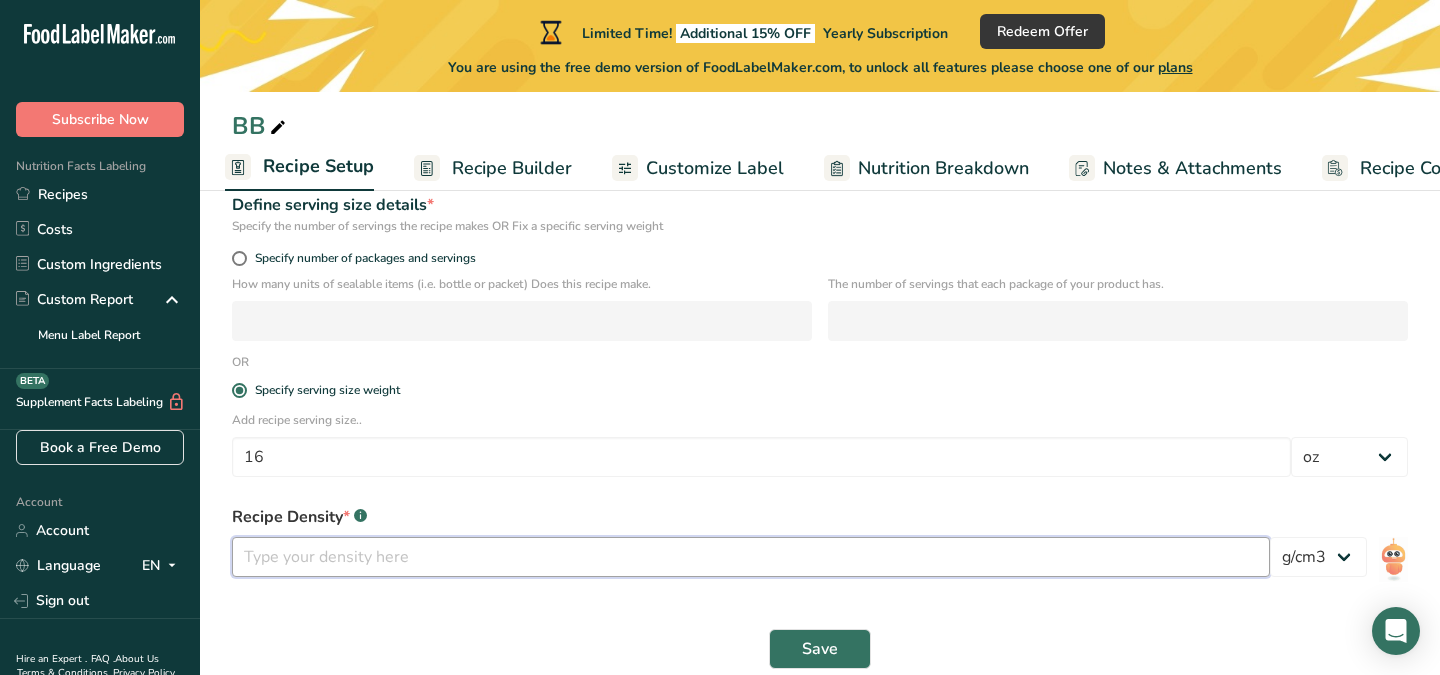type on "1" 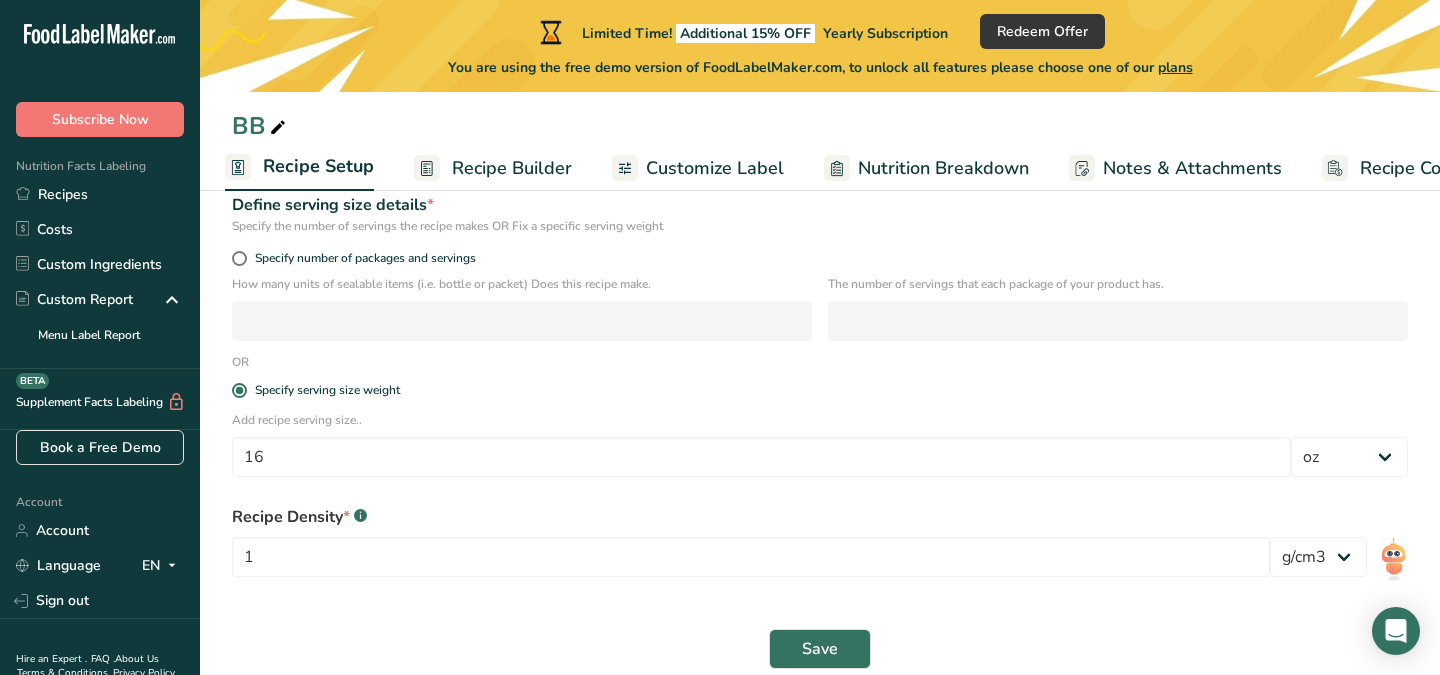 click on "Recipe Density *   .a-a{fill:#347362;}.b-a{fill:#fff;}           1
lb/ft3
g/cm3" at bounding box center (820, 547) 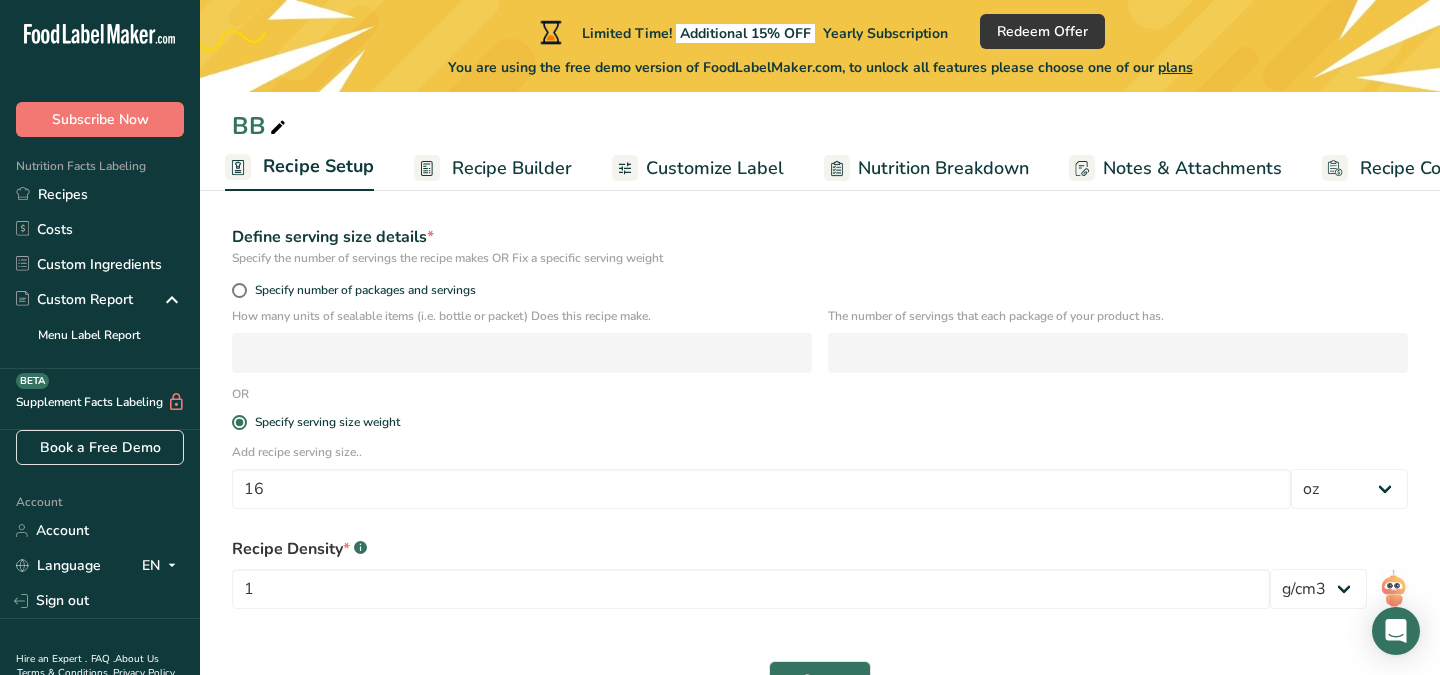 scroll, scrollTop: 233, scrollLeft: 0, axis: vertical 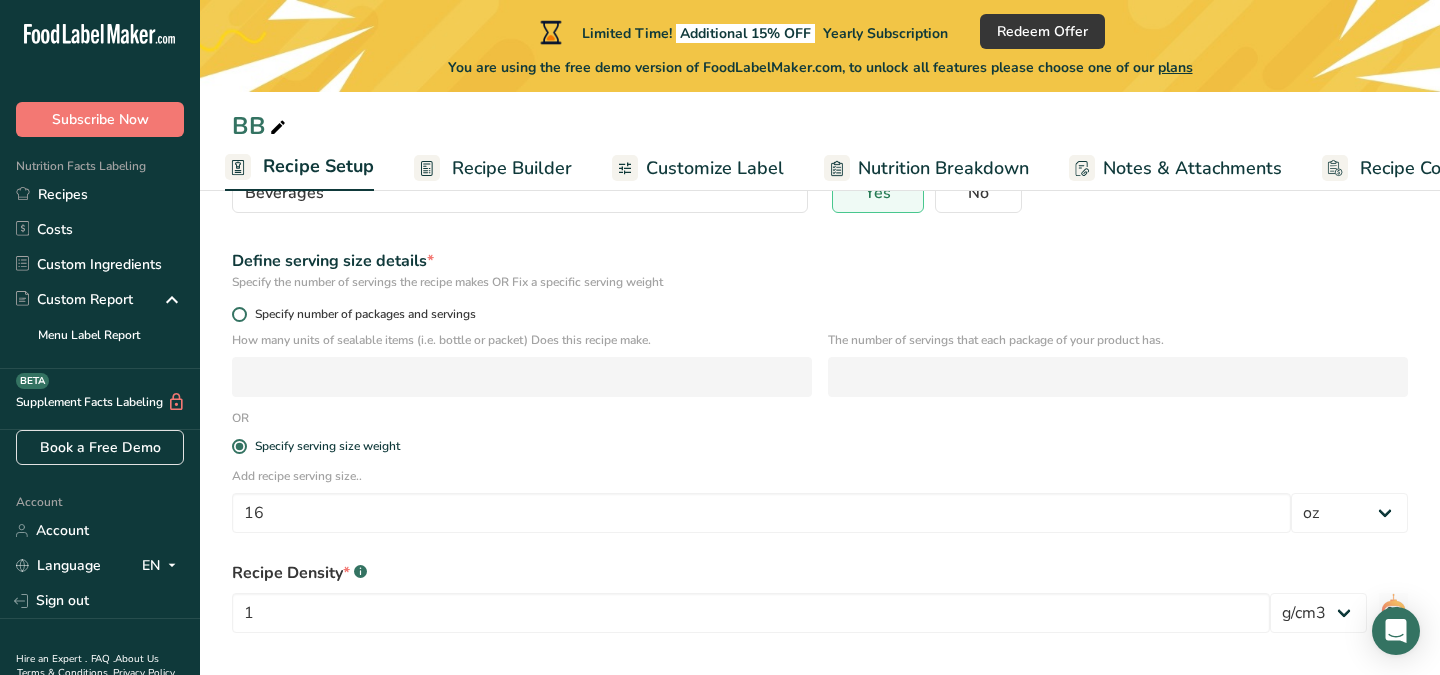 click at bounding box center [239, 314] 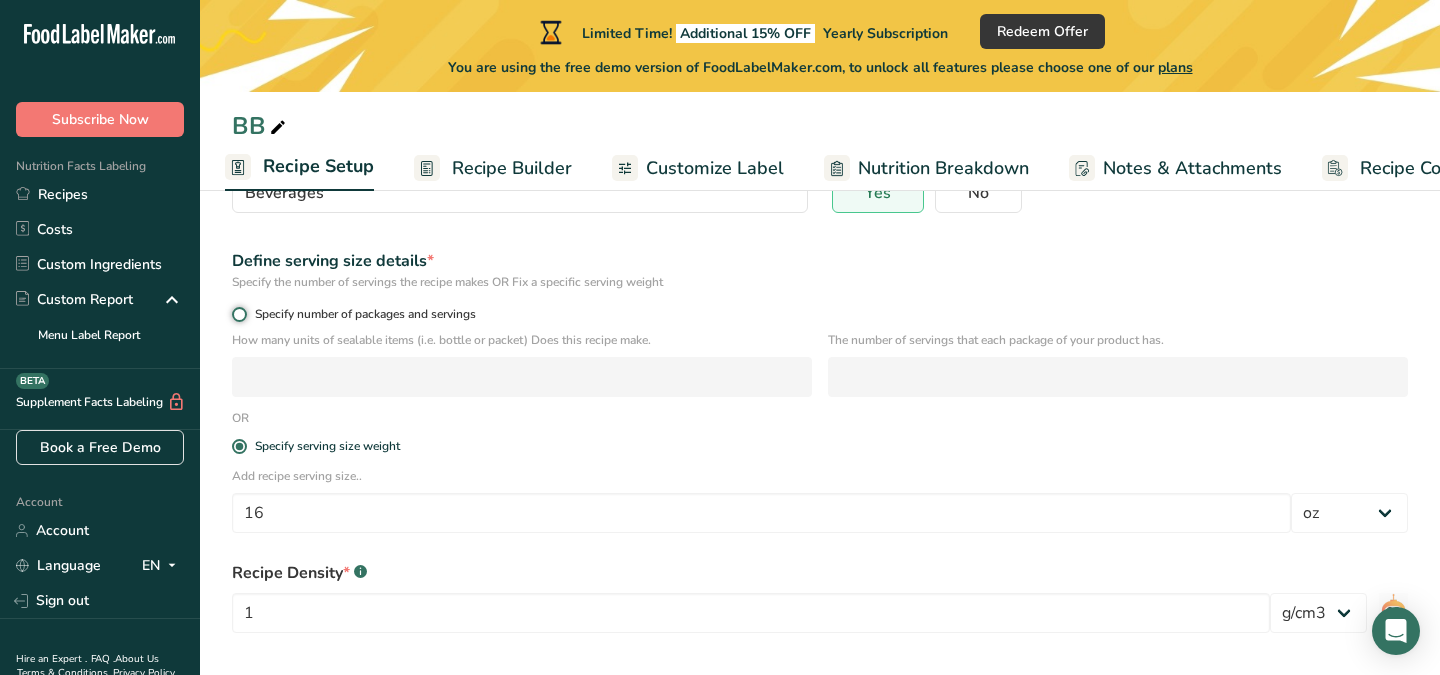 click on "Specify number of packages and servings" at bounding box center [238, 314] 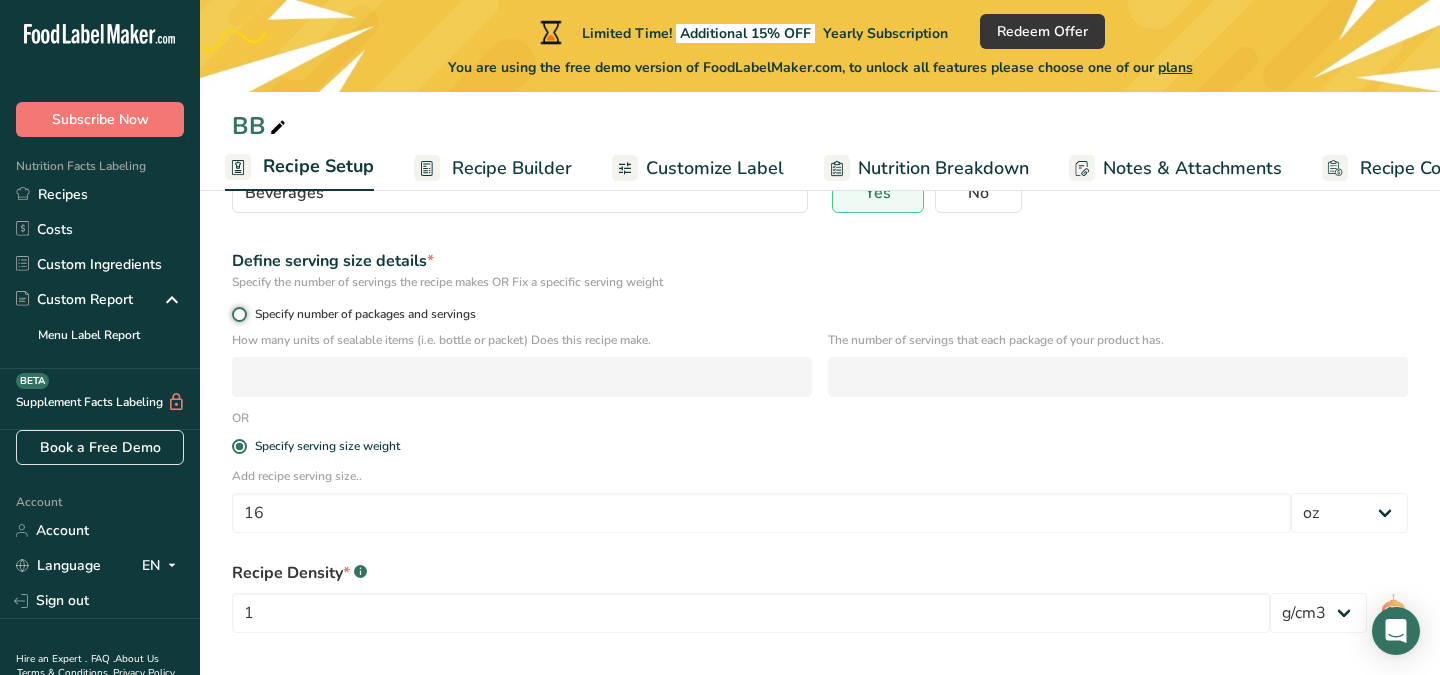 radio on "true" 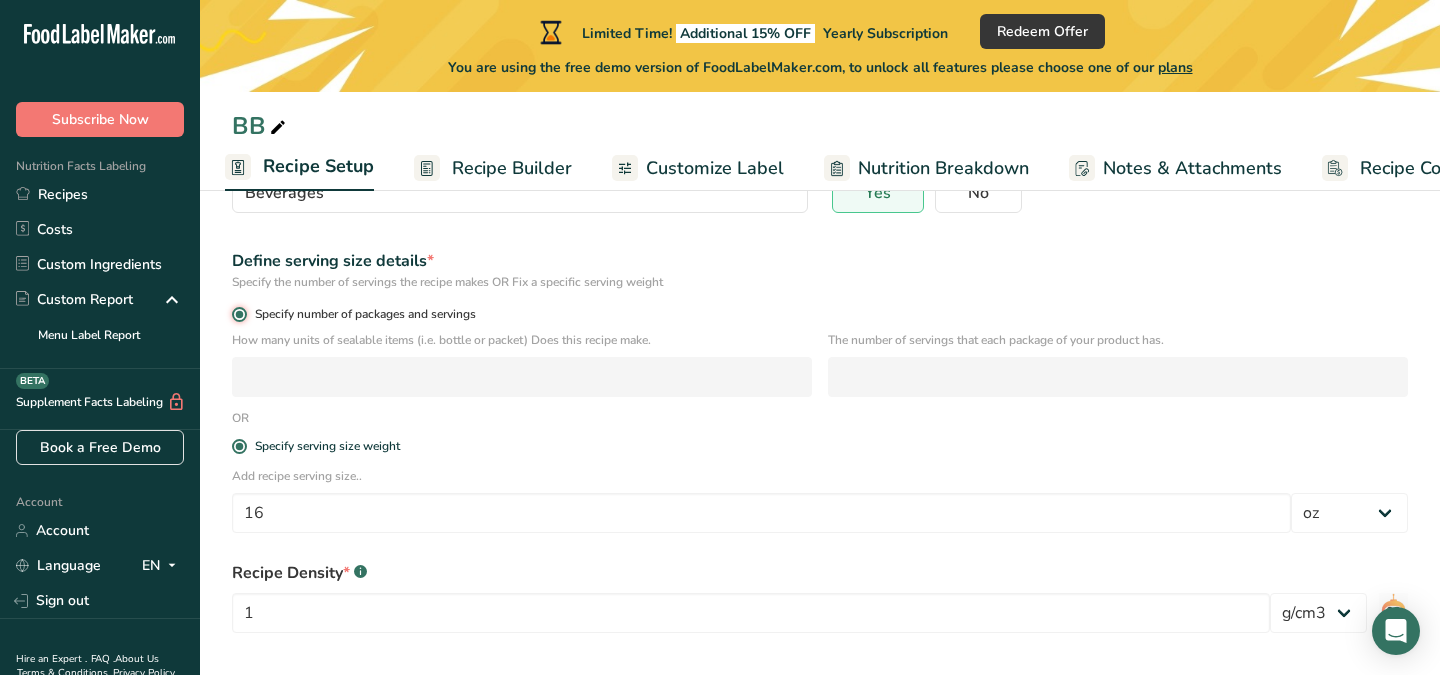radio on "false" 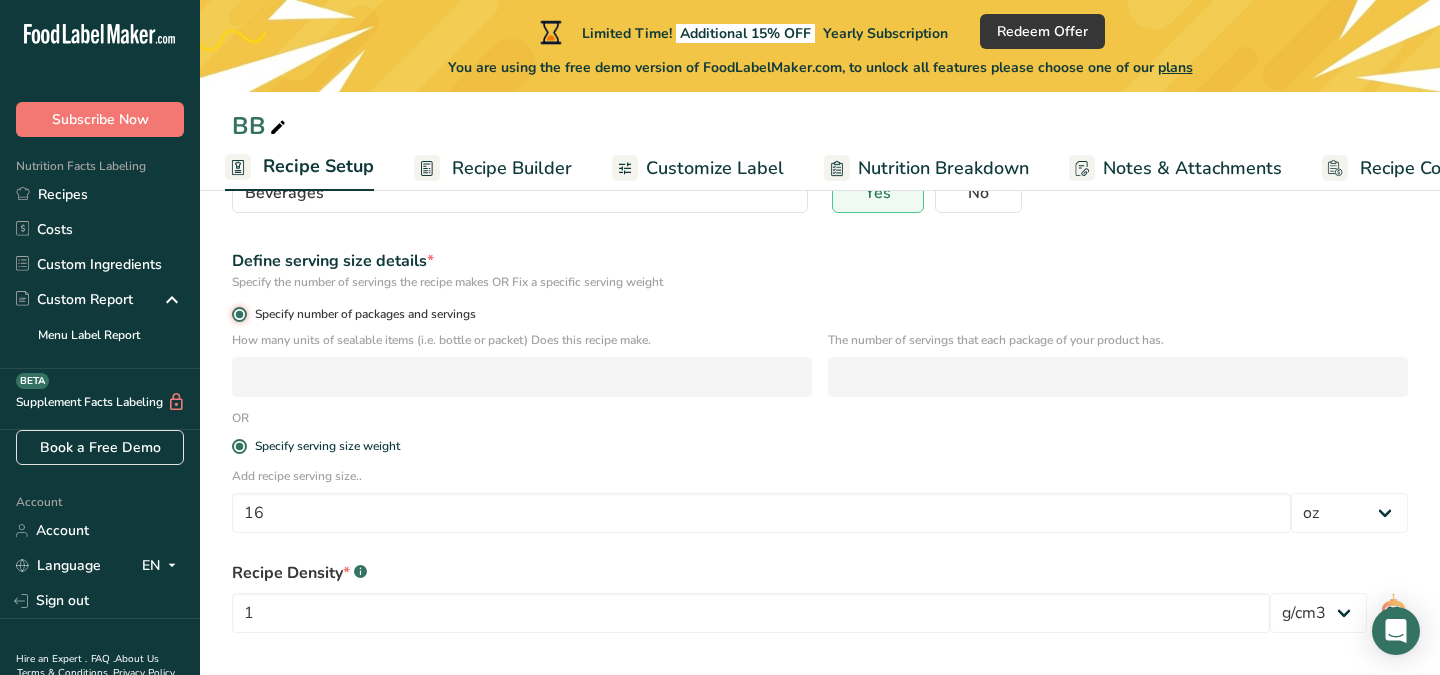 type 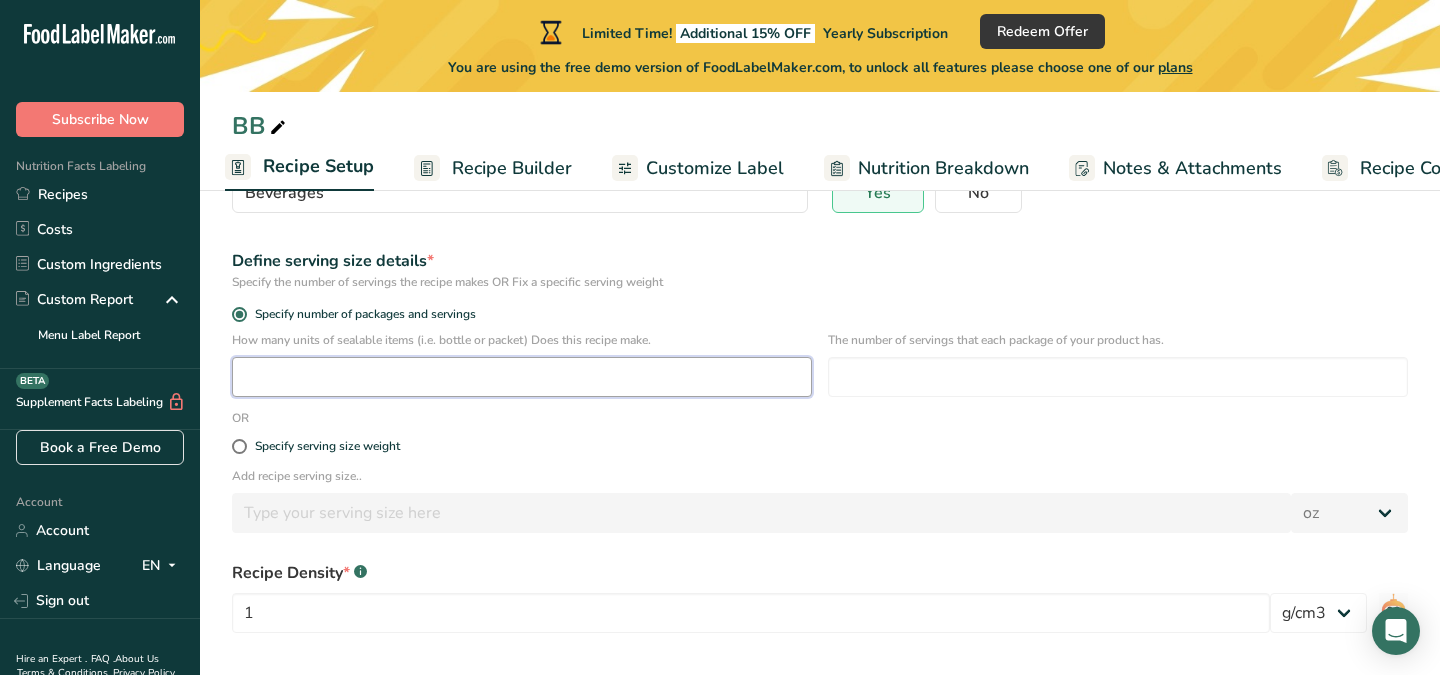 click at bounding box center [522, 377] 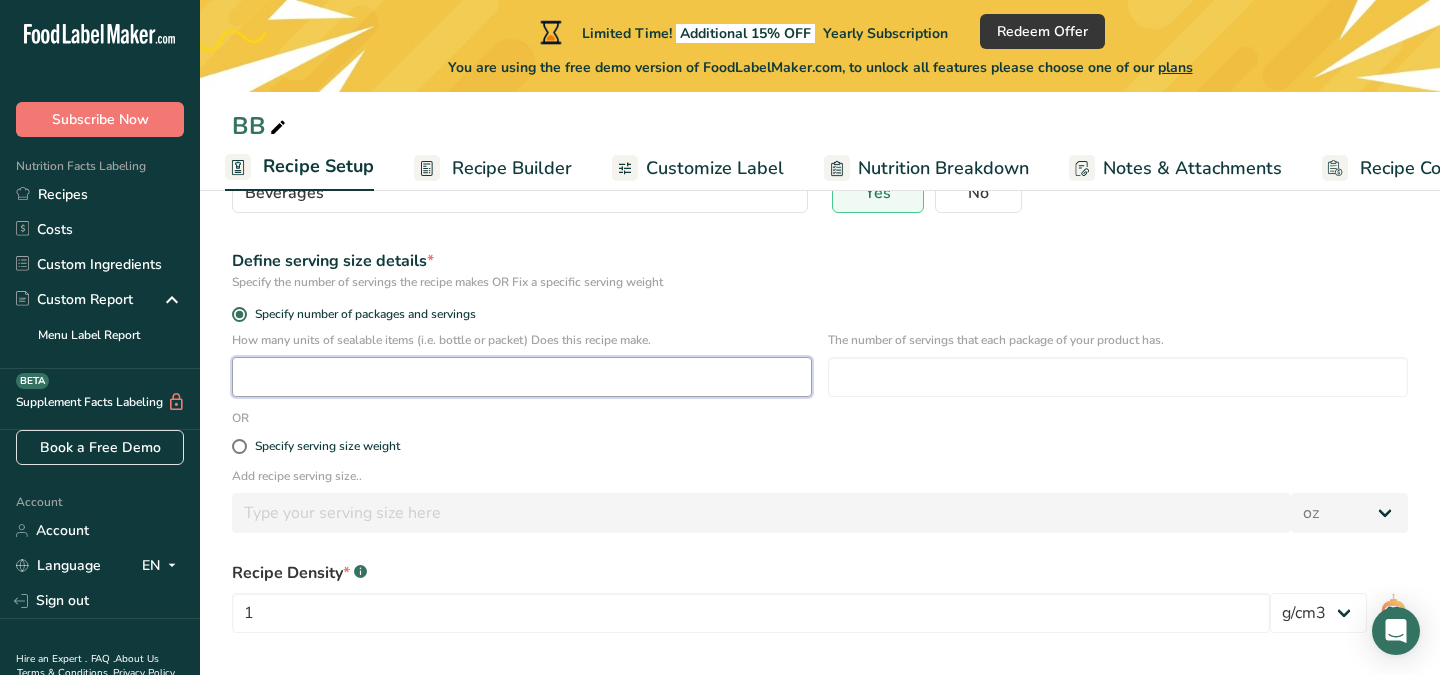 click at bounding box center (522, 377) 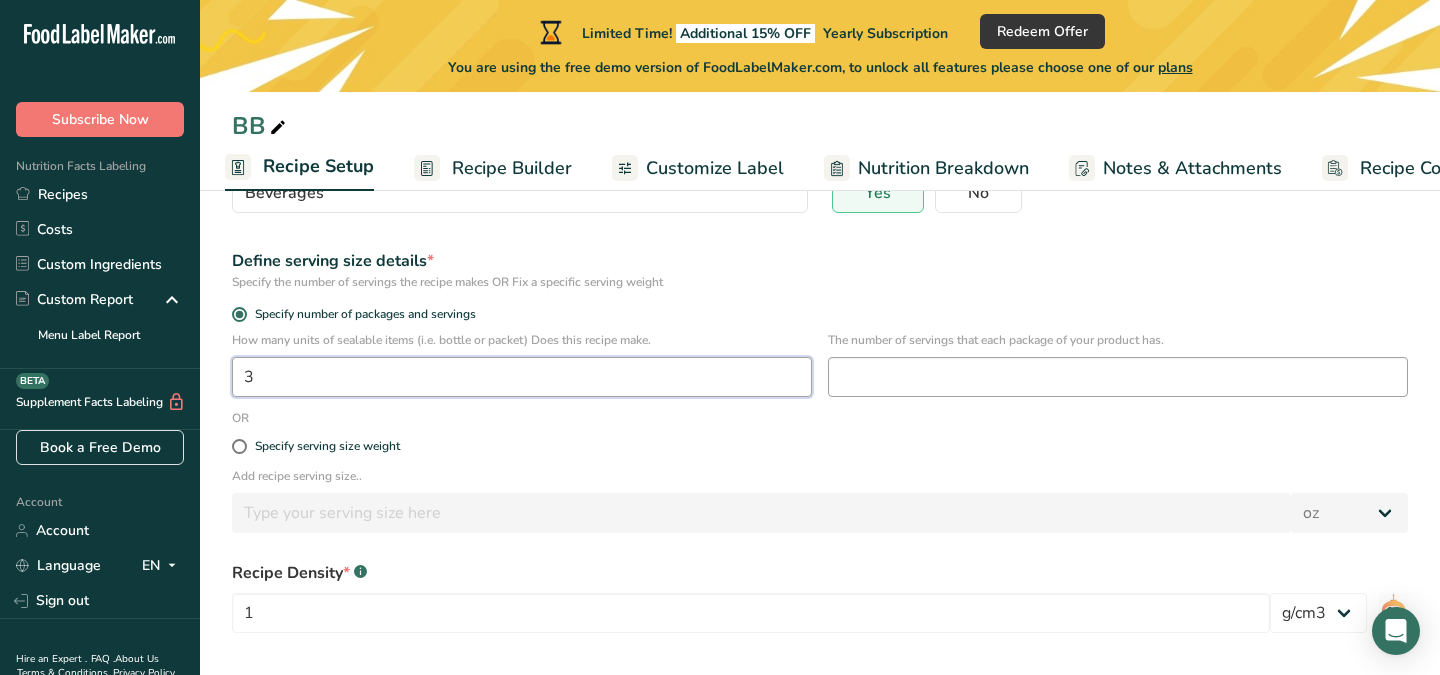 type on "3" 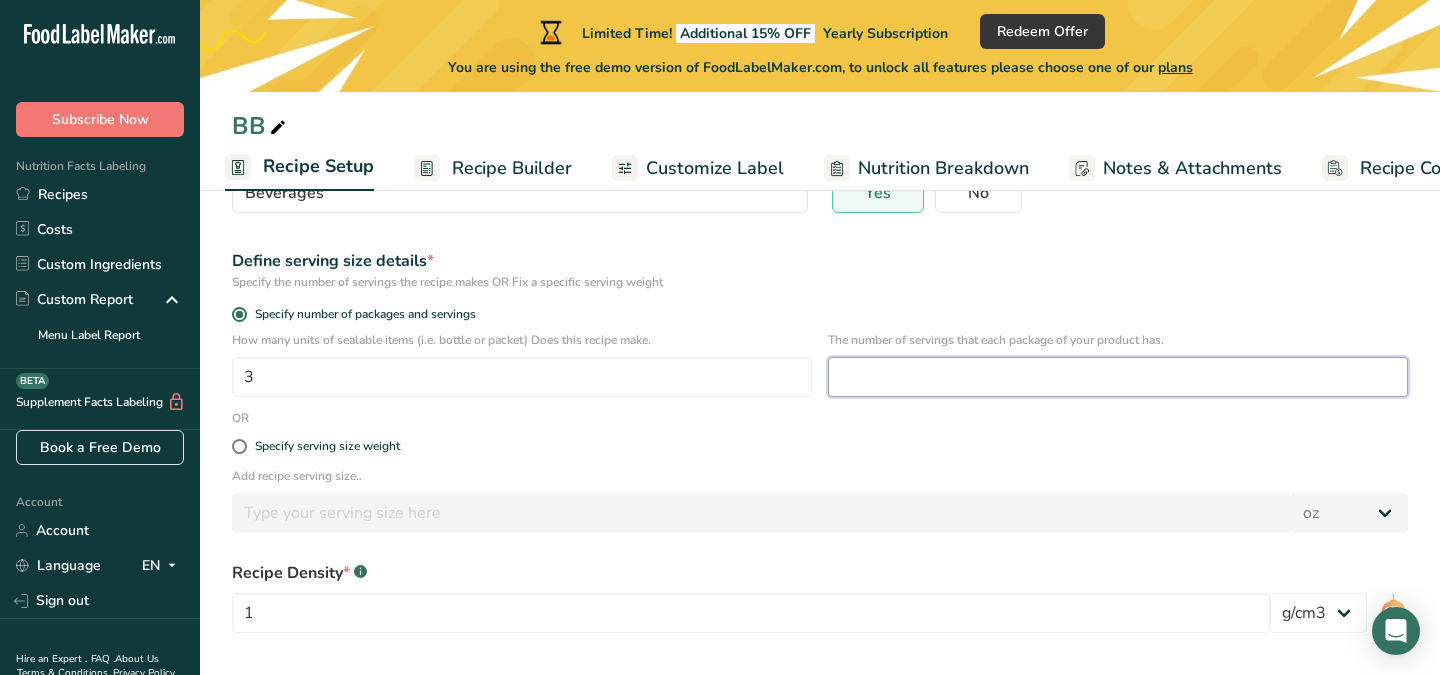 click at bounding box center (1118, 377) 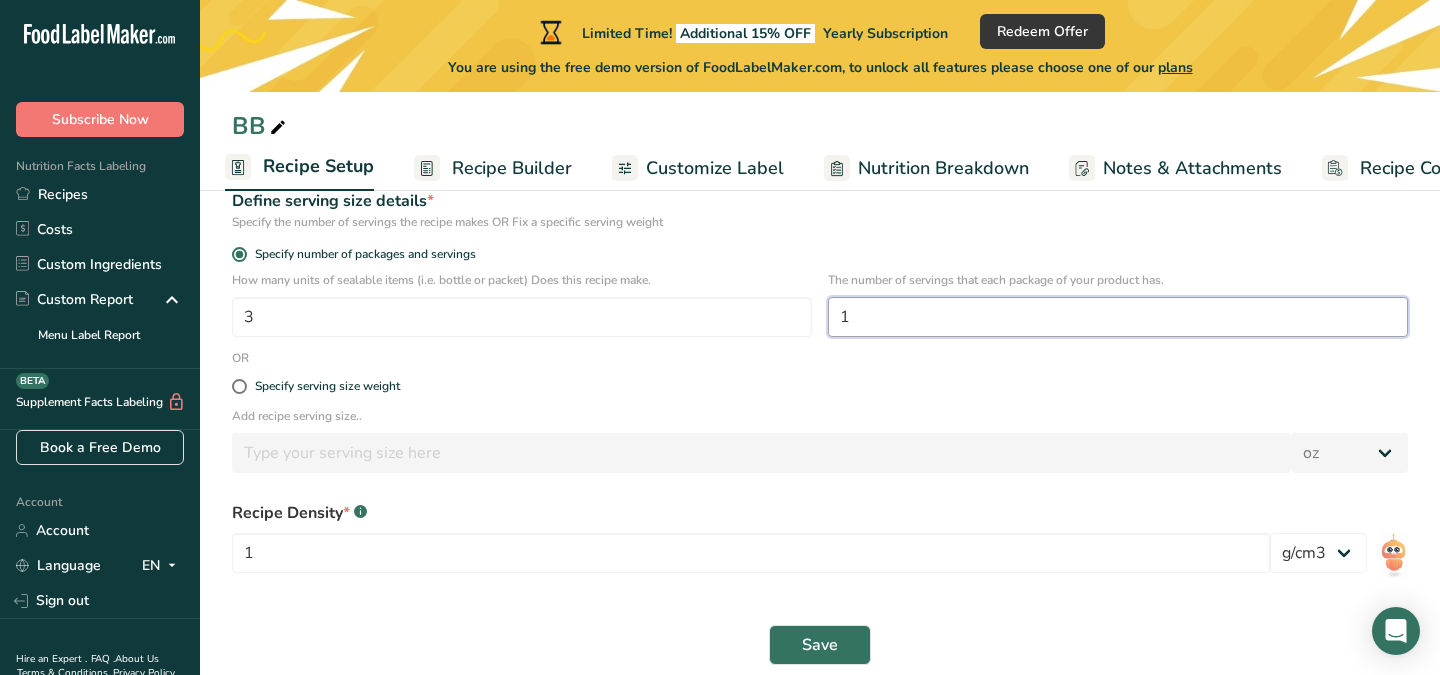 scroll, scrollTop: 315, scrollLeft: 0, axis: vertical 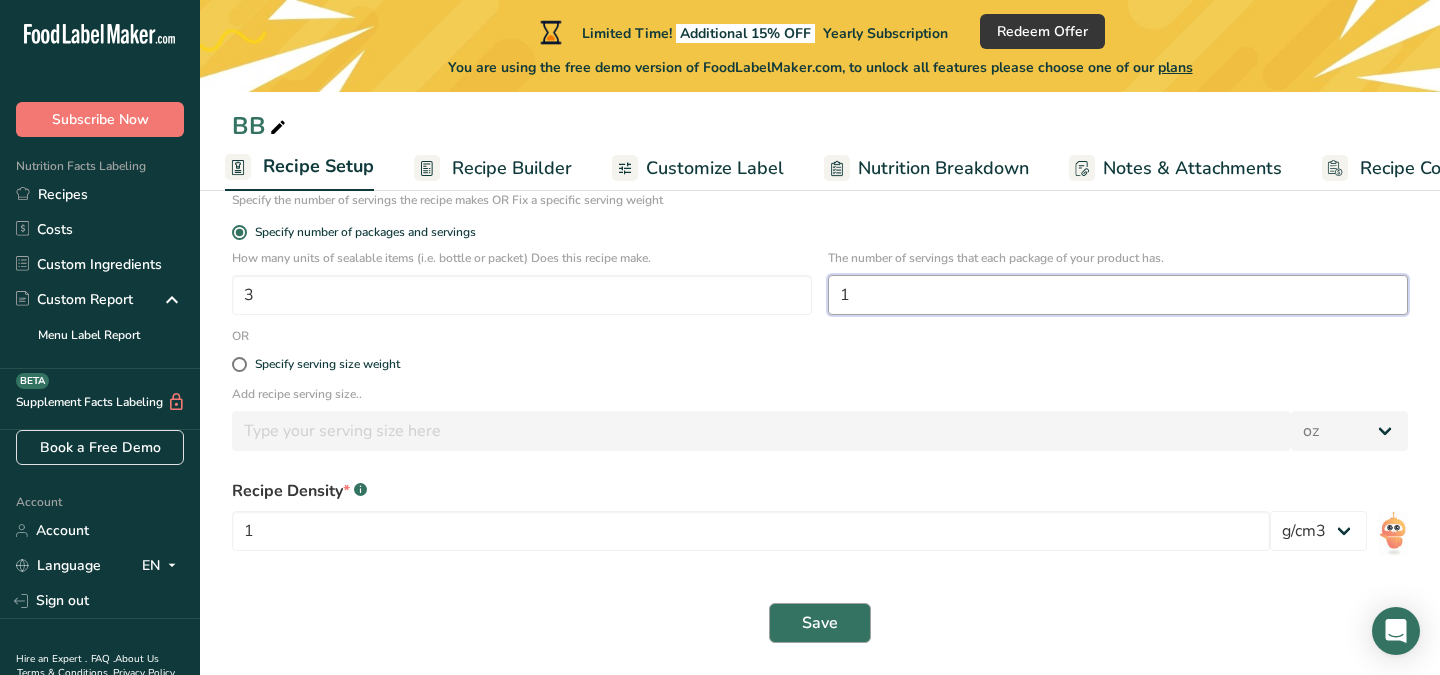 type on "1" 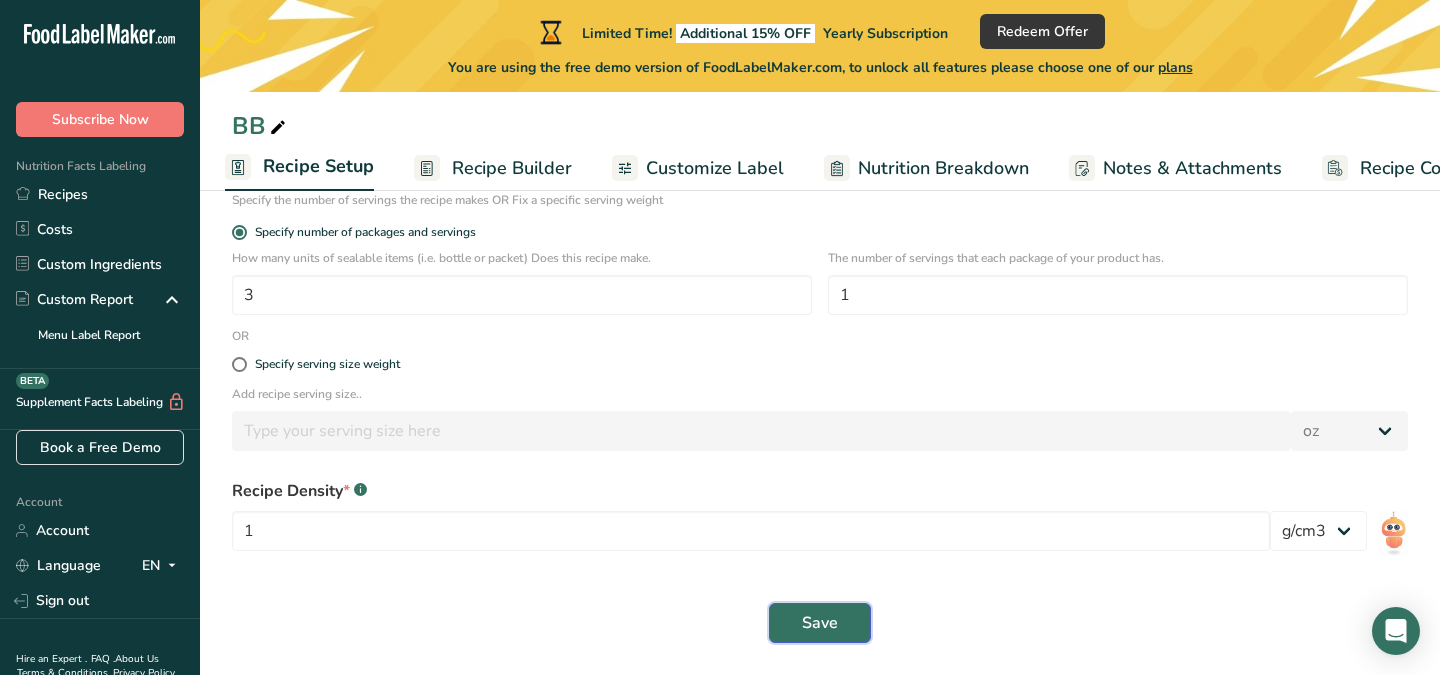 click on "Save" at bounding box center [820, 623] 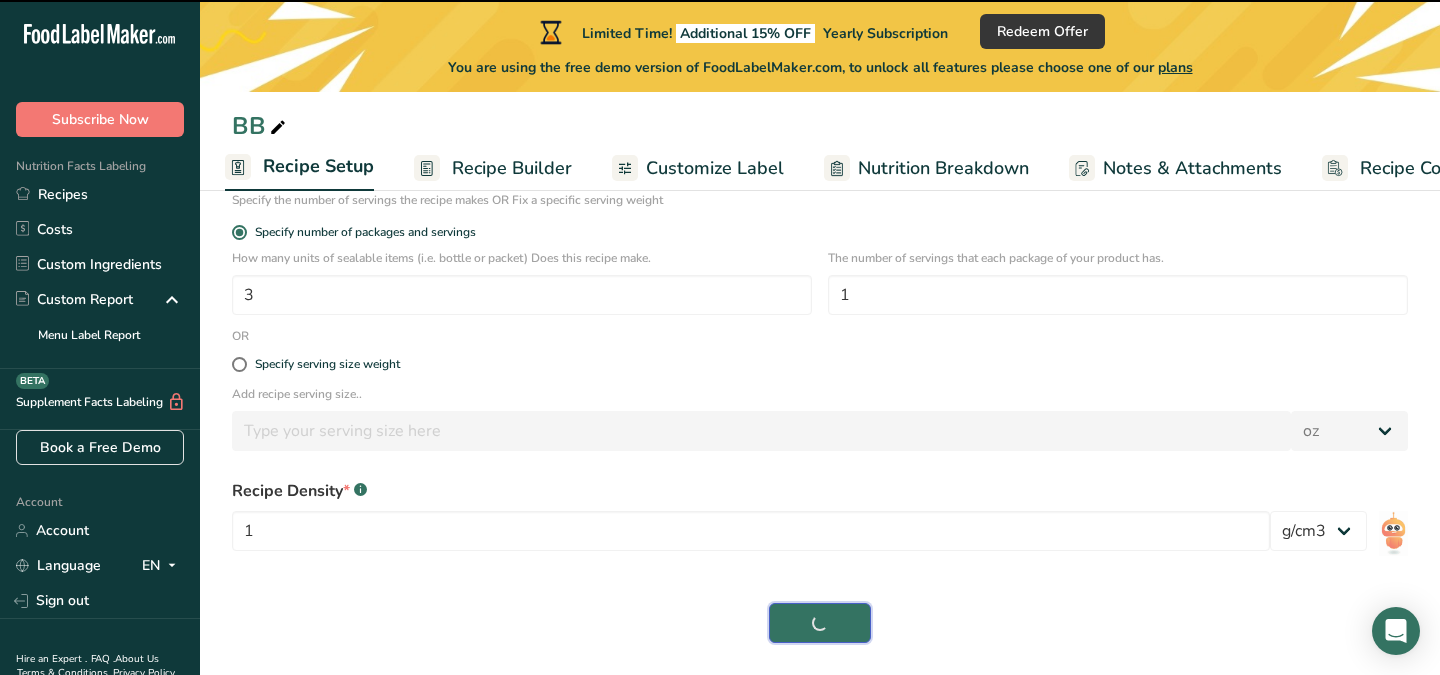 select on "0" 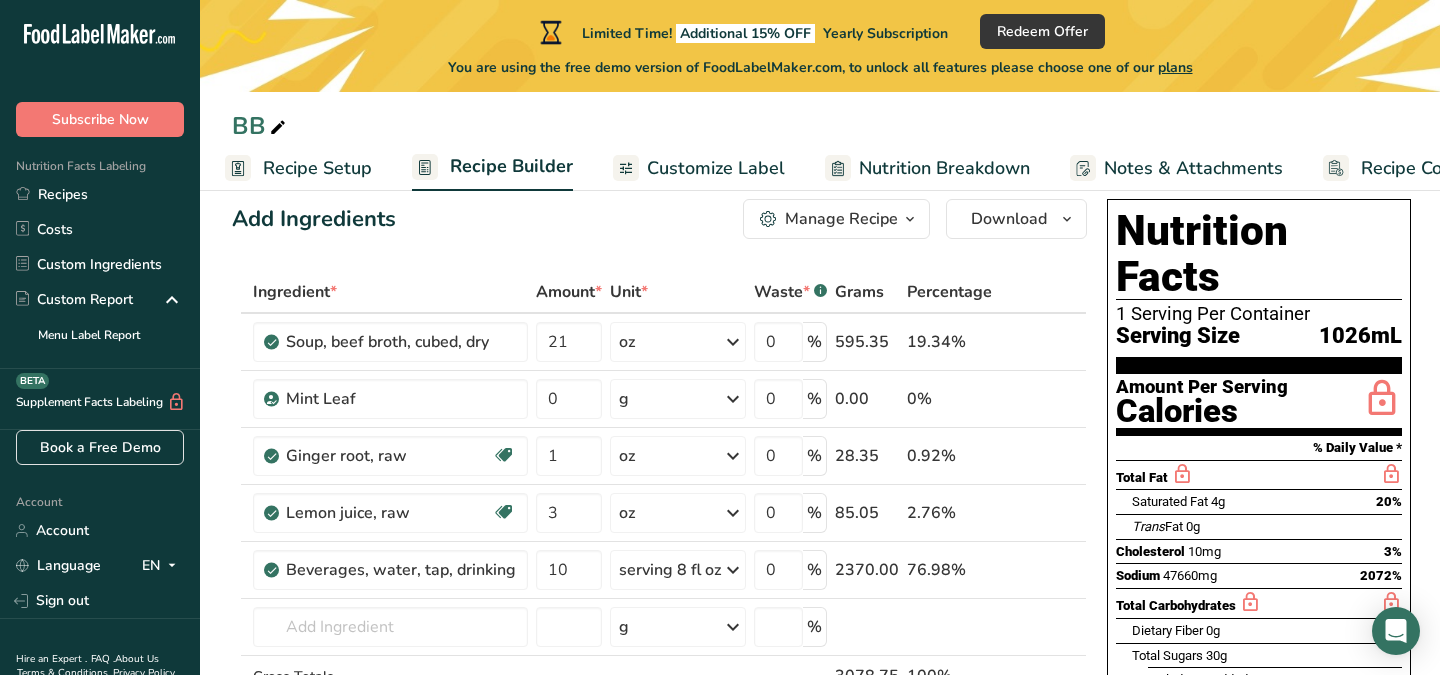scroll, scrollTop: 0, scrollLeft: 0, axis: both 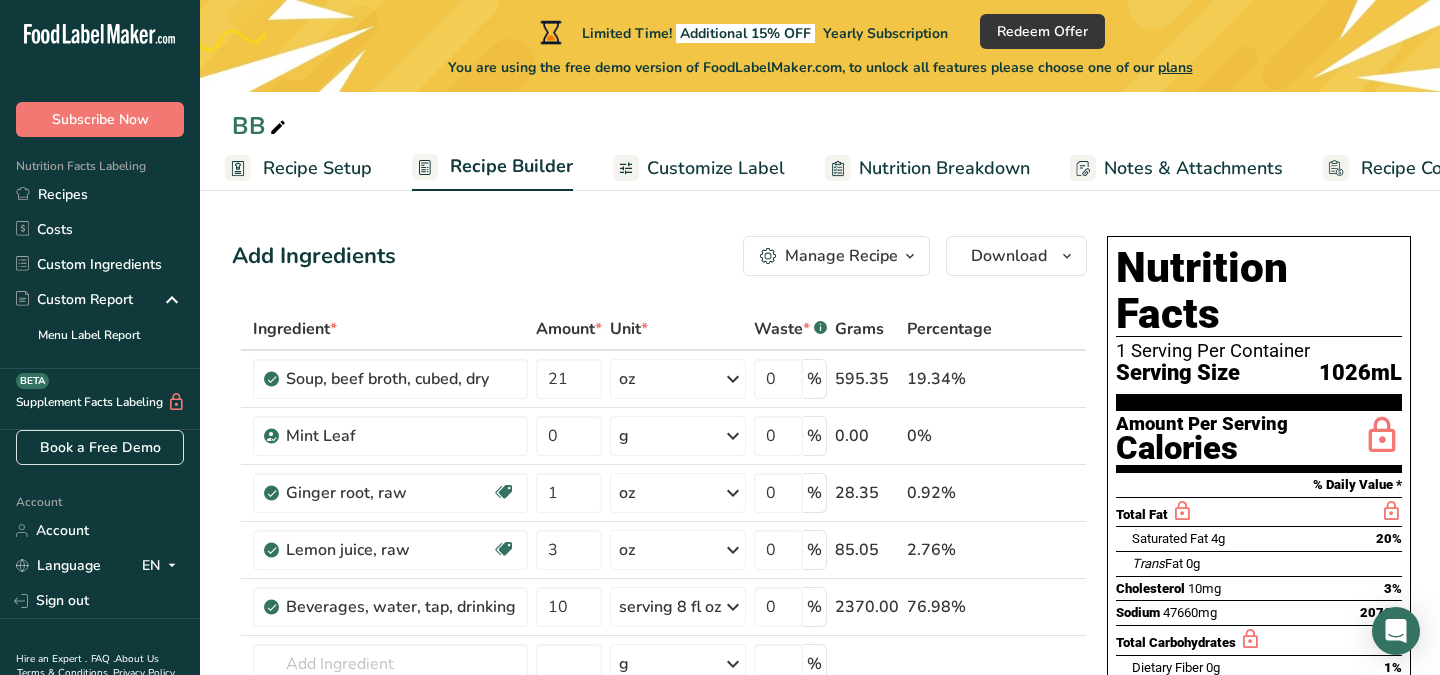 click on "Recipe Setup" at bounding box center [317, 168] 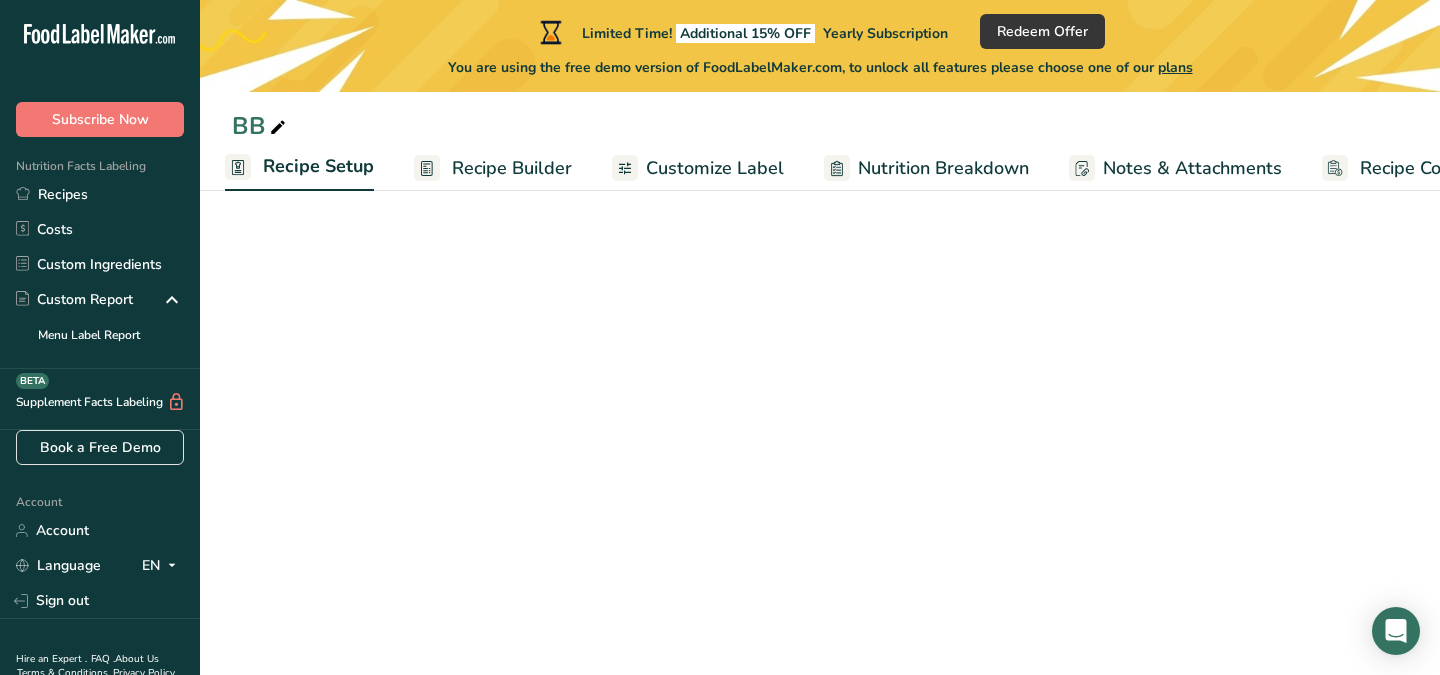 select on "22" 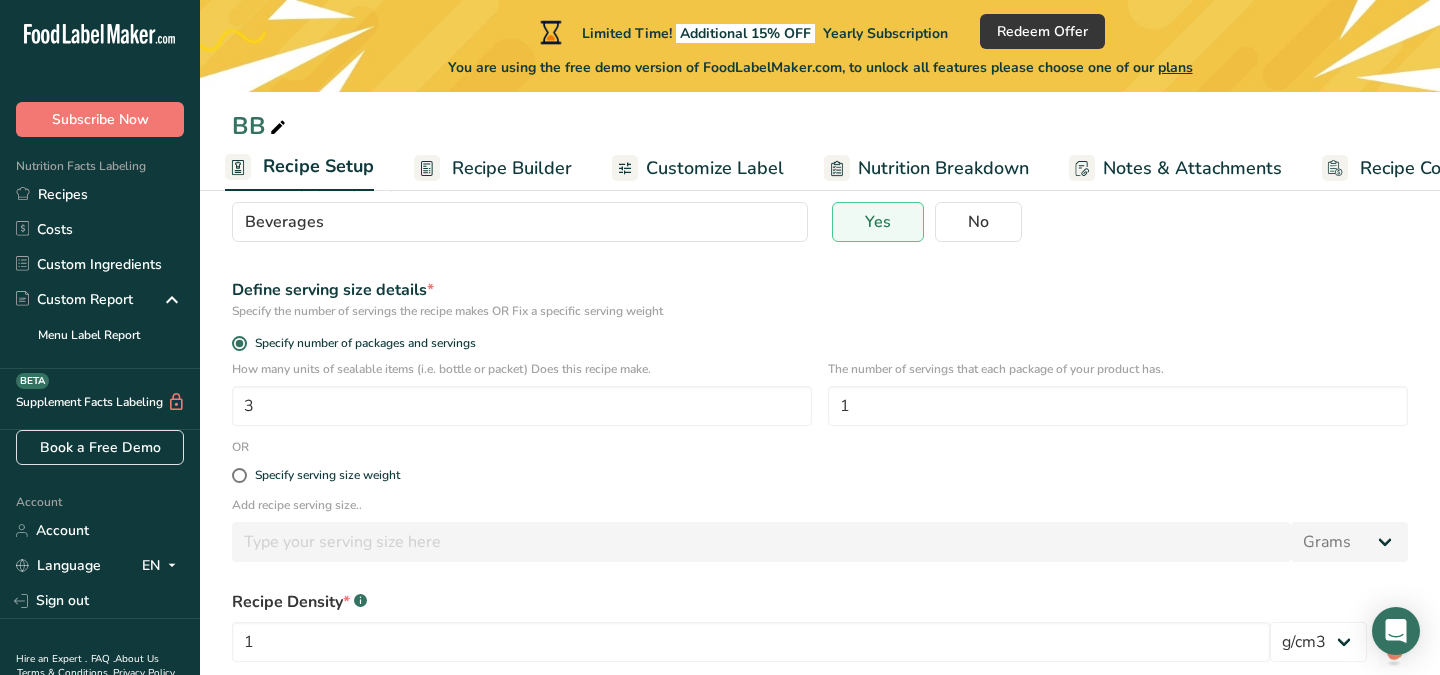 scroll, scrollTop: 292, scrollLeft: 0, axis: vertical 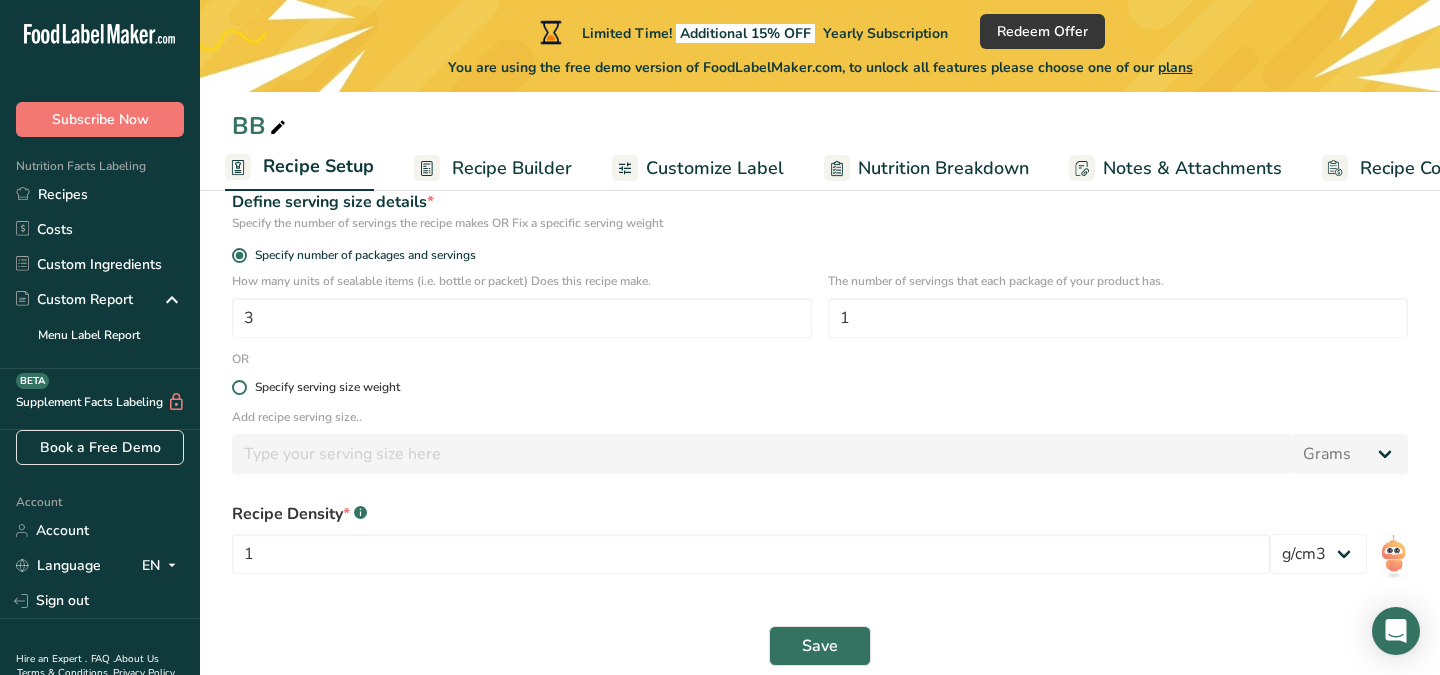 click at bounding box center [239, 387] 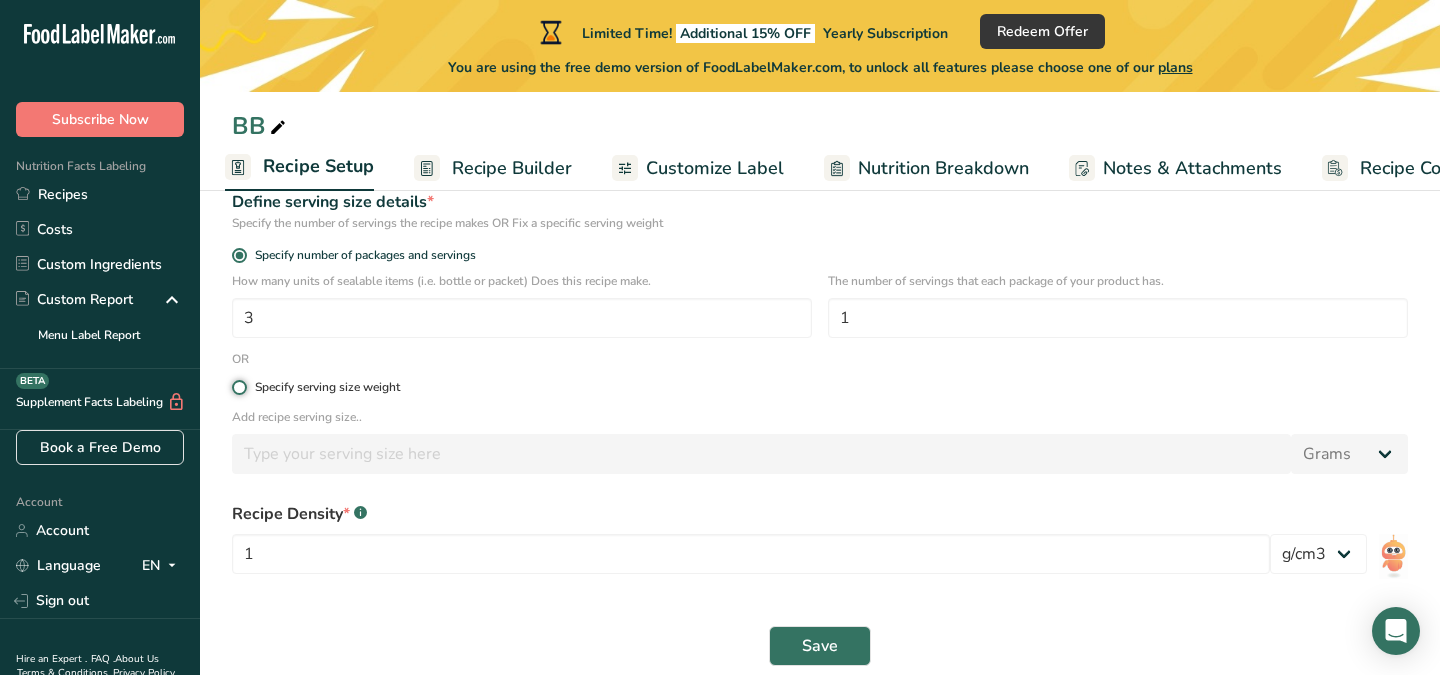 click on "Specify serving size weight" at bounding box center [238, 387] 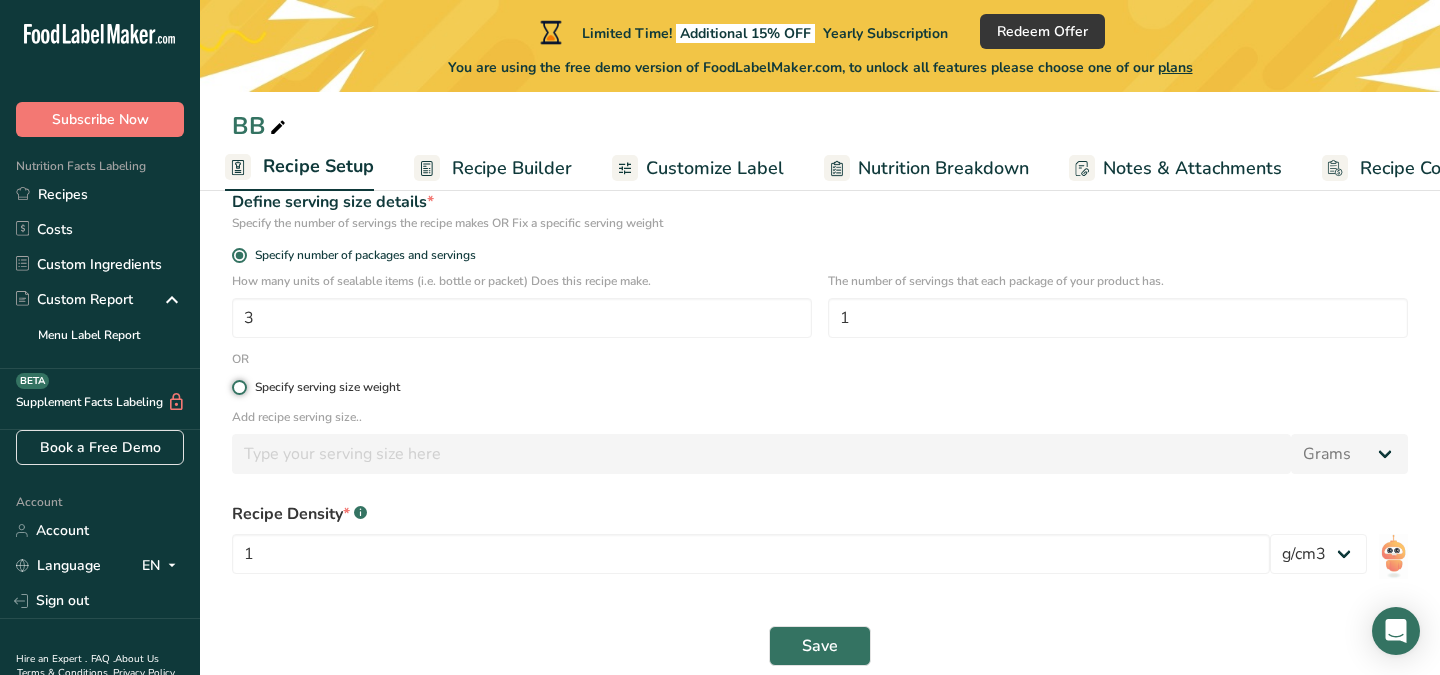 radio on "true" 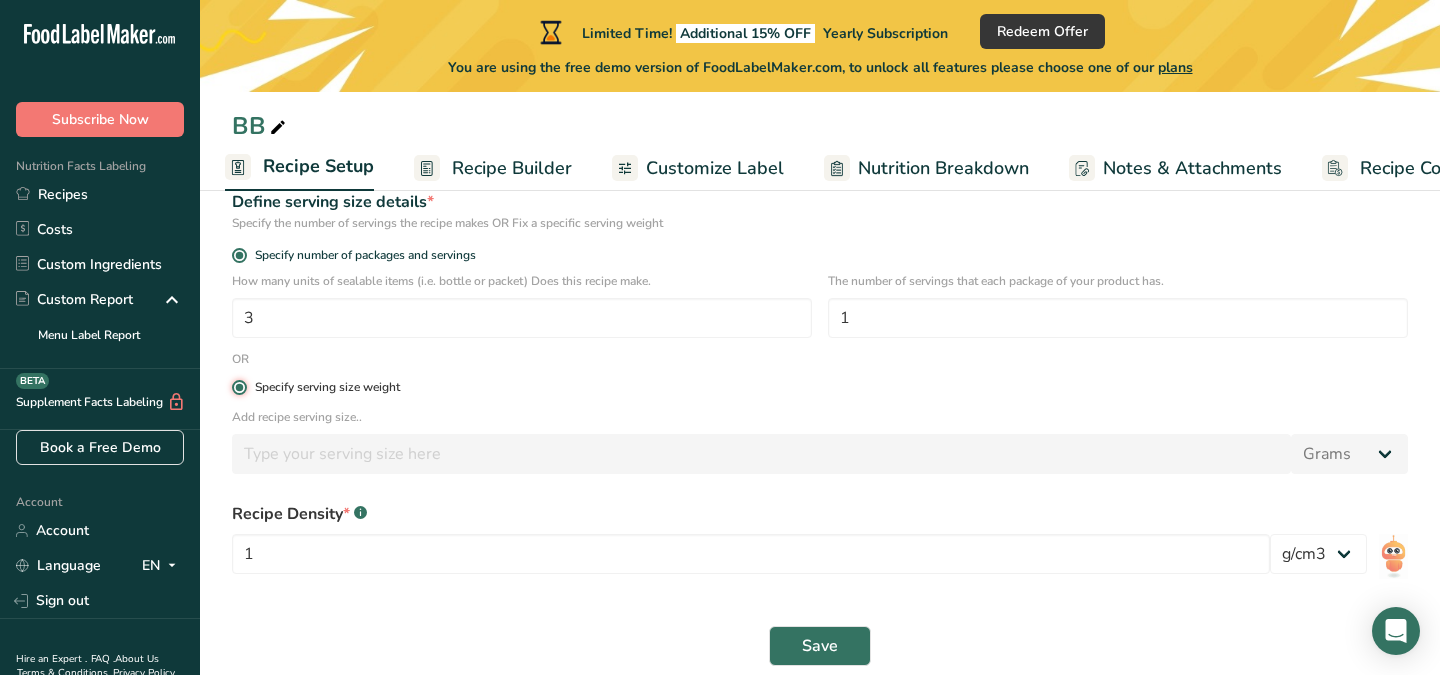 radio on "false" 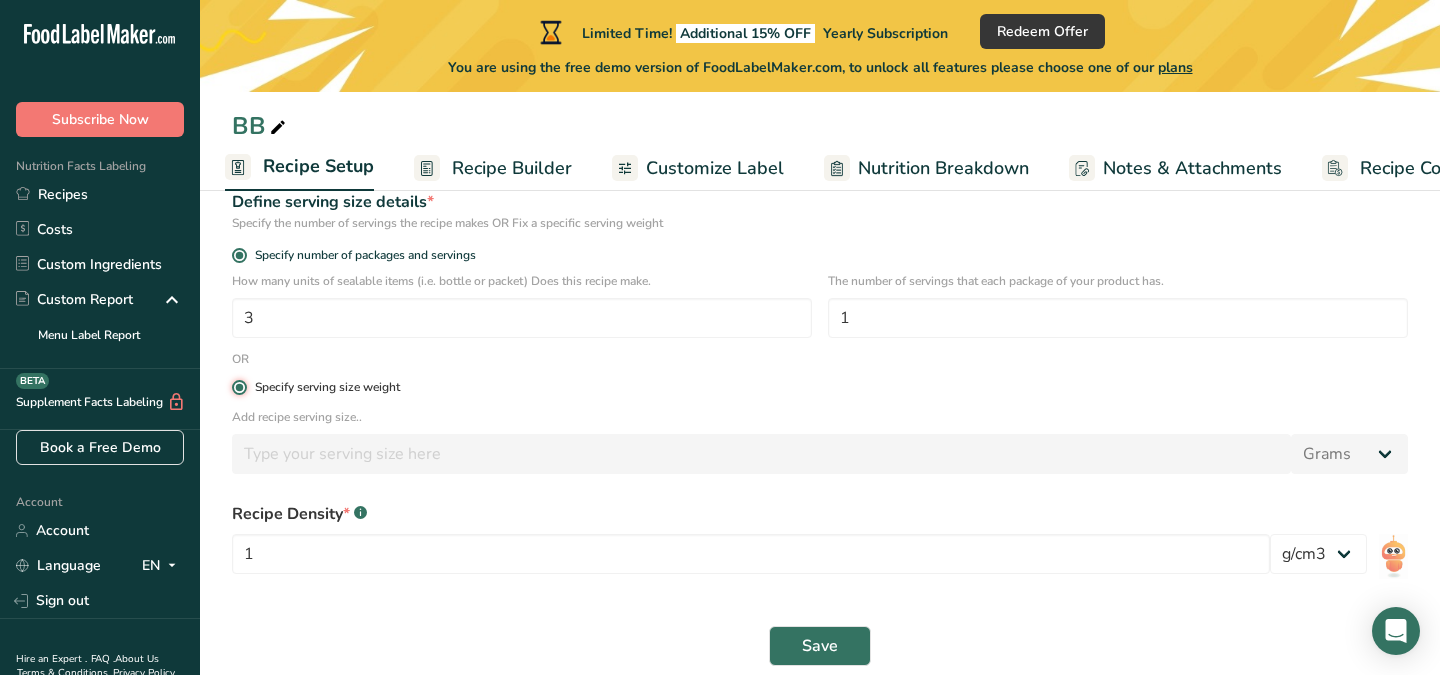 type 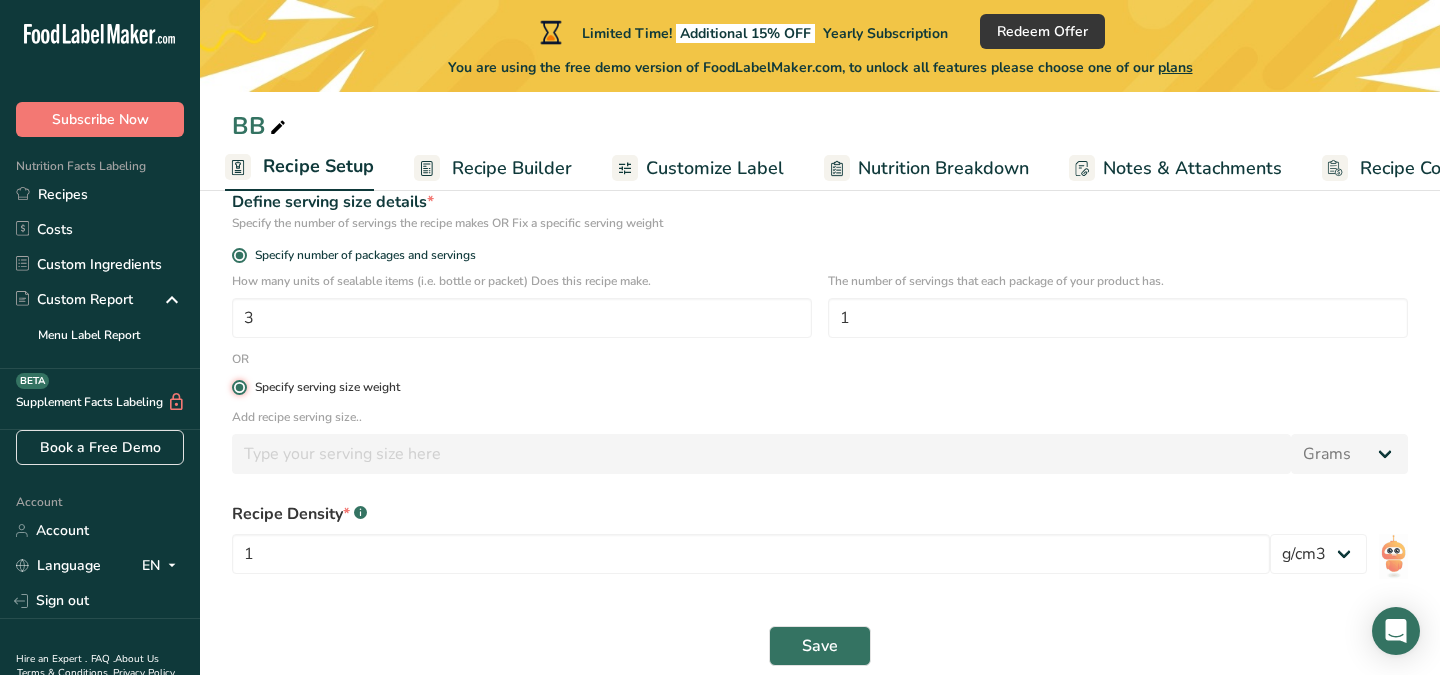 type 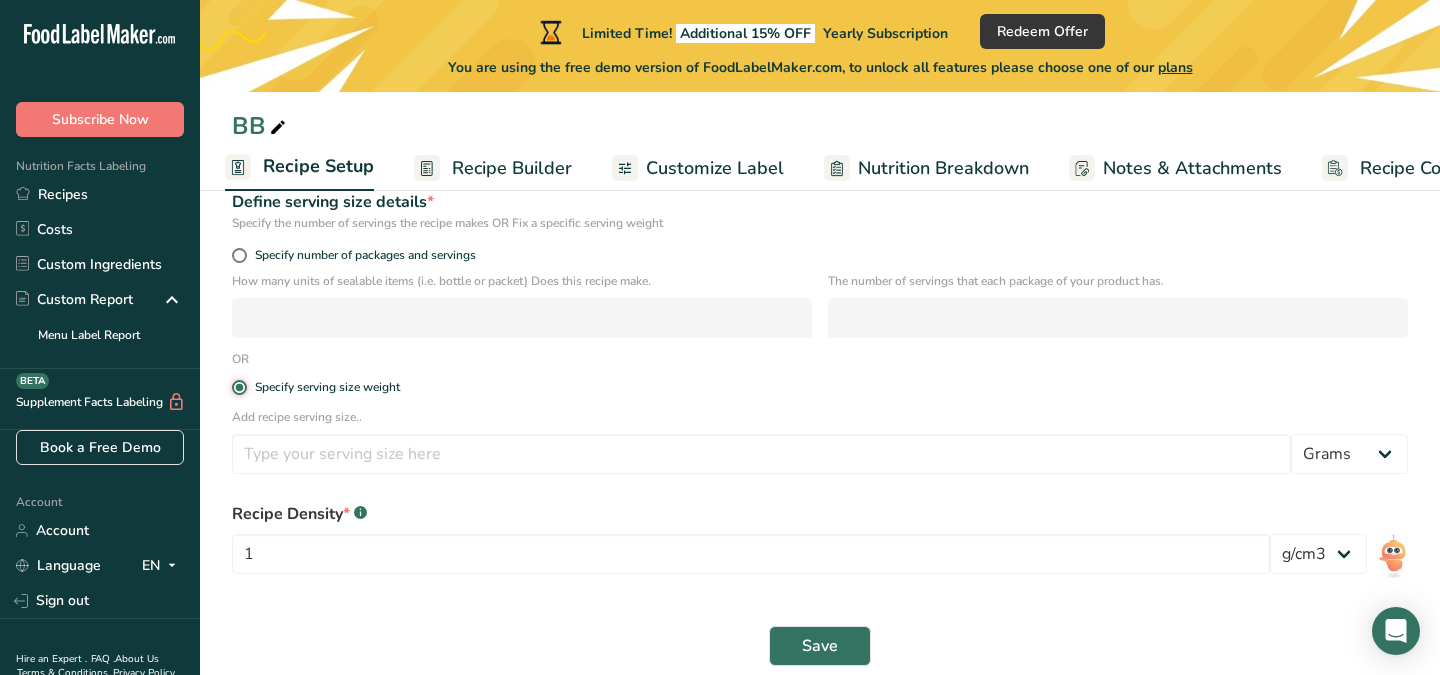 scroll, scrollTop: 315, scrollLeft: 0, axis: vertical 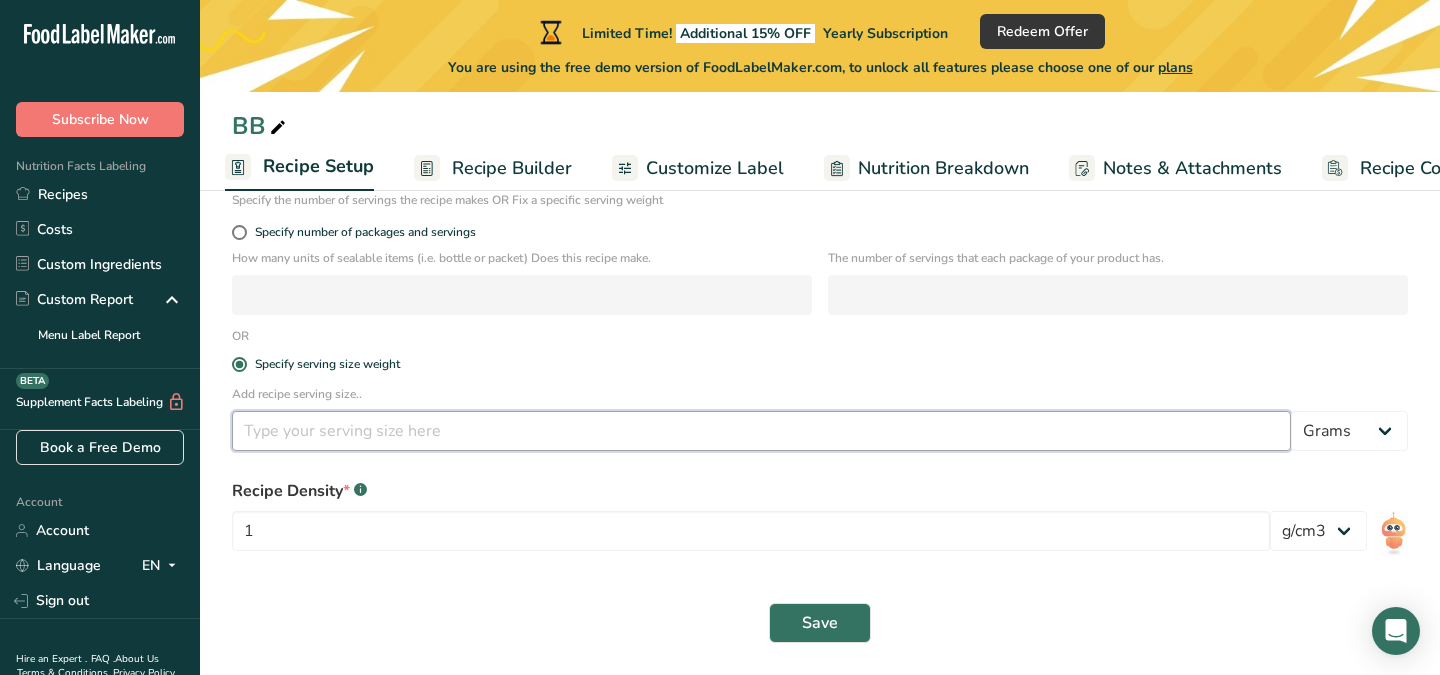 click at bounding box center [761, 431] 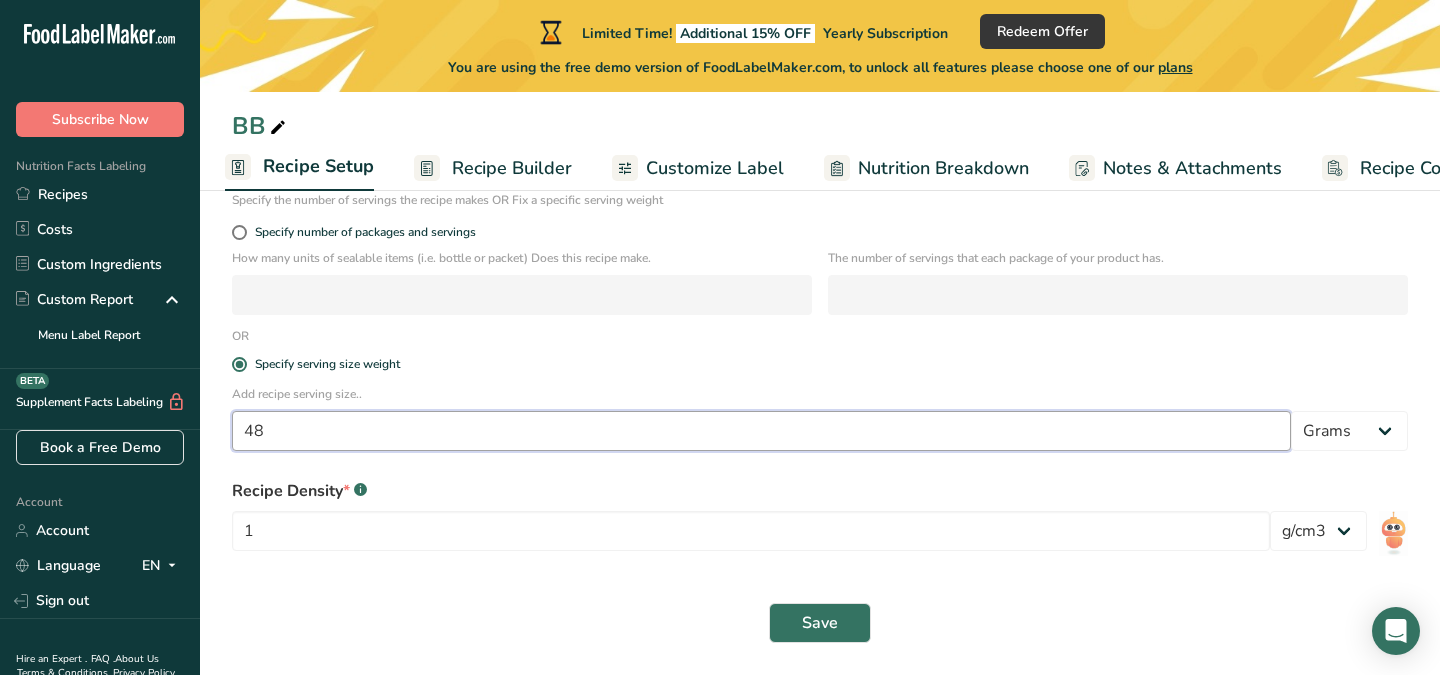type on "48" 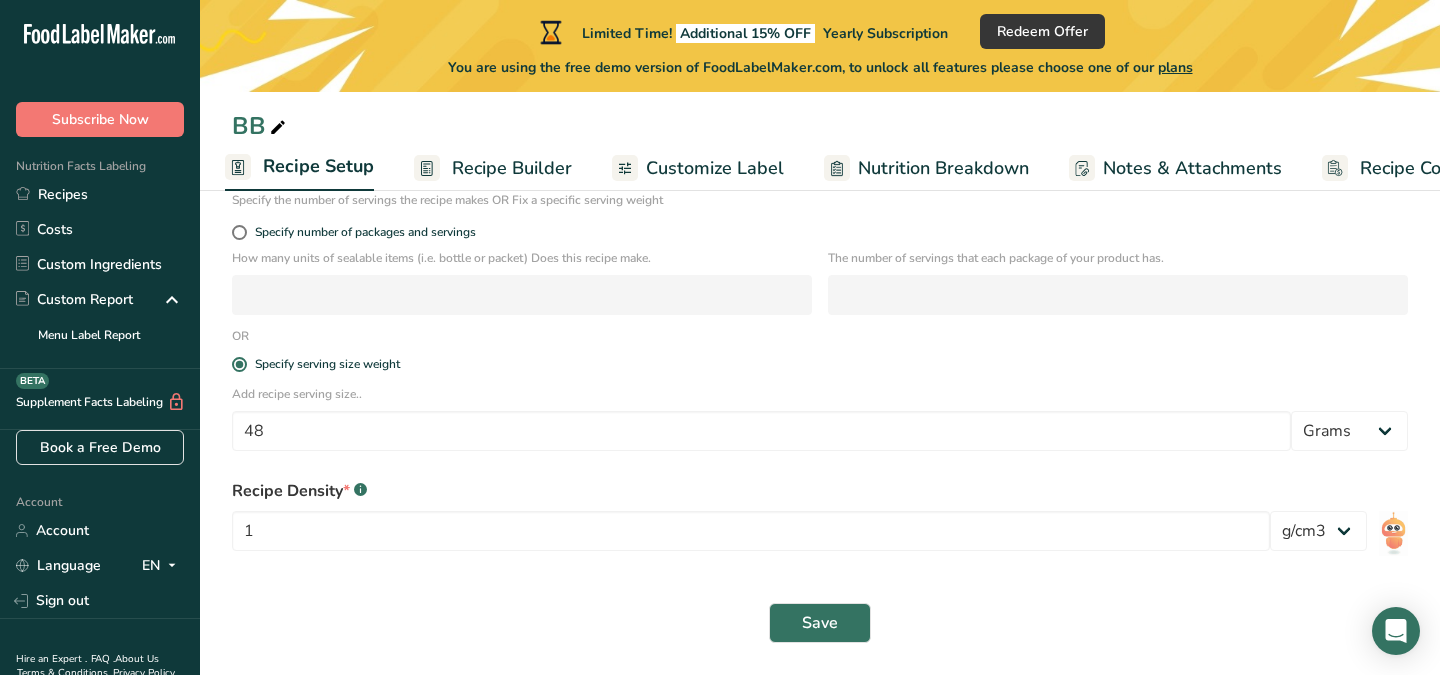 click on "1" at bounding box center [751, 537] 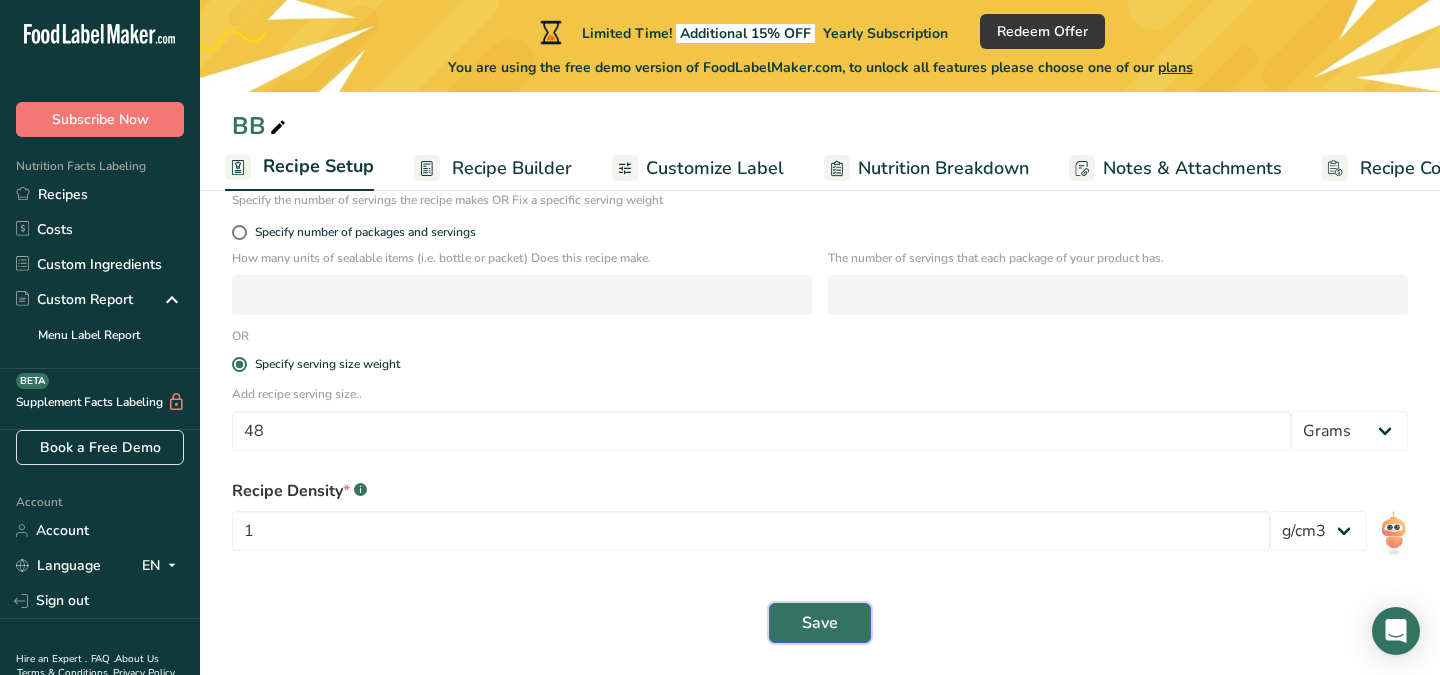 click on "Save" at bounding box center [820, 623] 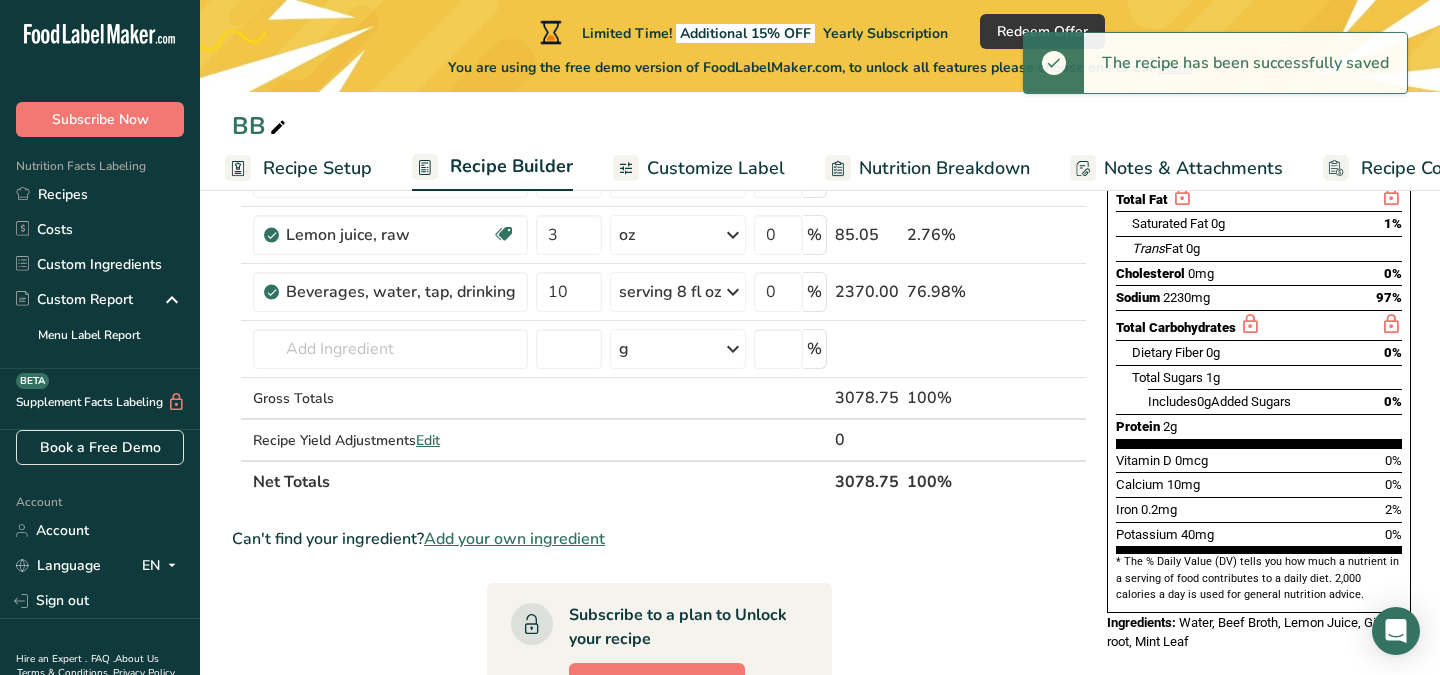 click on "Recipe Setup" at bounding box center (317, 168) 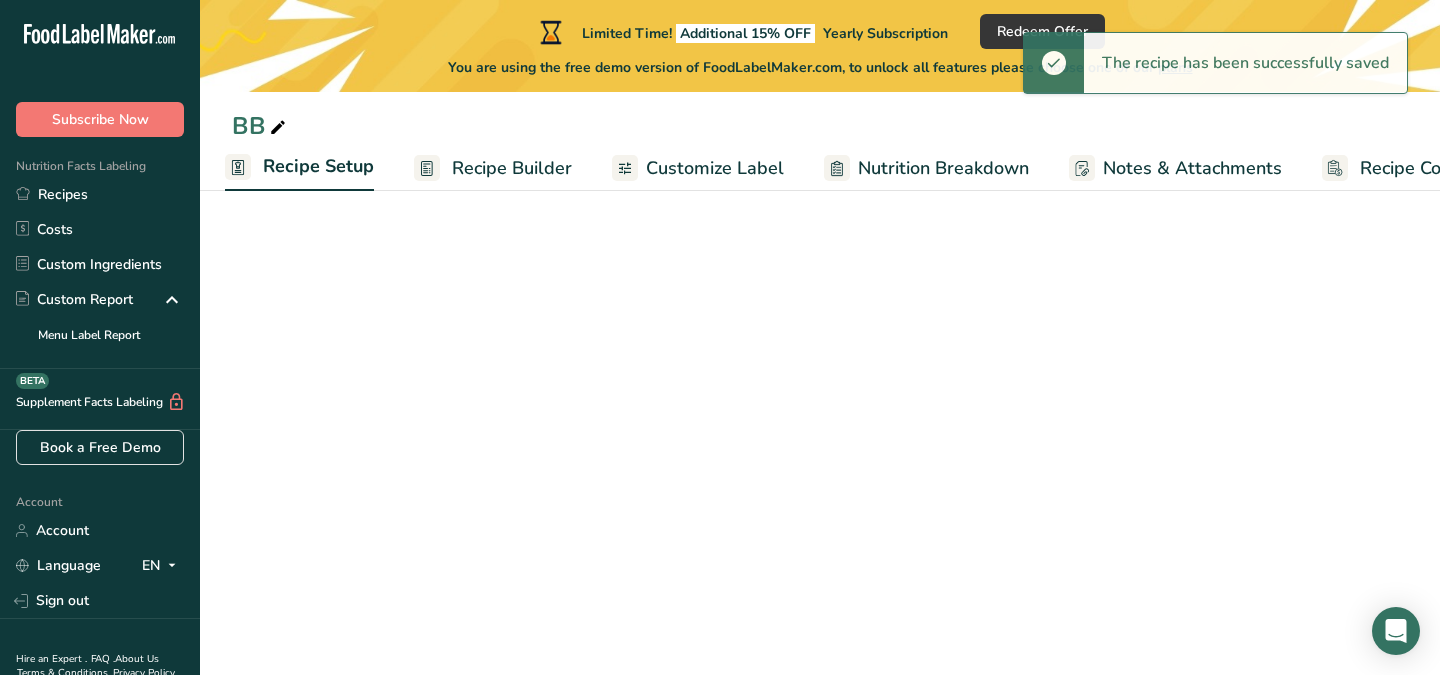 select on "22" 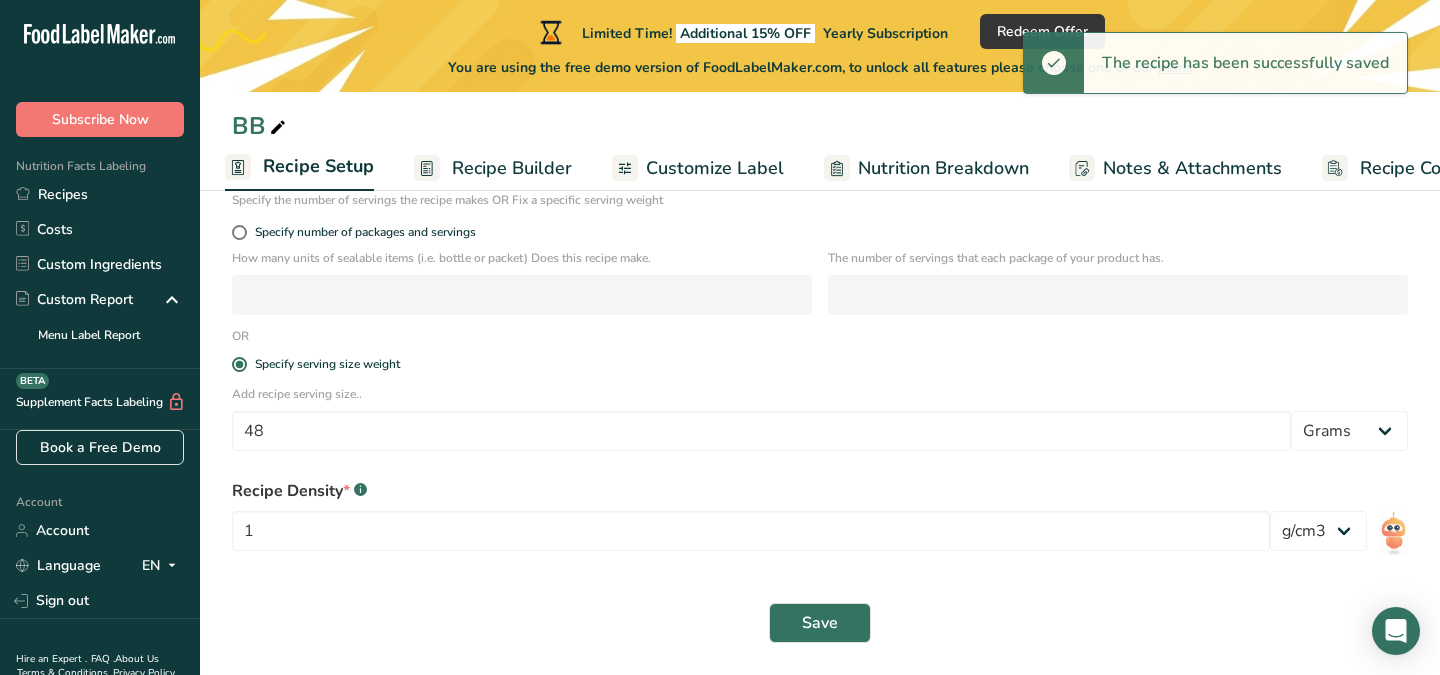 click on "Add recipe serving size..
48
Grams
kg
mg
mcg
lb
oz
l
mL
fl oz
tbsp
tsp
cup
qt
gallon" at bounding box center (820, 424) 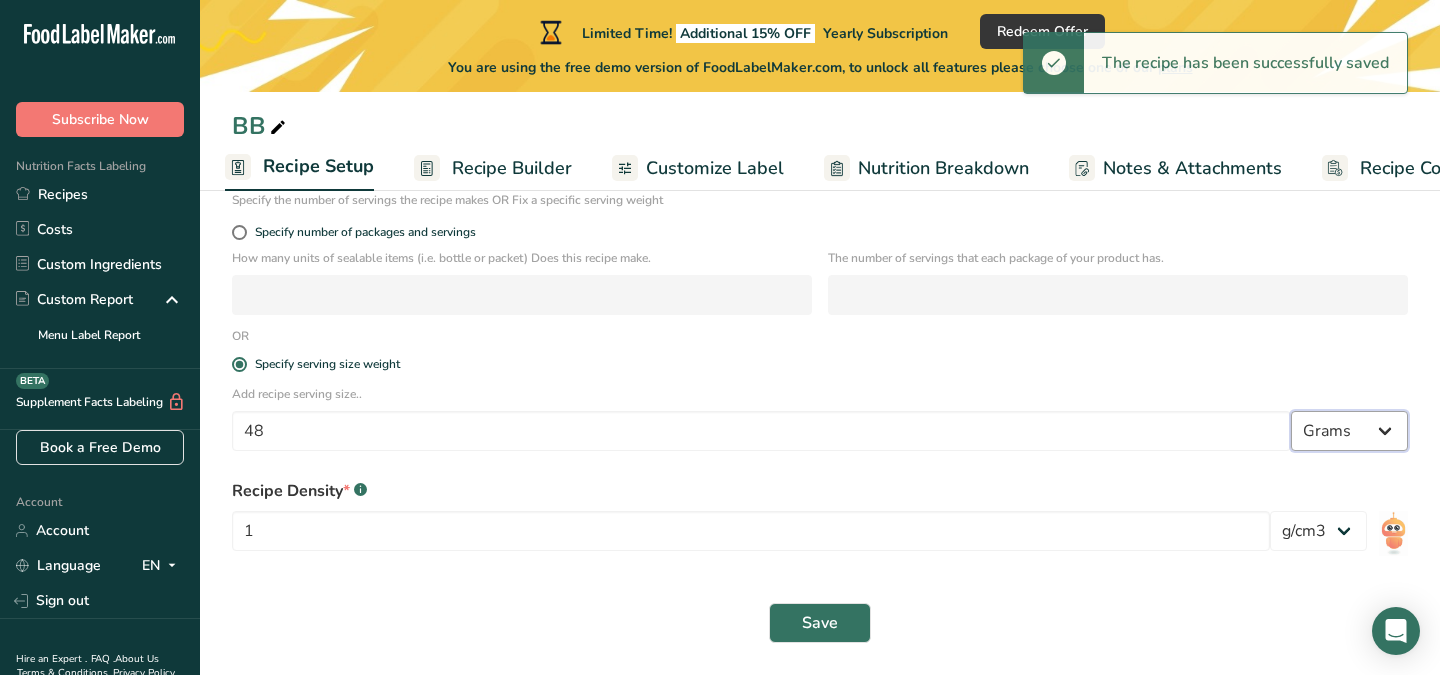 click on "Grams
kg
mg
mcg
lb
oz
l
mL
fl oz
tbsp
tsp
cup
qt
gallon" at bounding box center (1349, 431) 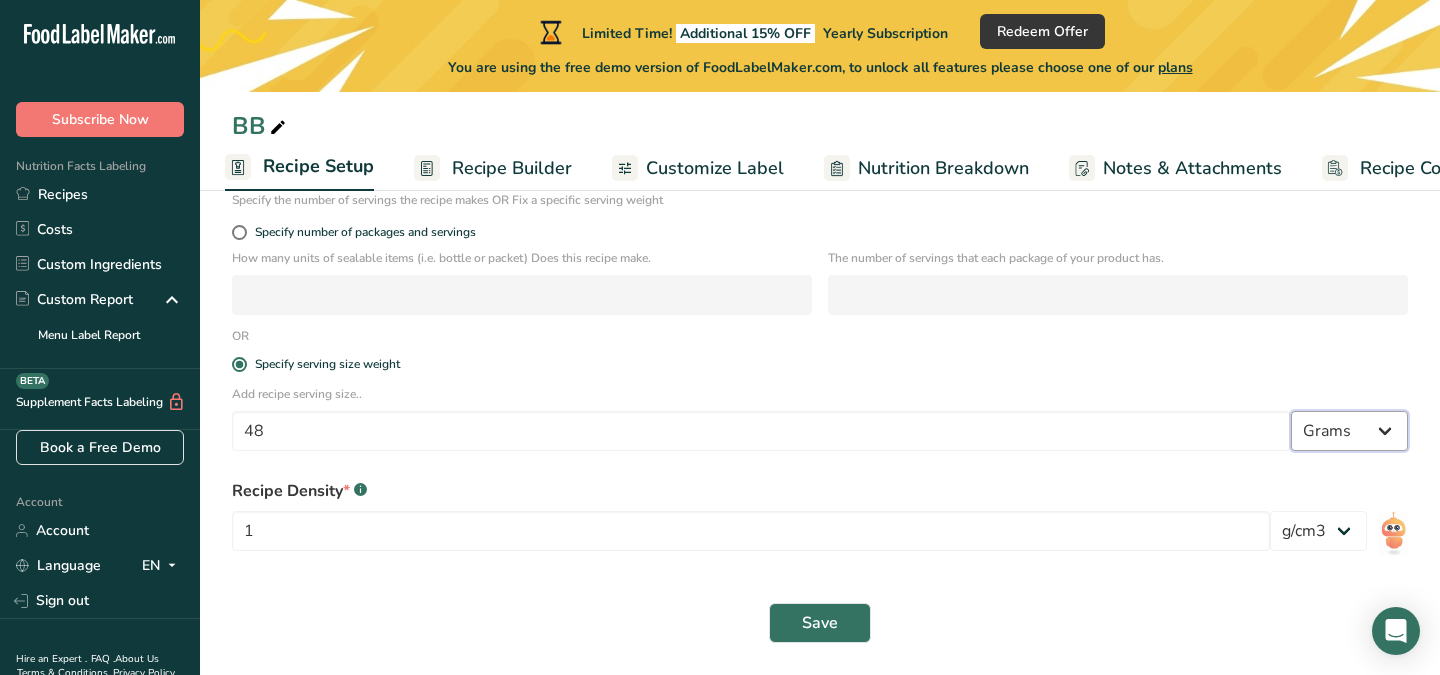 select on "5" 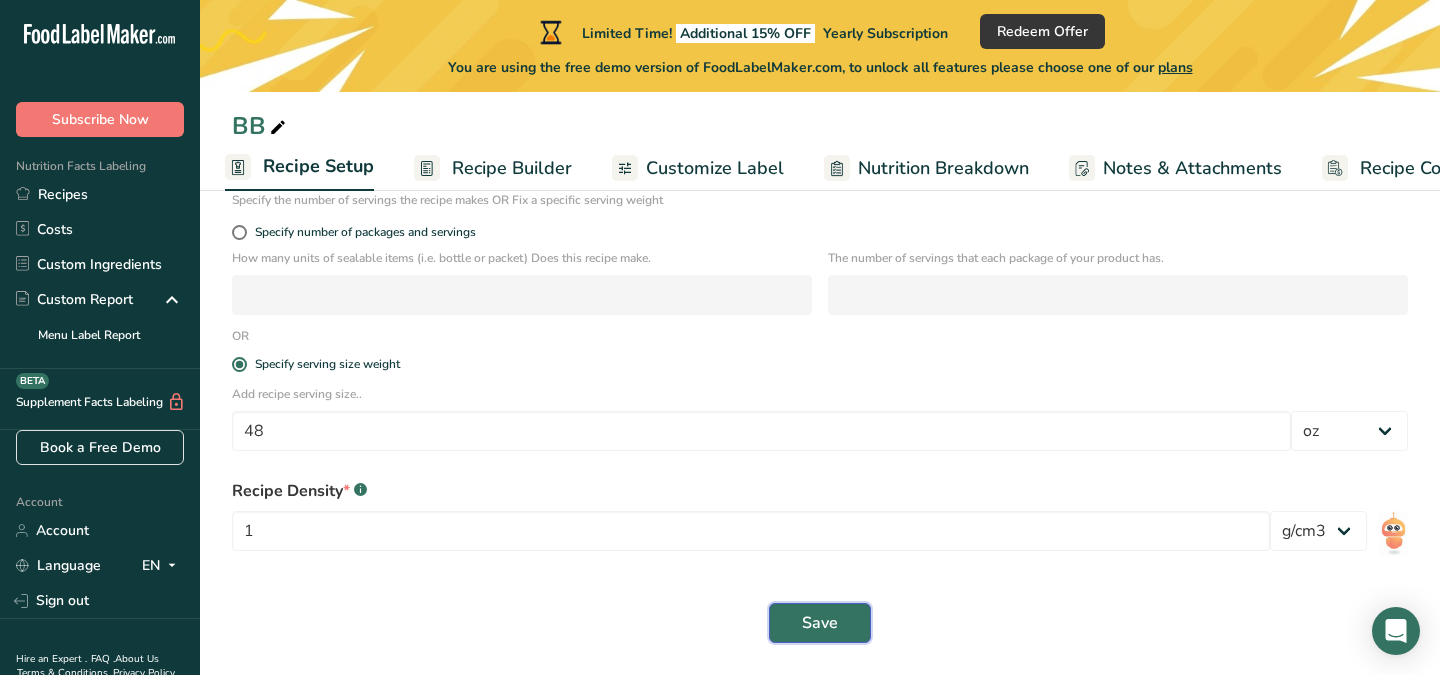 click on "Save" at bounding box center (820, 623) 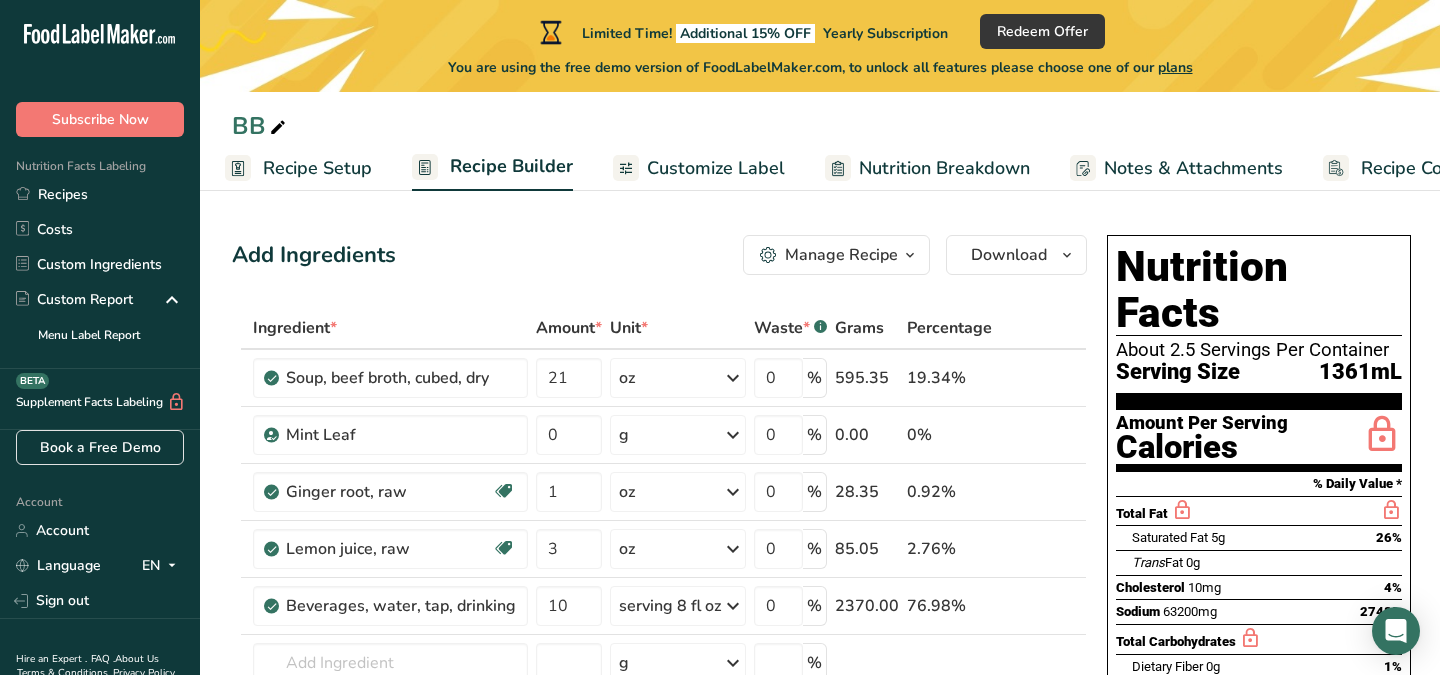 scroll, scrollTop: 0, scrollLeft: 0, axis: both 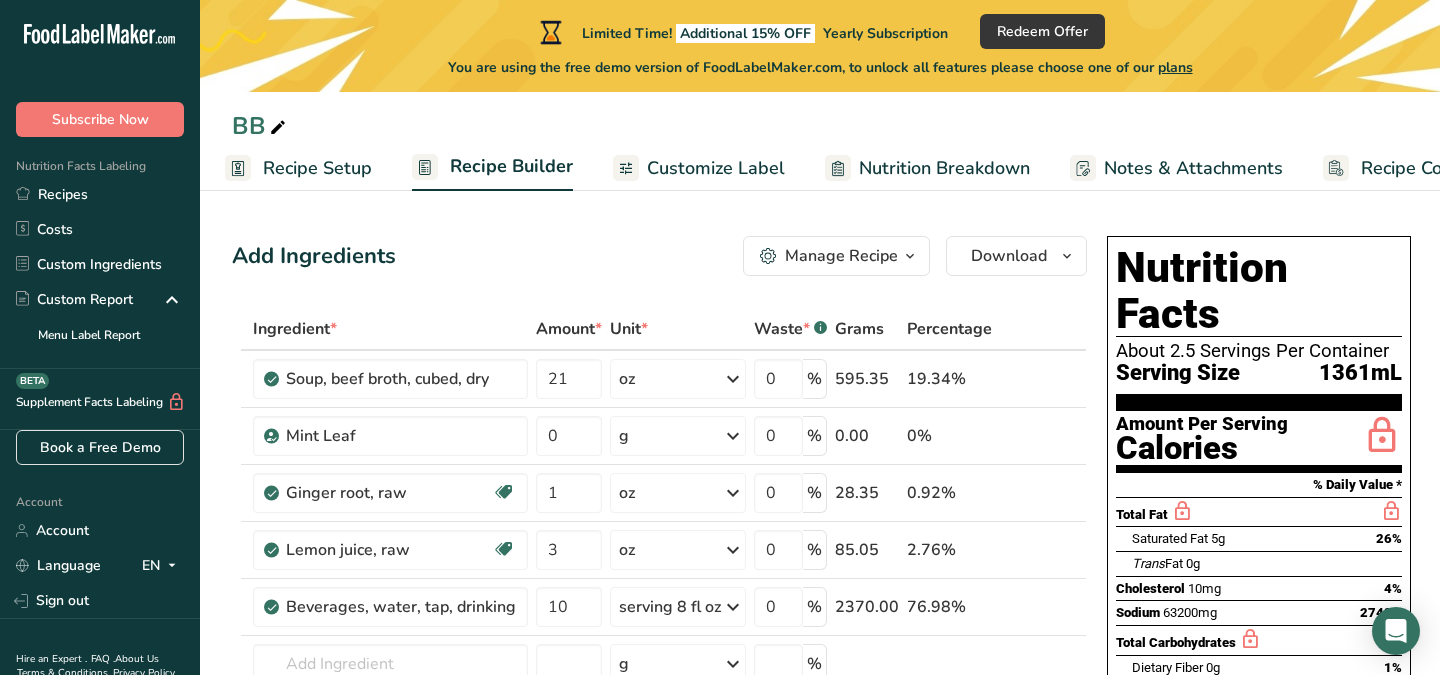 click at bounding box center (910, 256) 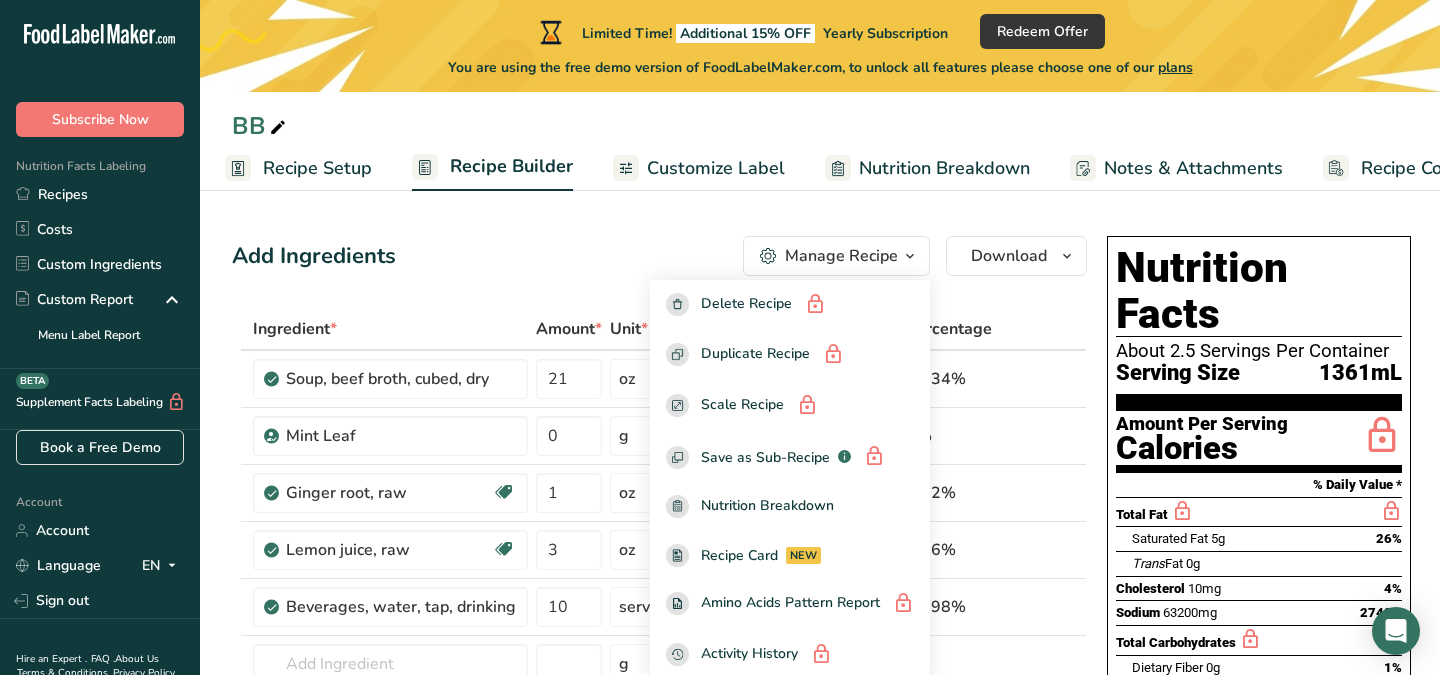 click on "Manage Recipe" at bounding box center [841, 256] 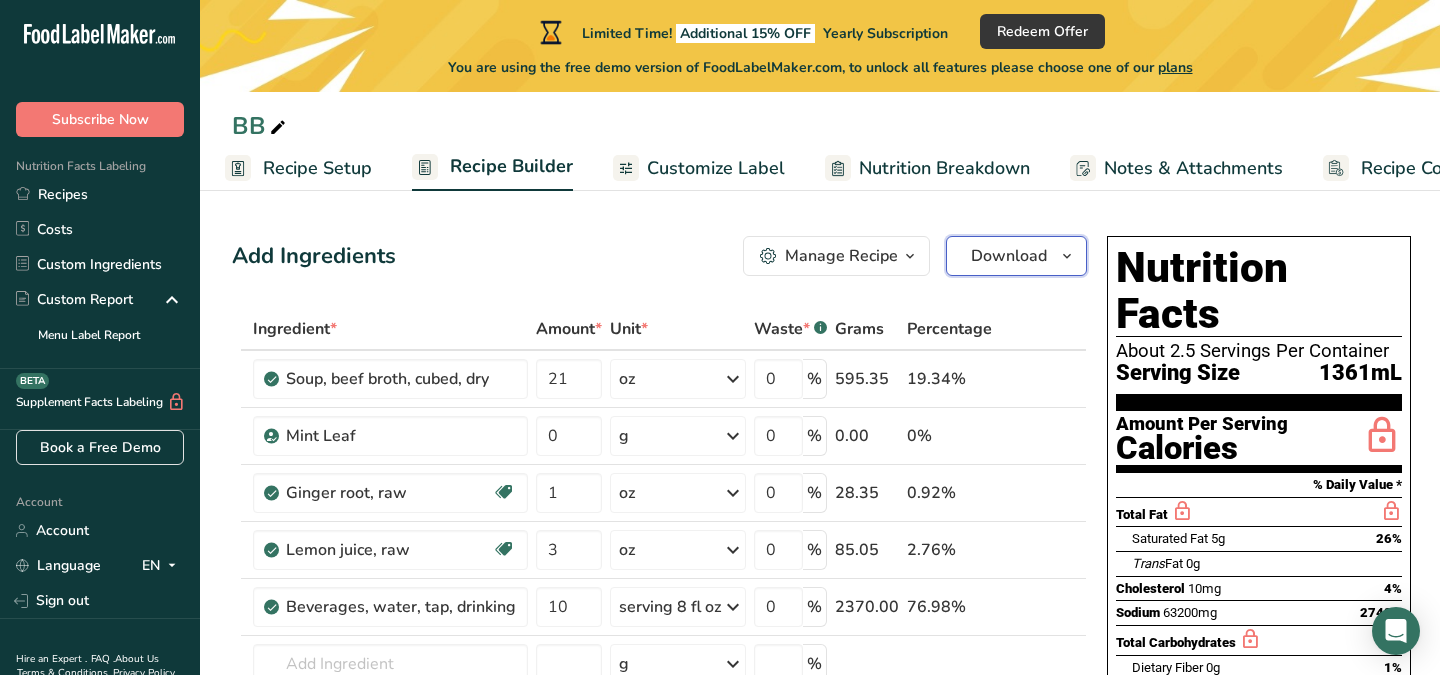 click on "Download" at bounding box center [1009, 256] 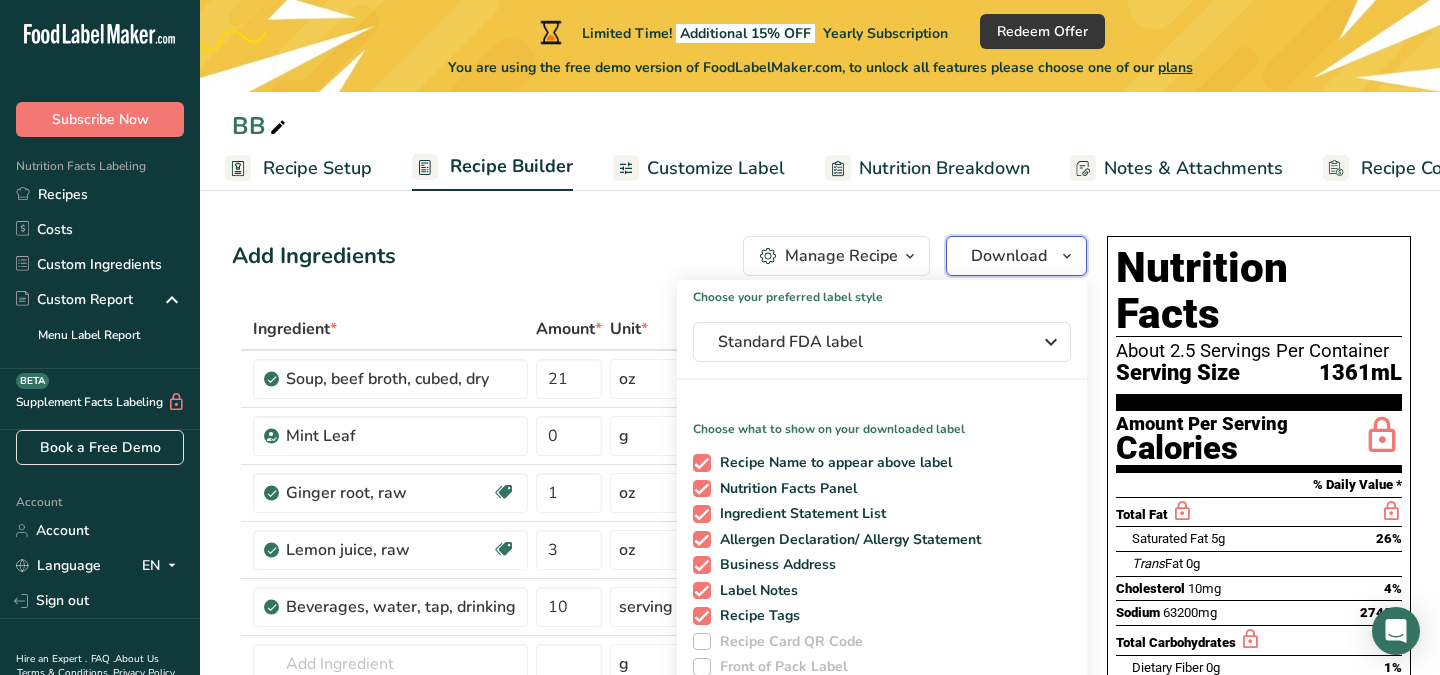 click on "Download" at bounding box center [1009, 256] 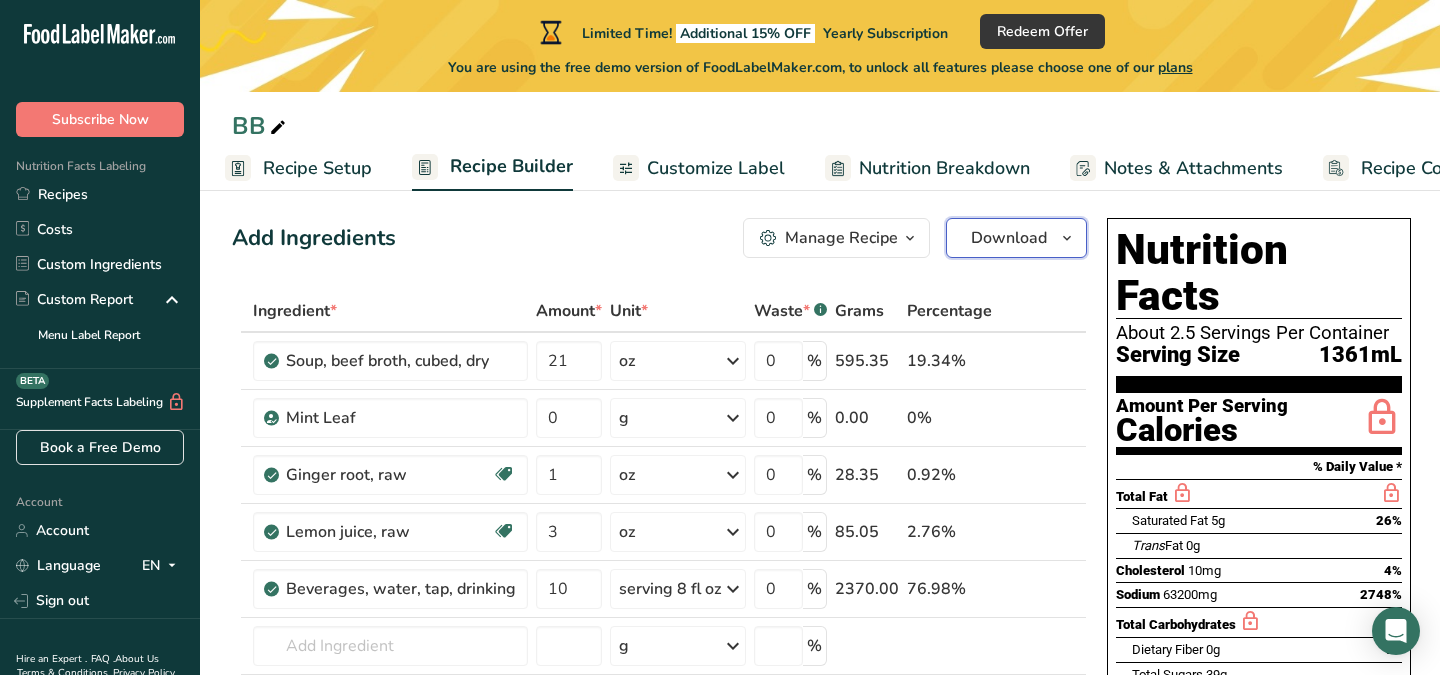 scroll, scrollTop: 0, scrollLeft: 0, axis: both 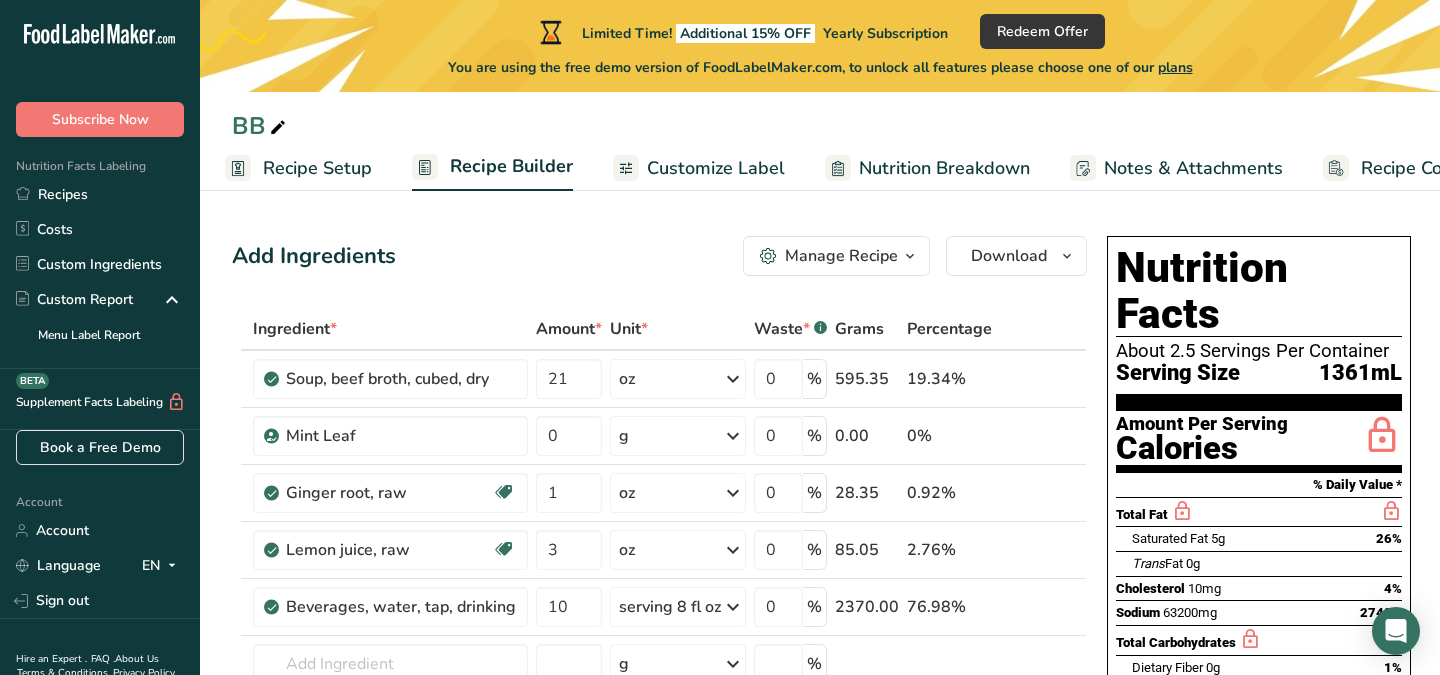 click on "Customize Label" at bounding box center [716, 168] 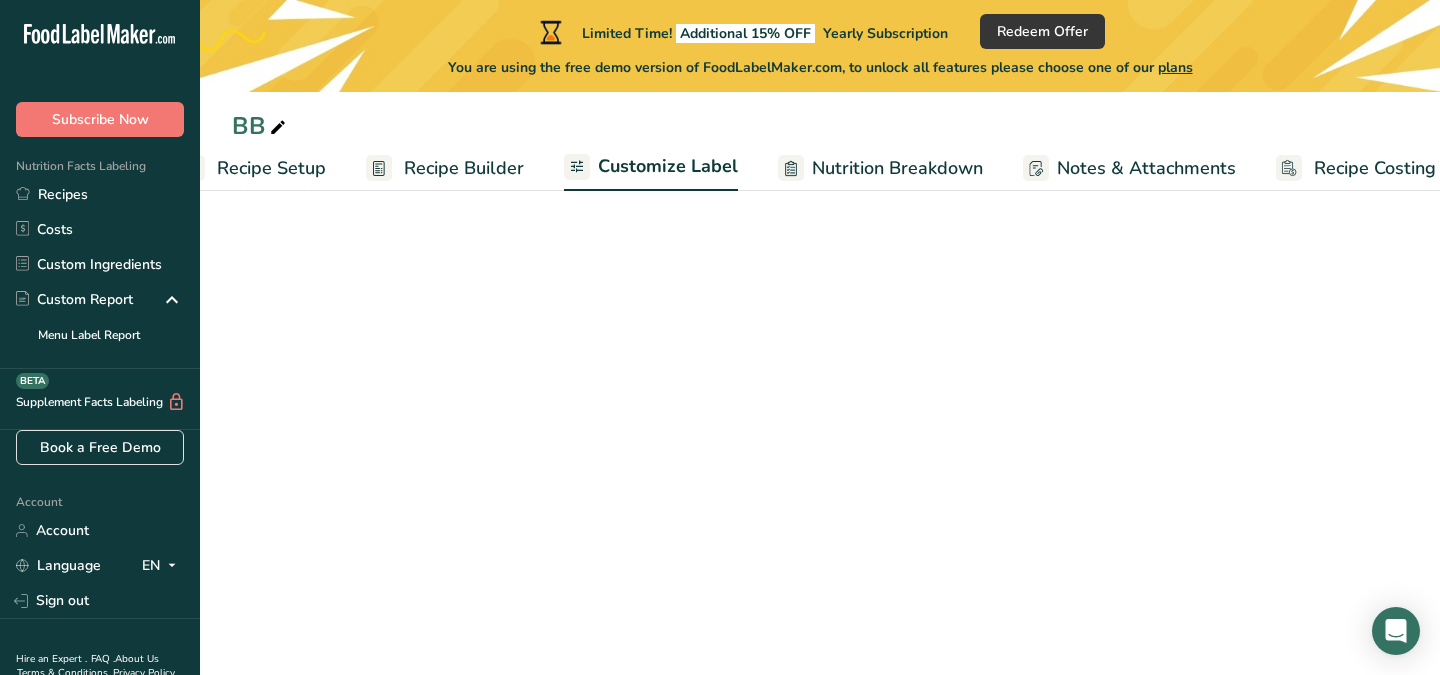 scroll, scrollTop: 0, scrollLeft: 81, axis: horizontal 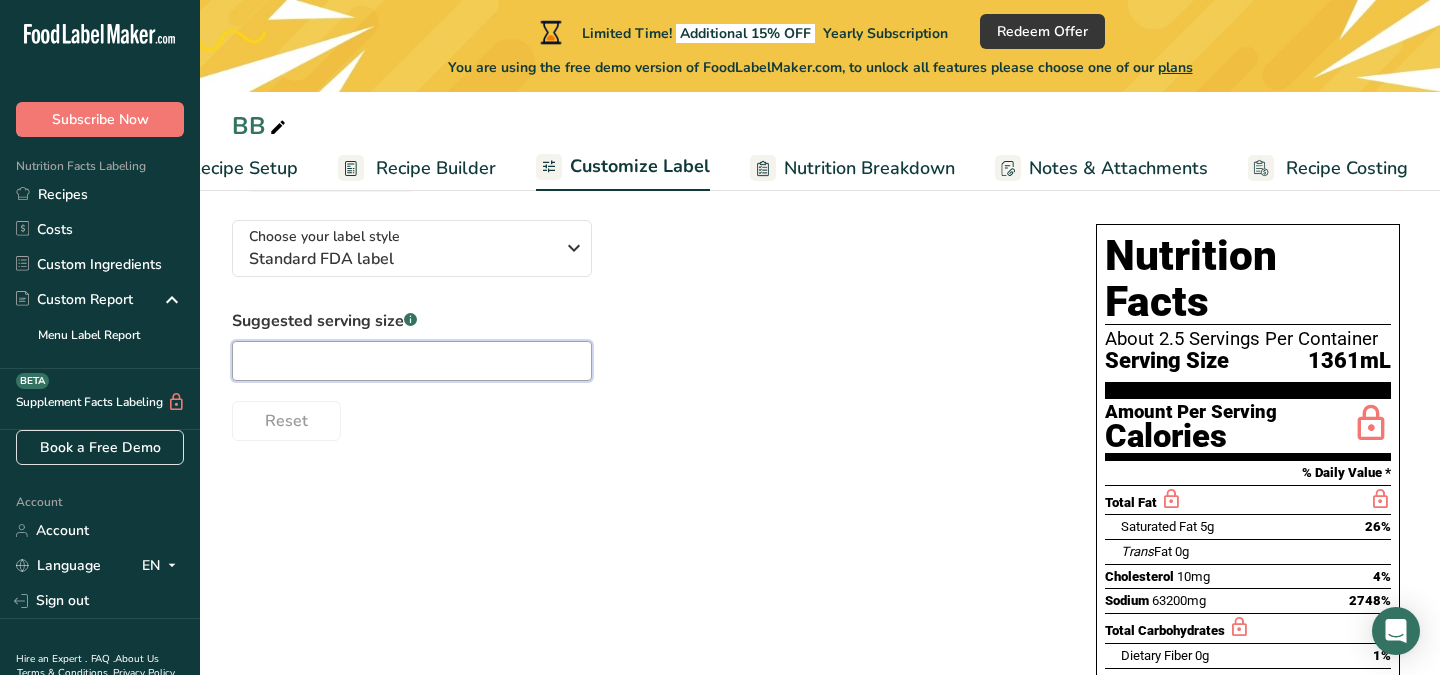 click at bounding box center (412, 361) 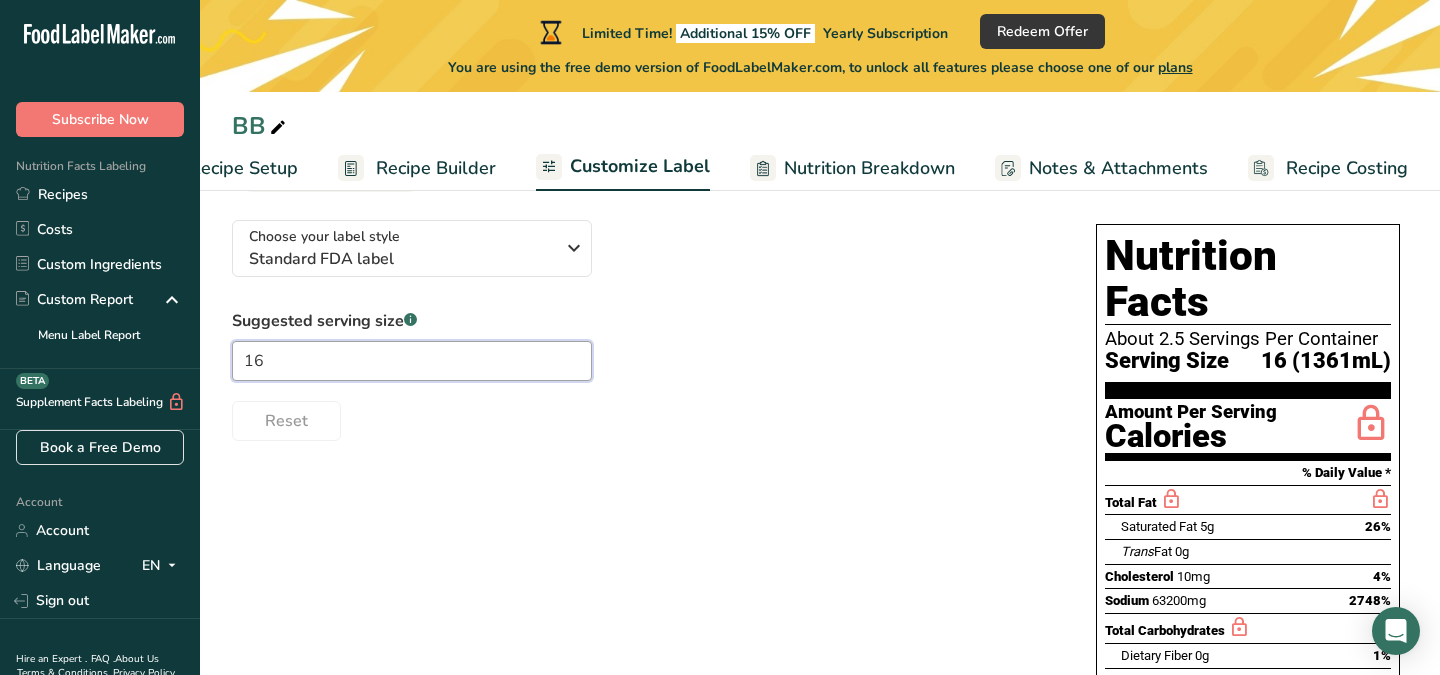 type on "16" 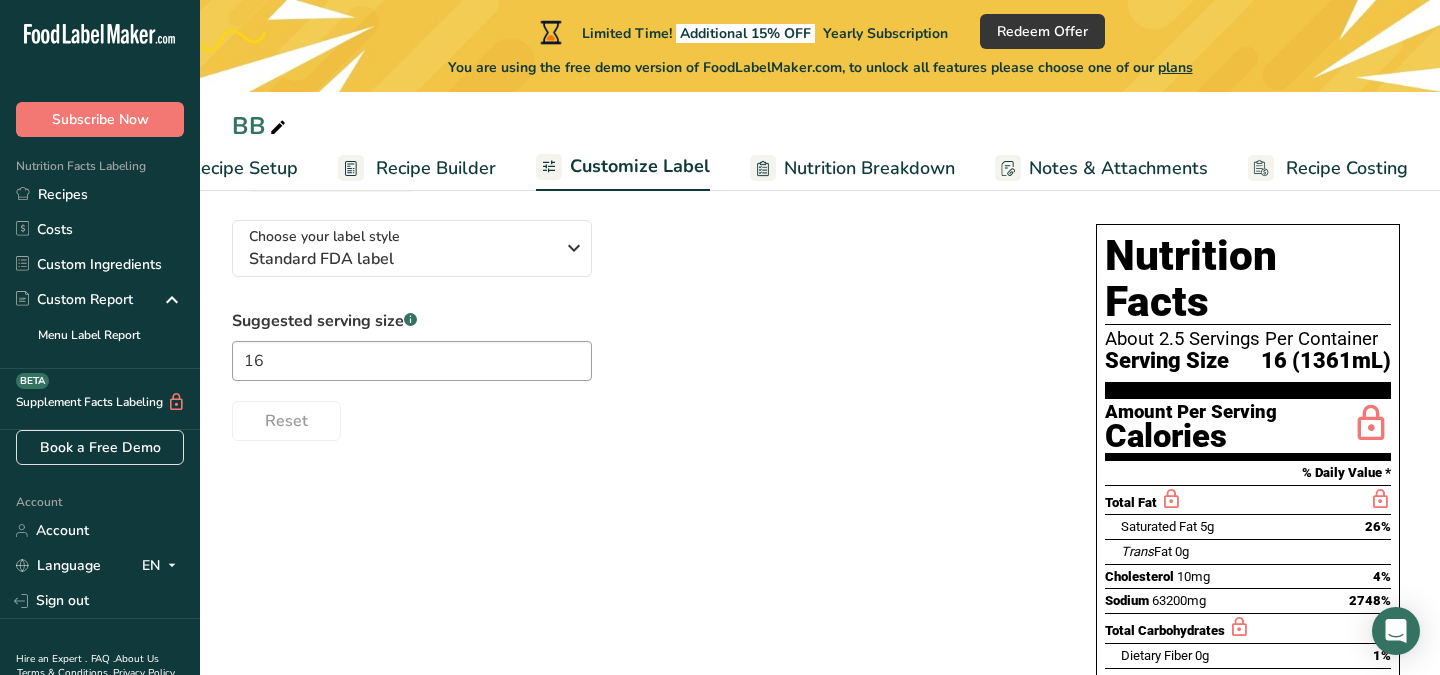 click on "Suggested serving size
.a-a{fill:#347362;}.b-a{fill:#fff;}           16
Reset" at bounding box center [644, 375] 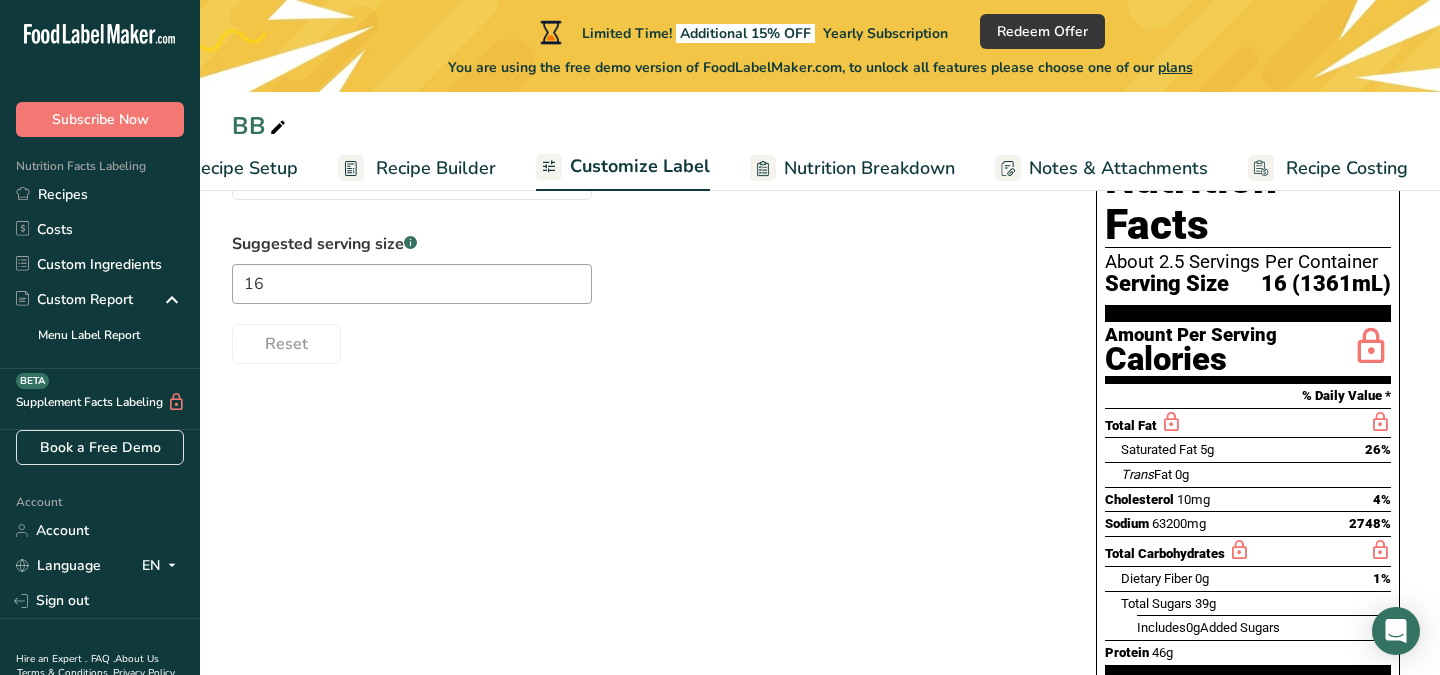 scroll, scrollTop: 145, scrollLeft: 0, axis: vertical 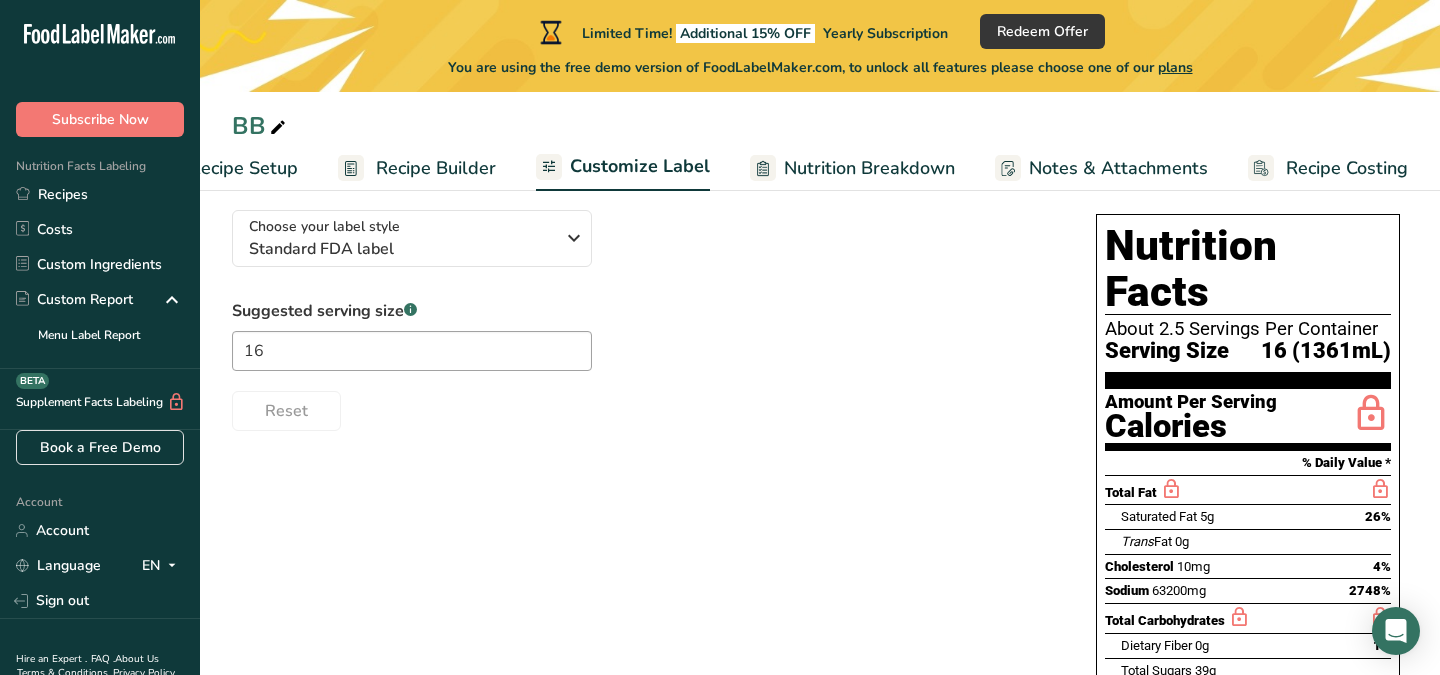 click on "Recipe Setup" at bounding box center [243, 168] 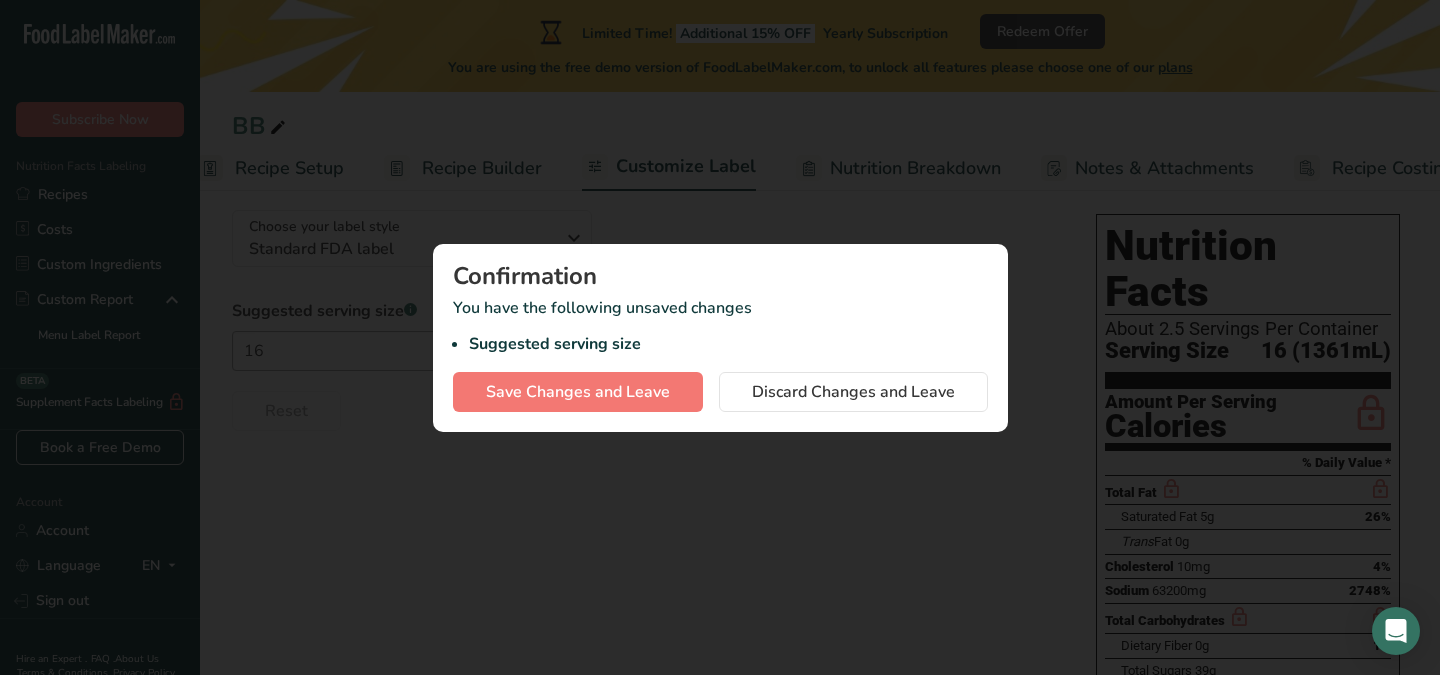 scroll, scrollTop: 0, scrollLeft: 7, axis: horizontal 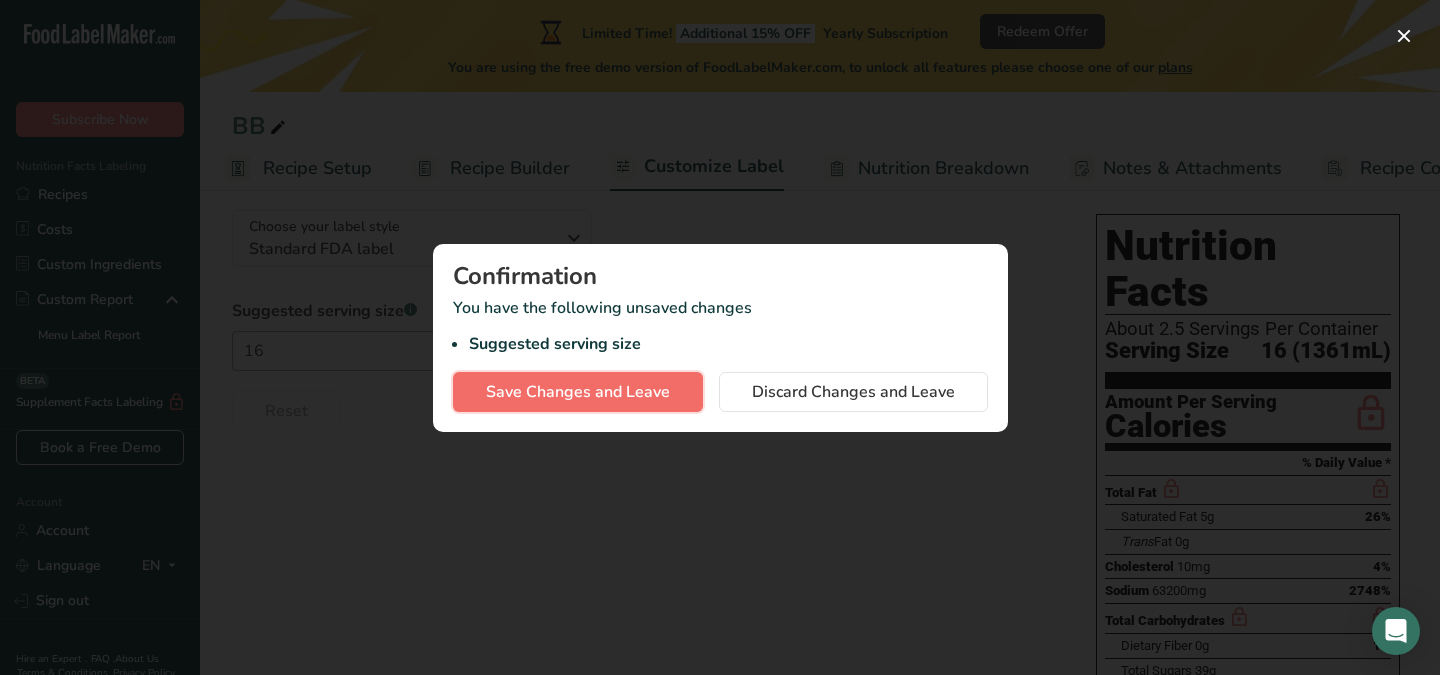 click on "Save Changes and Leave" at bounding box center (578, 392) 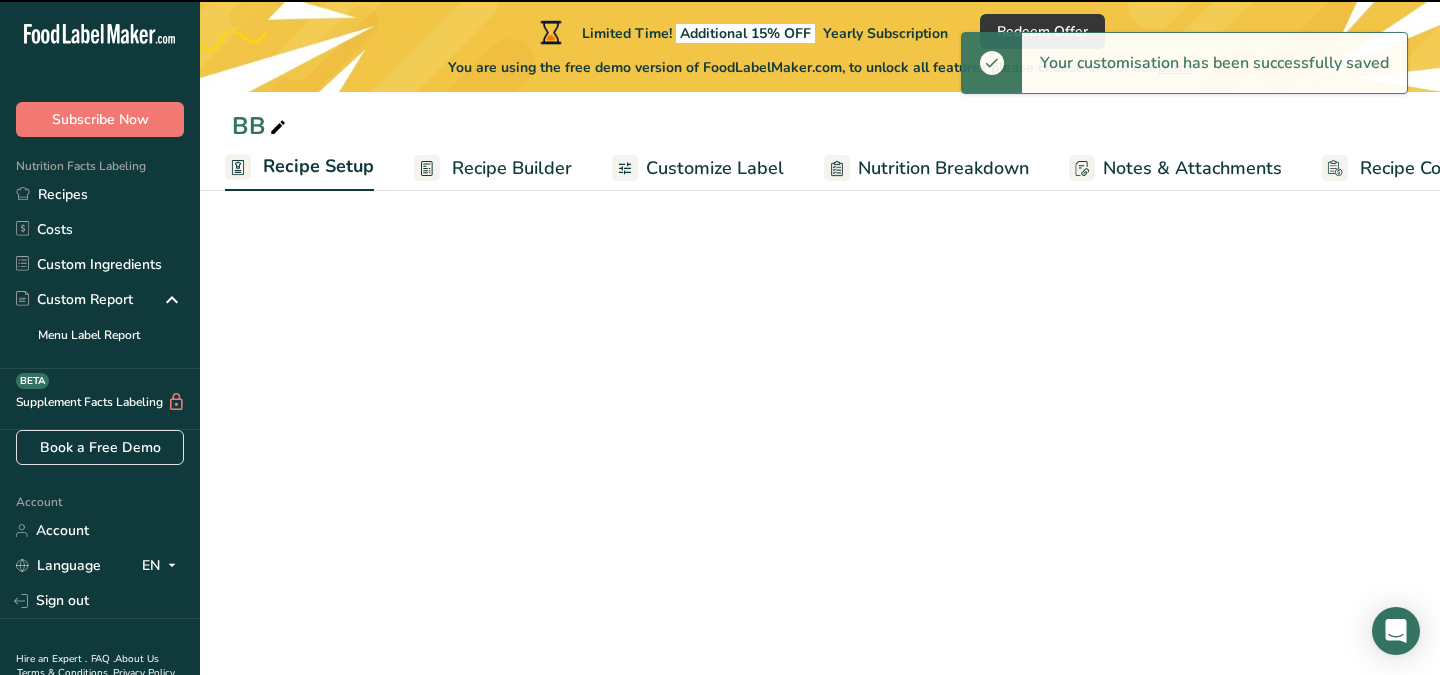 select on "5" 